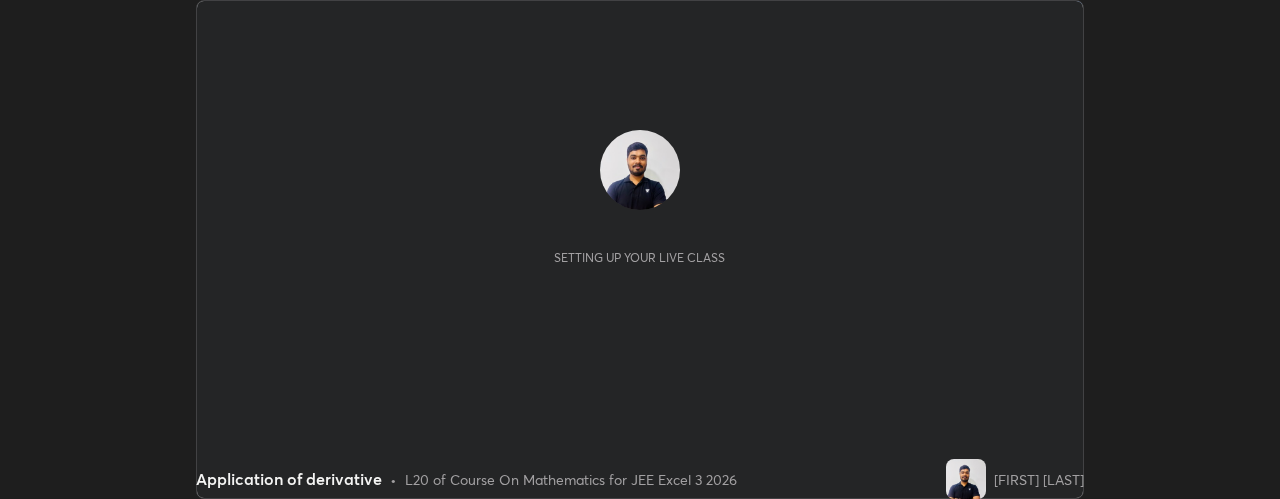 scroll, scrollTop: 0, scrollLeft: 0, axis: both 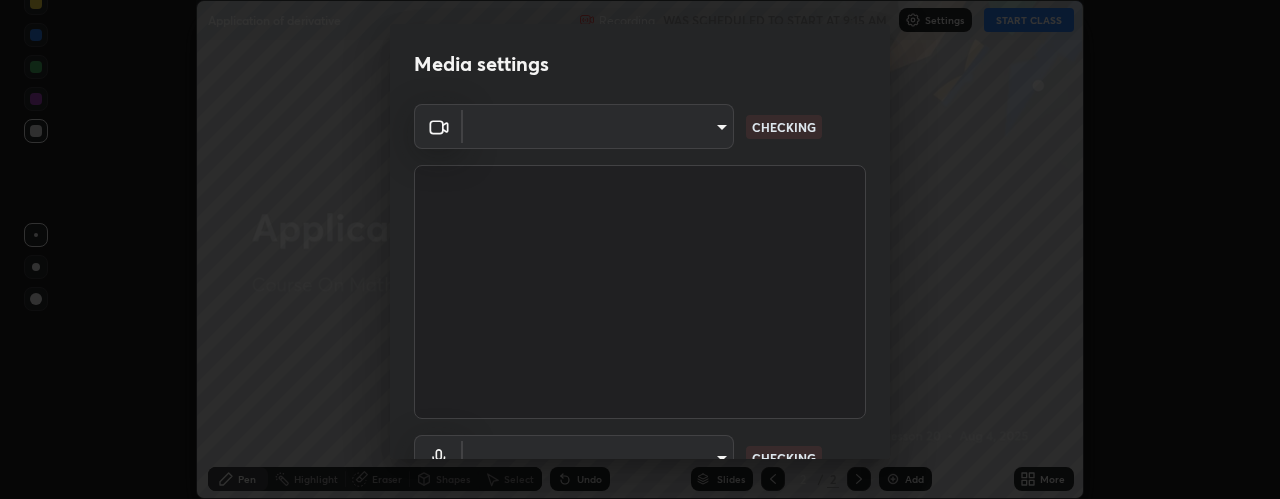 type on "2ccc99a9bca6b7e42b4774afd8bf1c35f5e1c8539d659abff1788790f3df98e6" 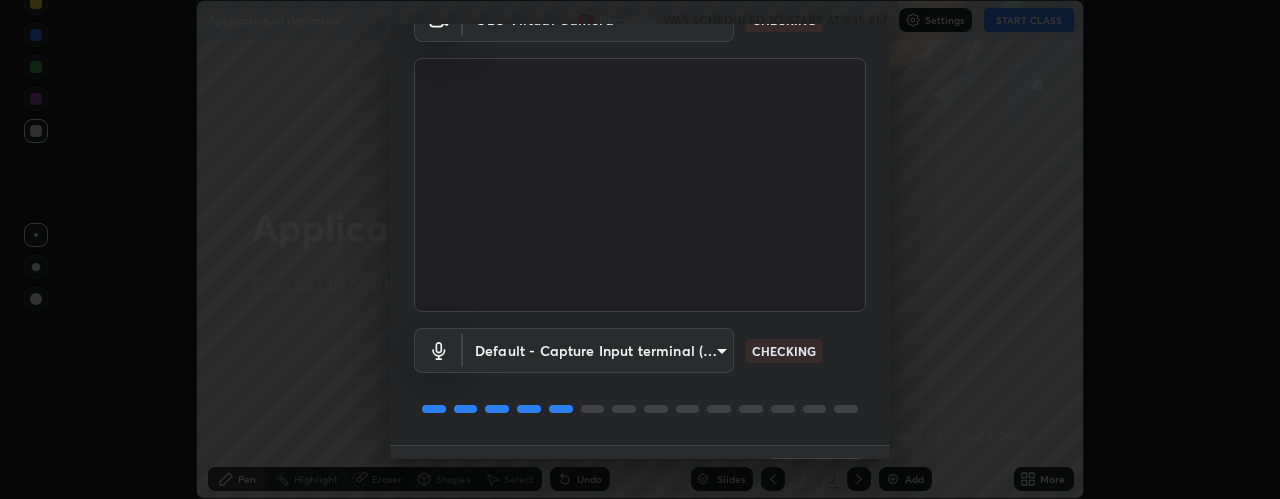 scroll, scrollTop: 157, scrollLeft: 0, axis: vertical 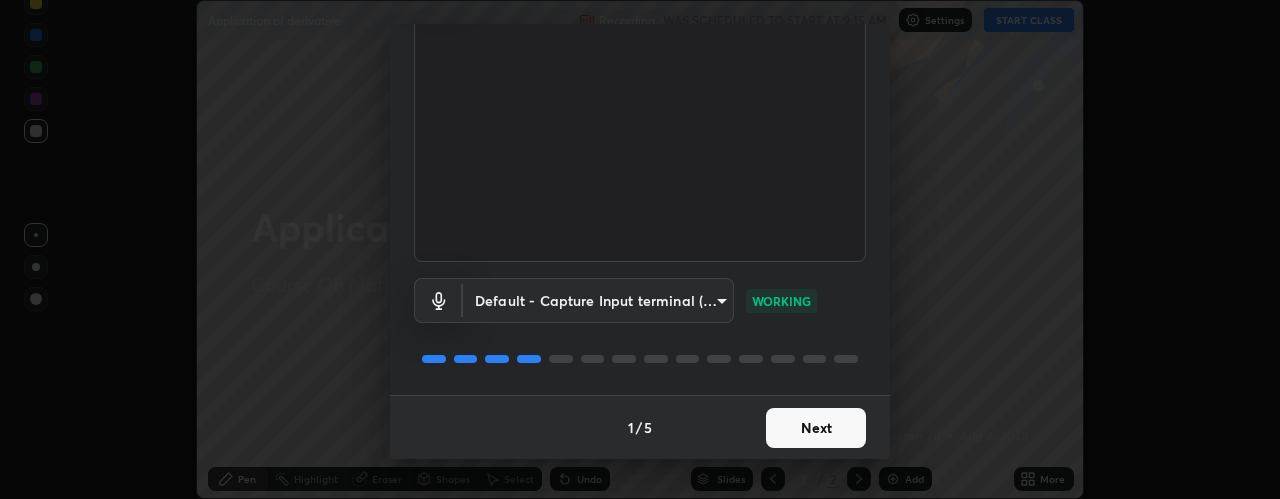 click on "Next" at bounding box center (816, 428) 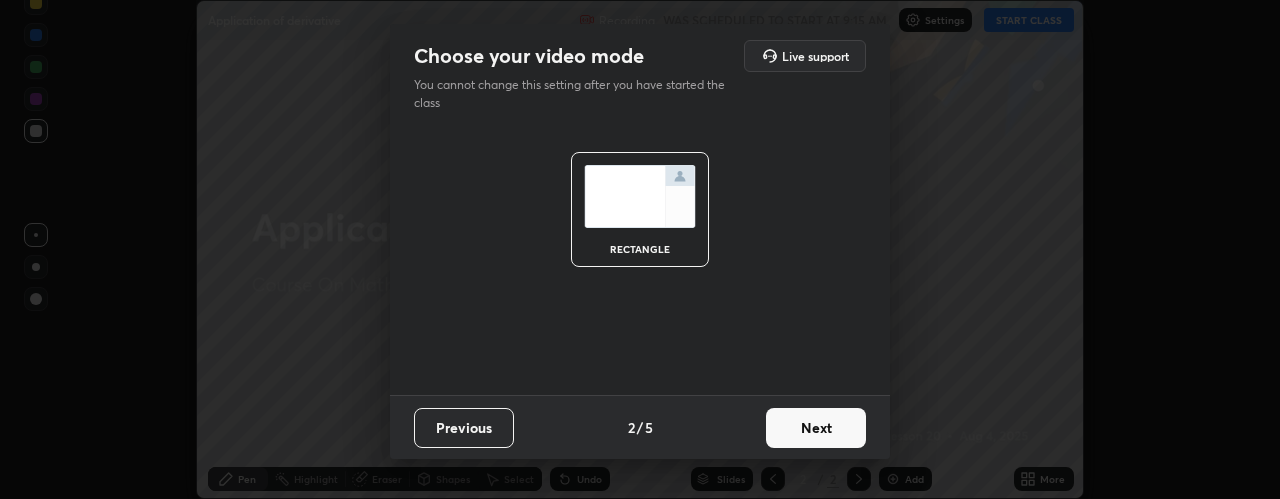 scroll, scrollTop: 0, scrollLeft: 0, axis: both 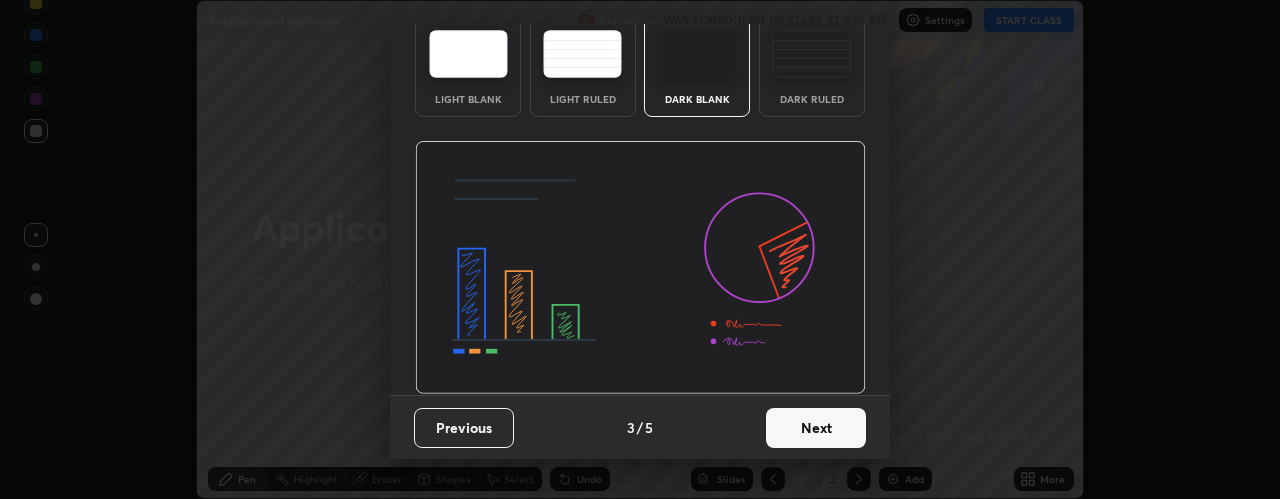 click on "Next" at bounding box center [816, 428] 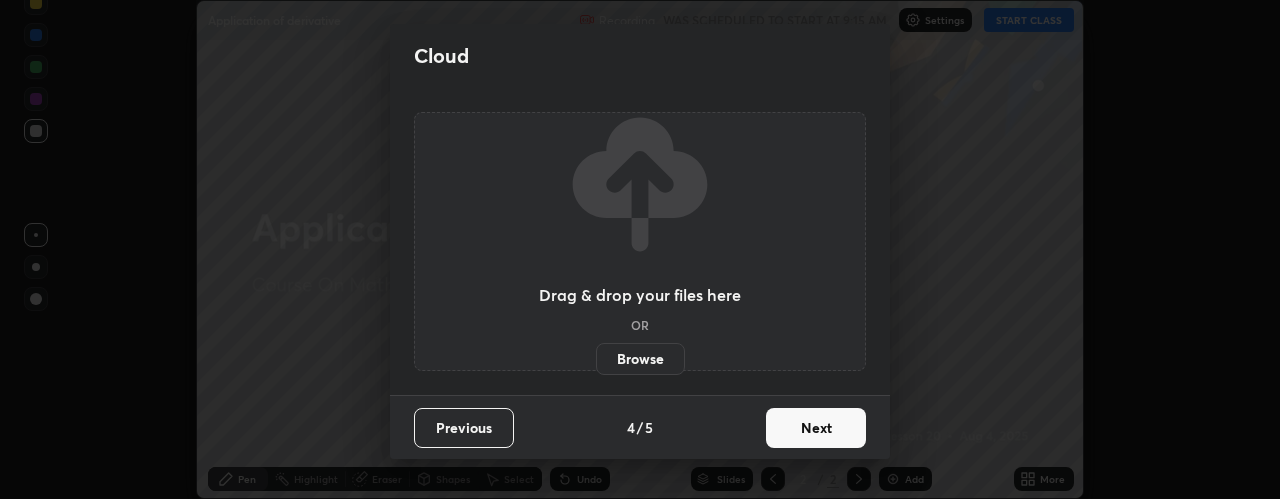 click on "Next" at bounding box center (816, 428) 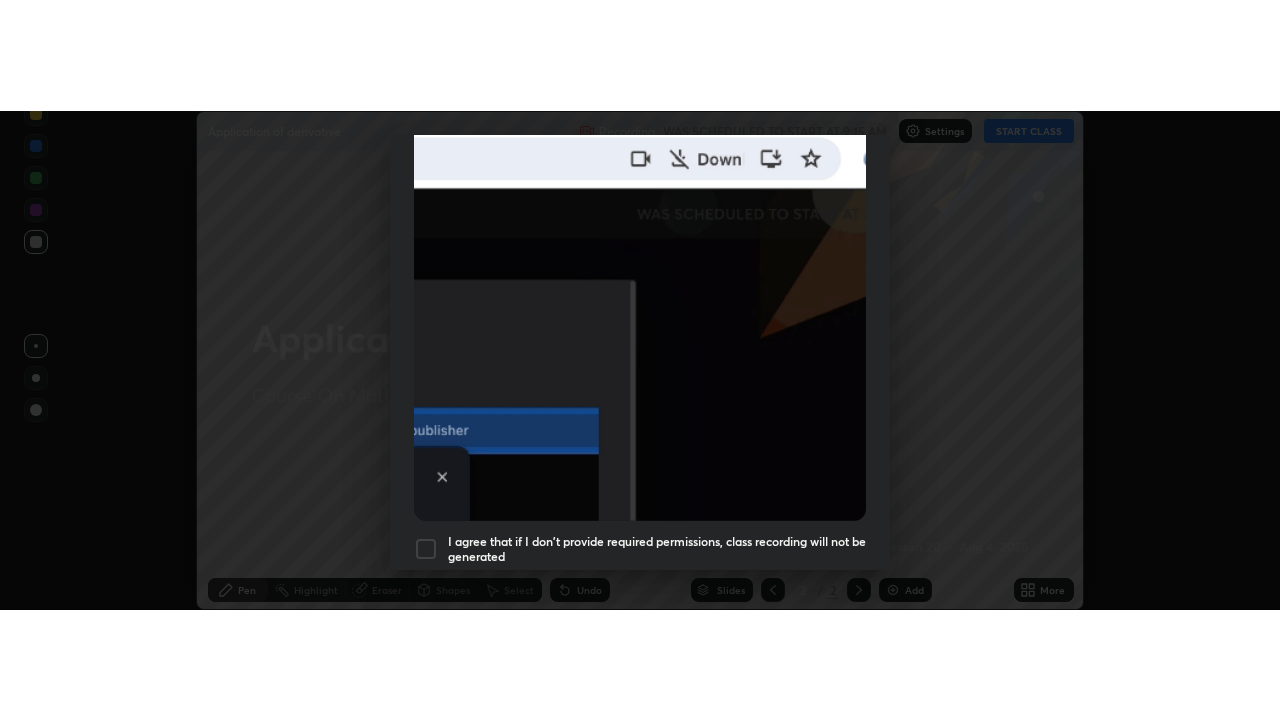 scroll, scrollTop: 565, scrollLeft: 0, axis: vertical 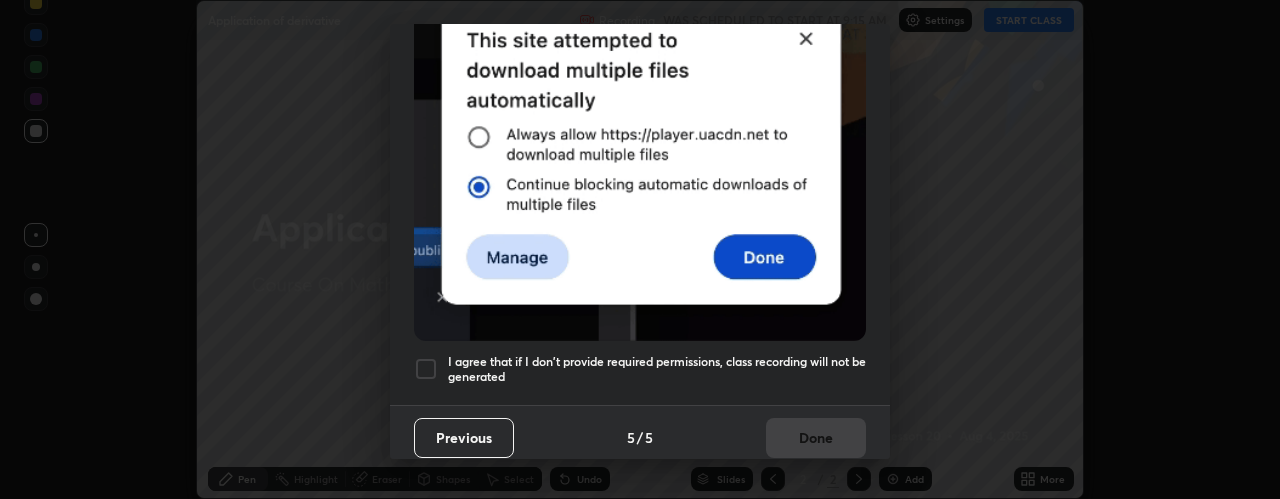click on "I agree that if I don't provide required permissions, class recording will not be generated" at bounding box center [657, 369] 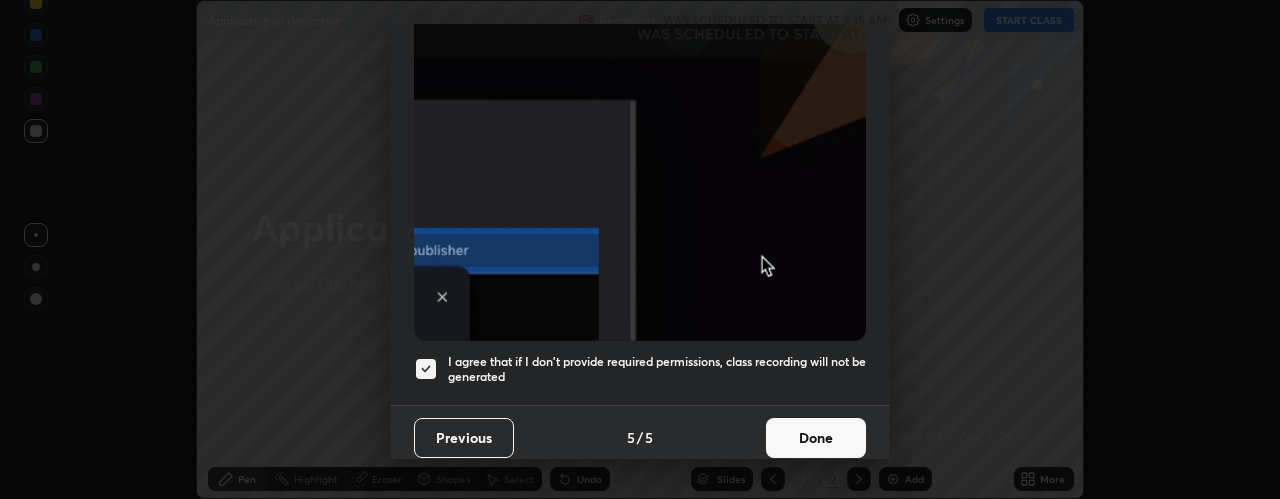 click on "Done" at bounding box center [816, 438] 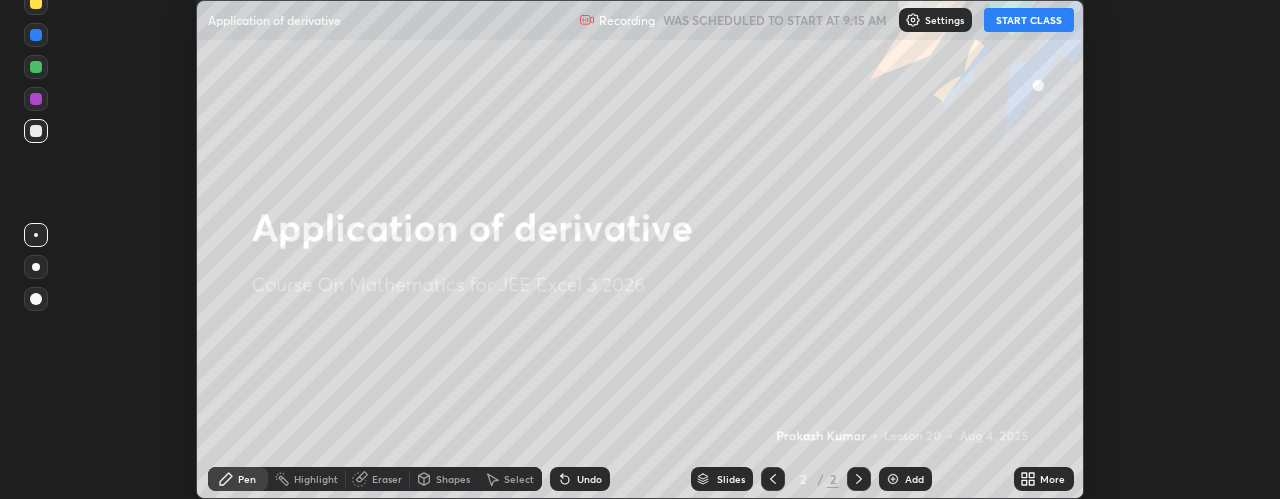 click on "START CLASS" at bounding box center [1029, 20] 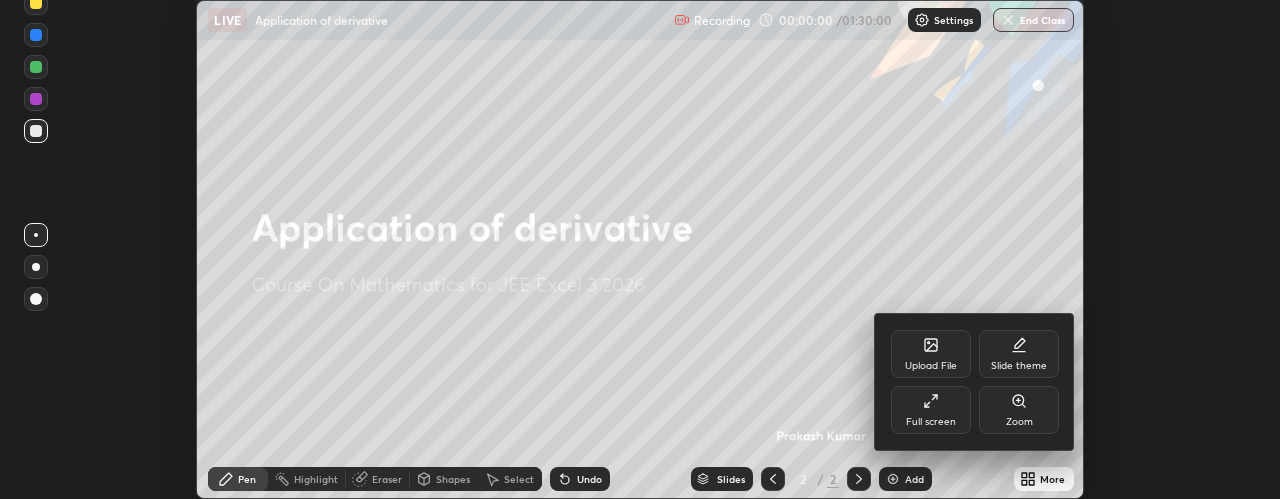 click on "Full screen" at bounding box center [931, 422] 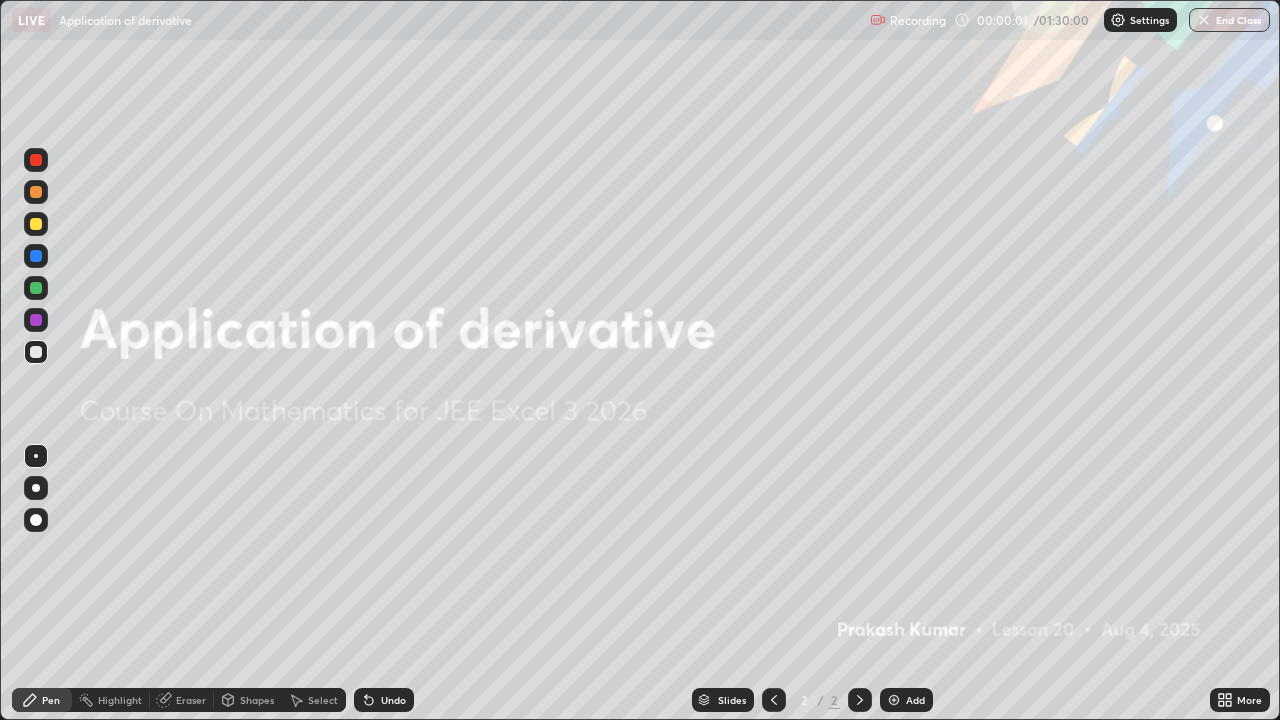scroll, scrollTop: 99280, scrollLeft: 98720, axis: both 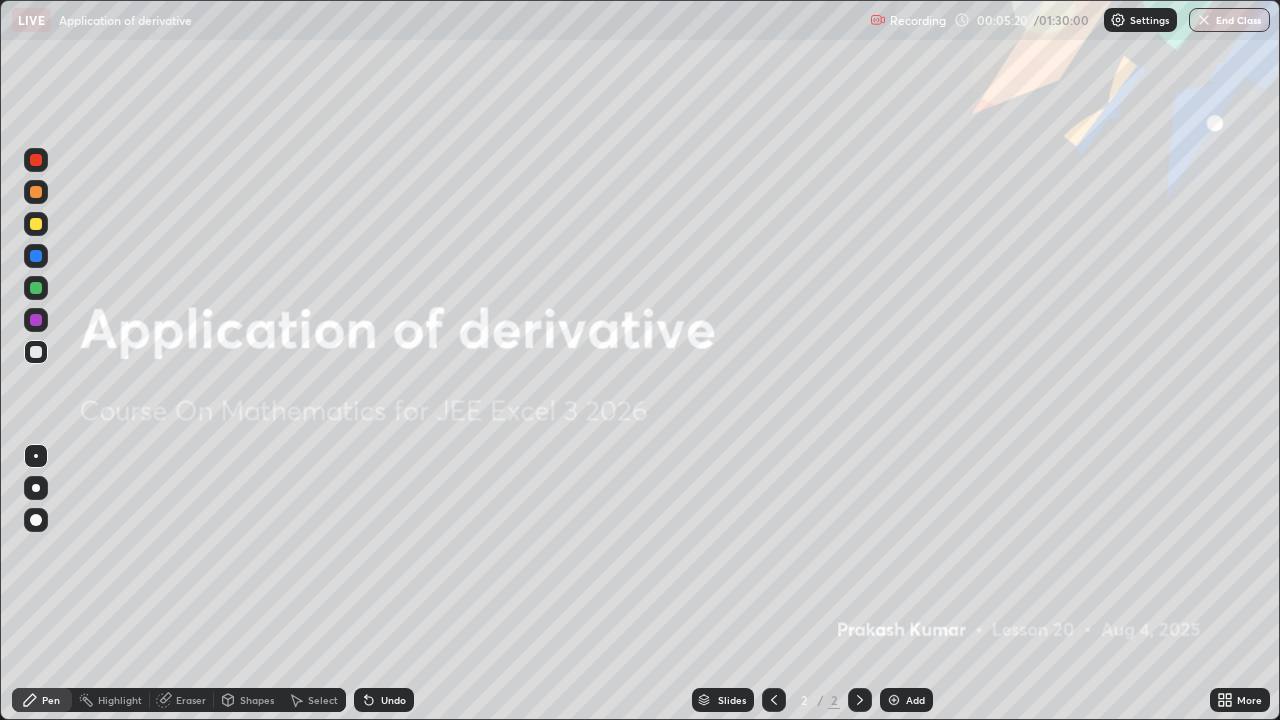 click at bounding box center [894, 700] 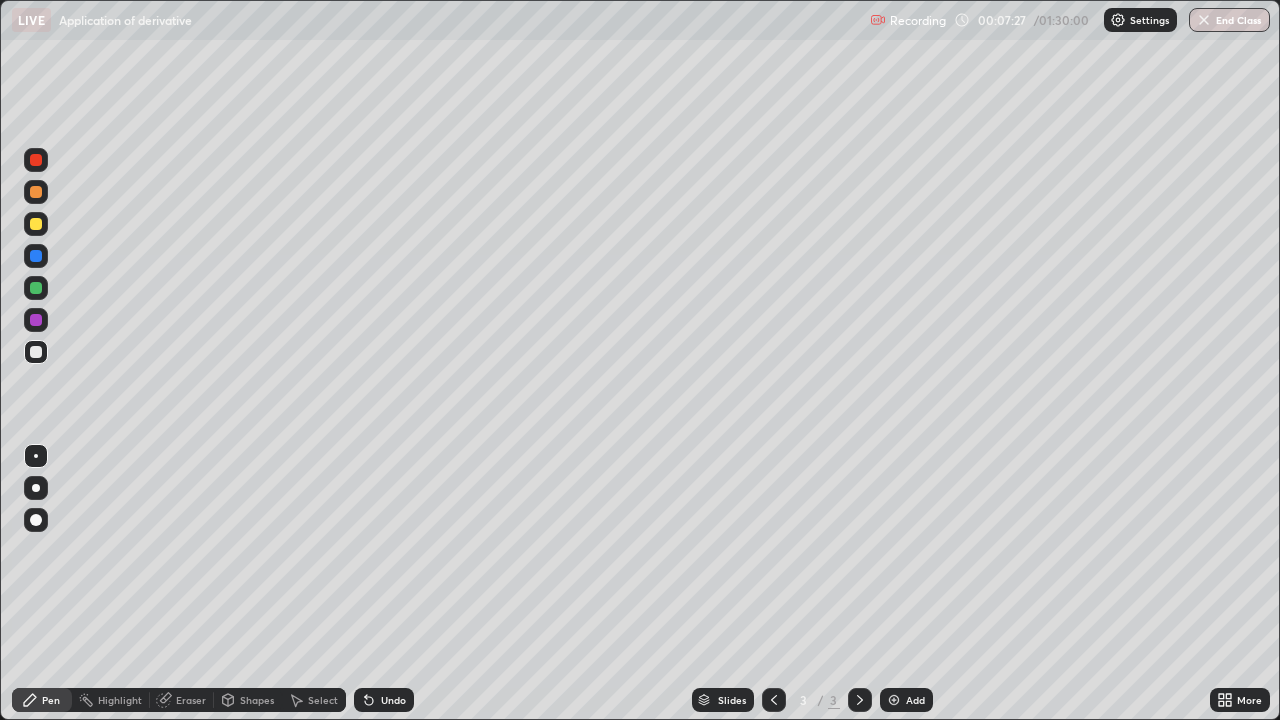 click at bounding box center (36, 224) 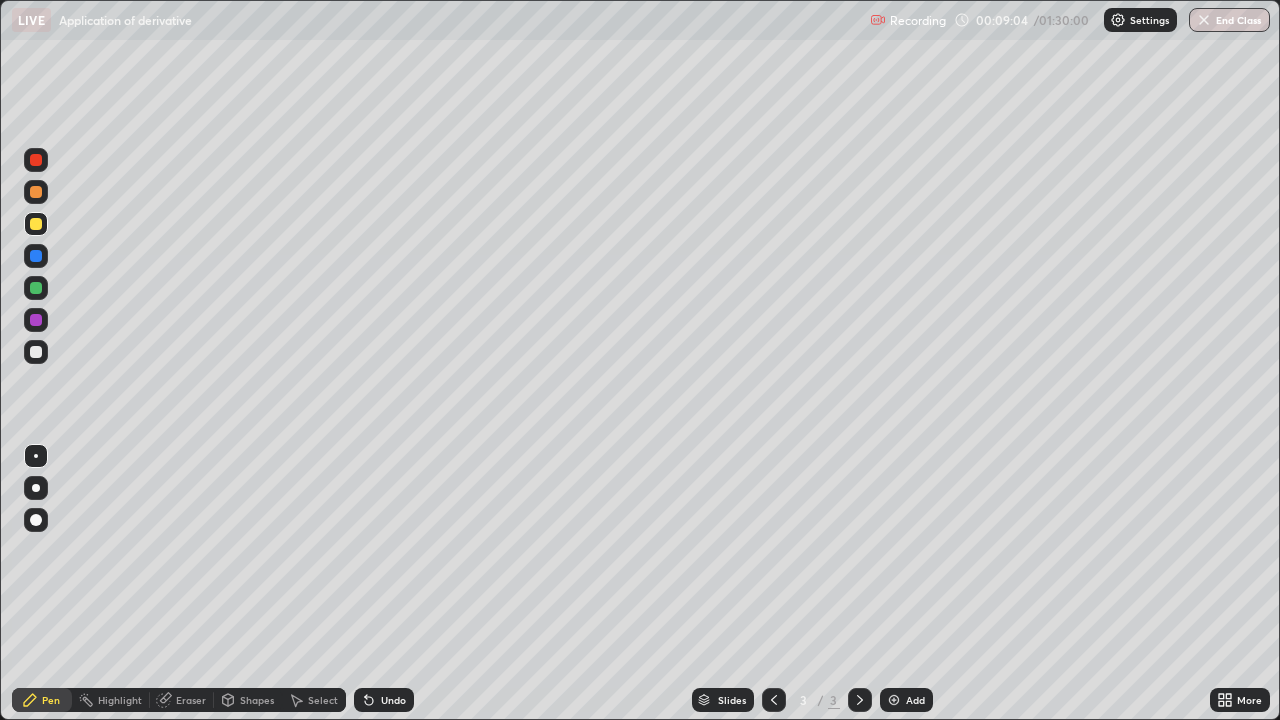 click on "Eraser" at bounding box center [191, 700] 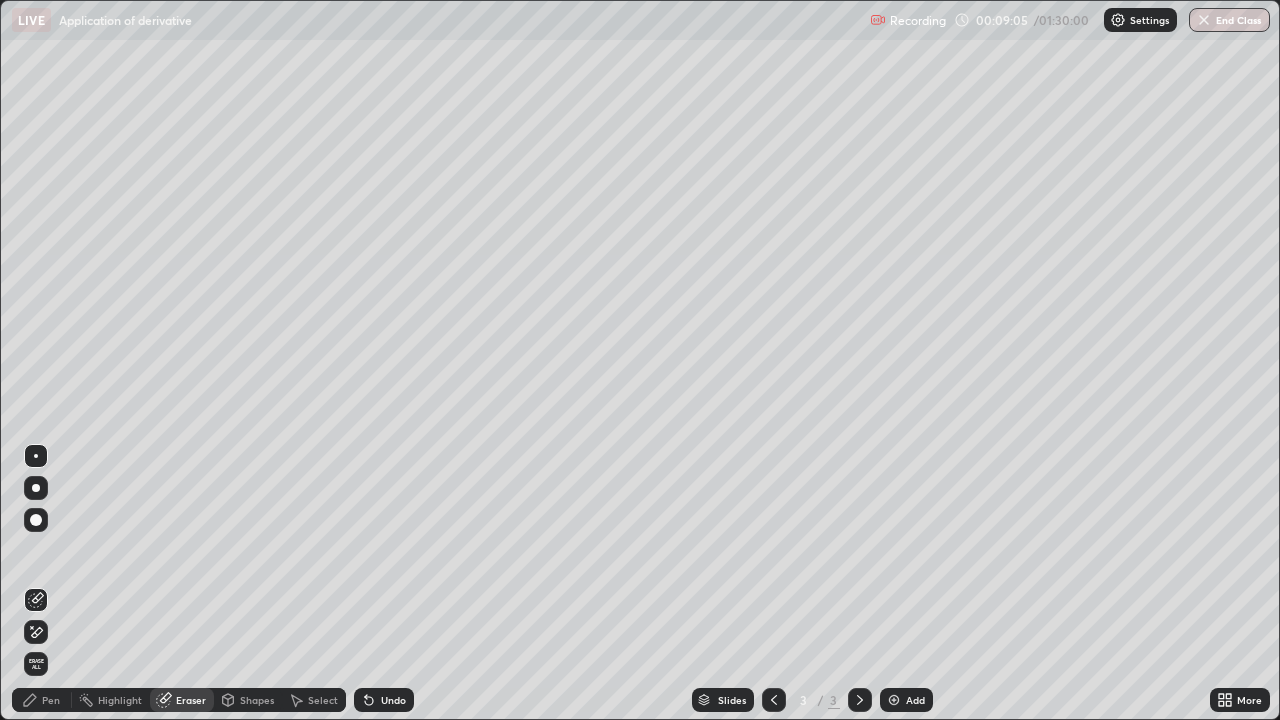 click 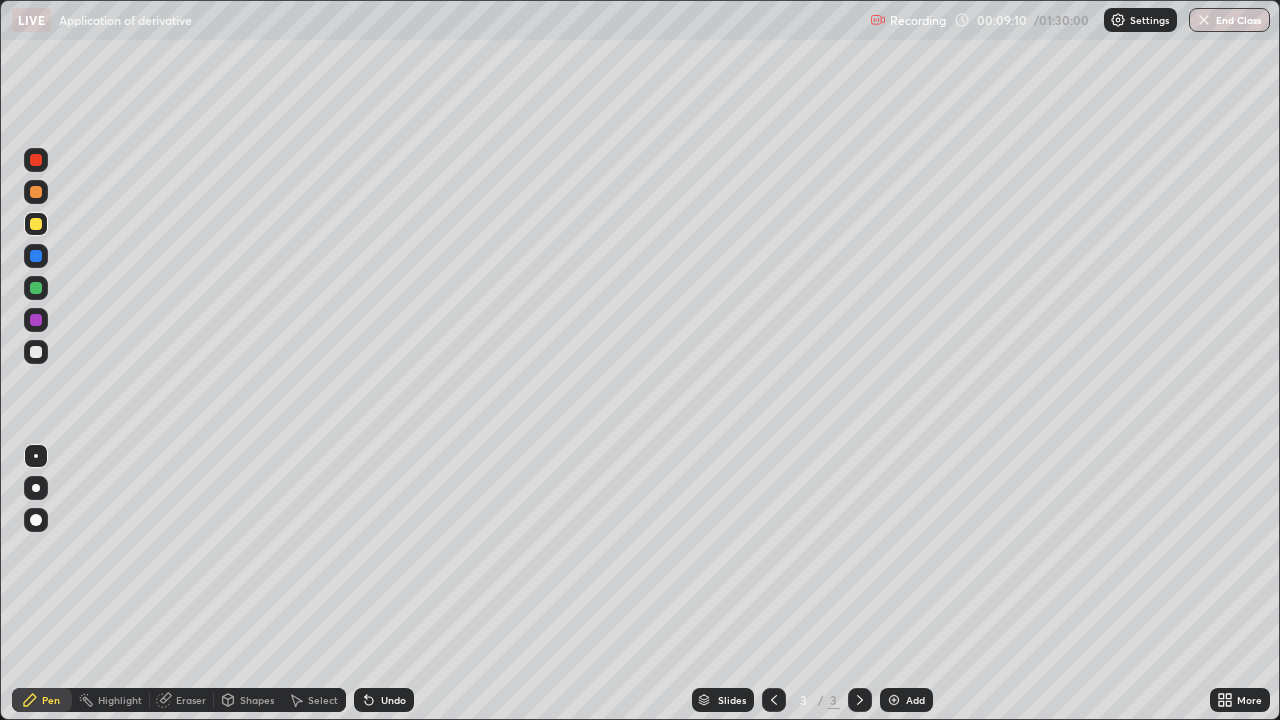 click at bounding box center [36, 352] 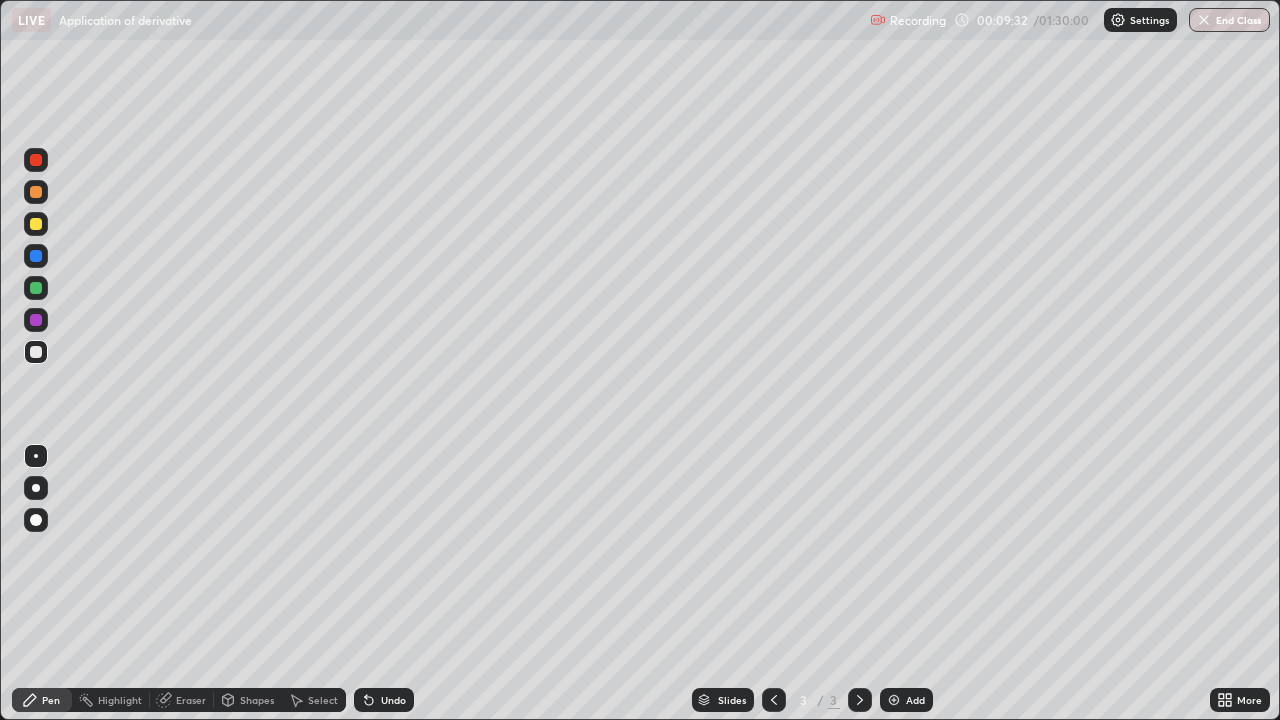 click on "Eraser" at bounding box center [191, 700] 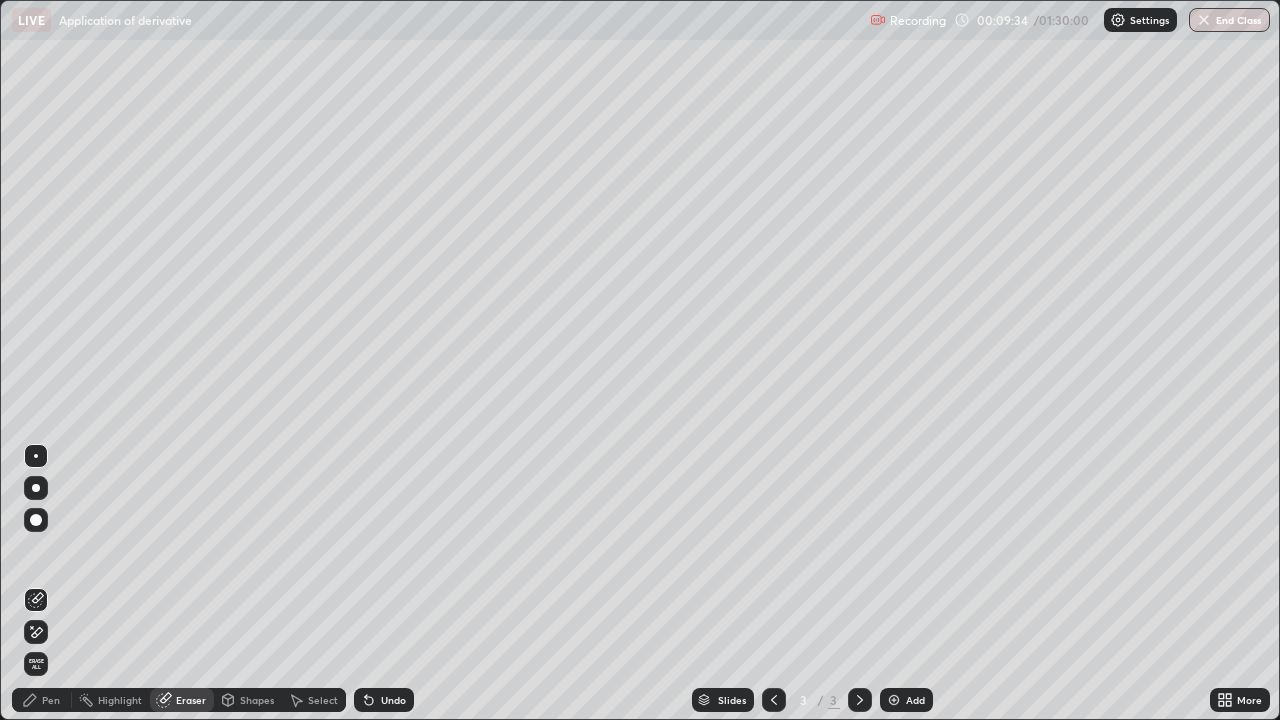 click on "Pen" at bounding box center [51, 700] 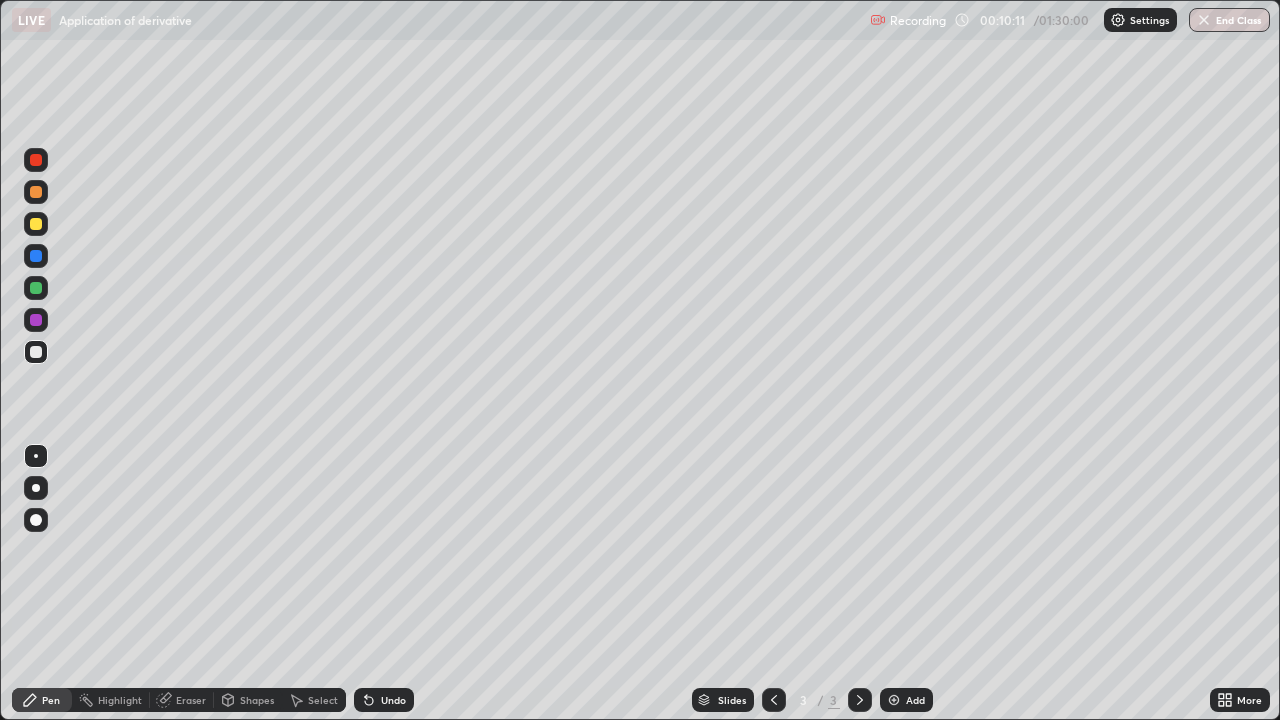 click on "Shapes" at bounding box center (257, 700) 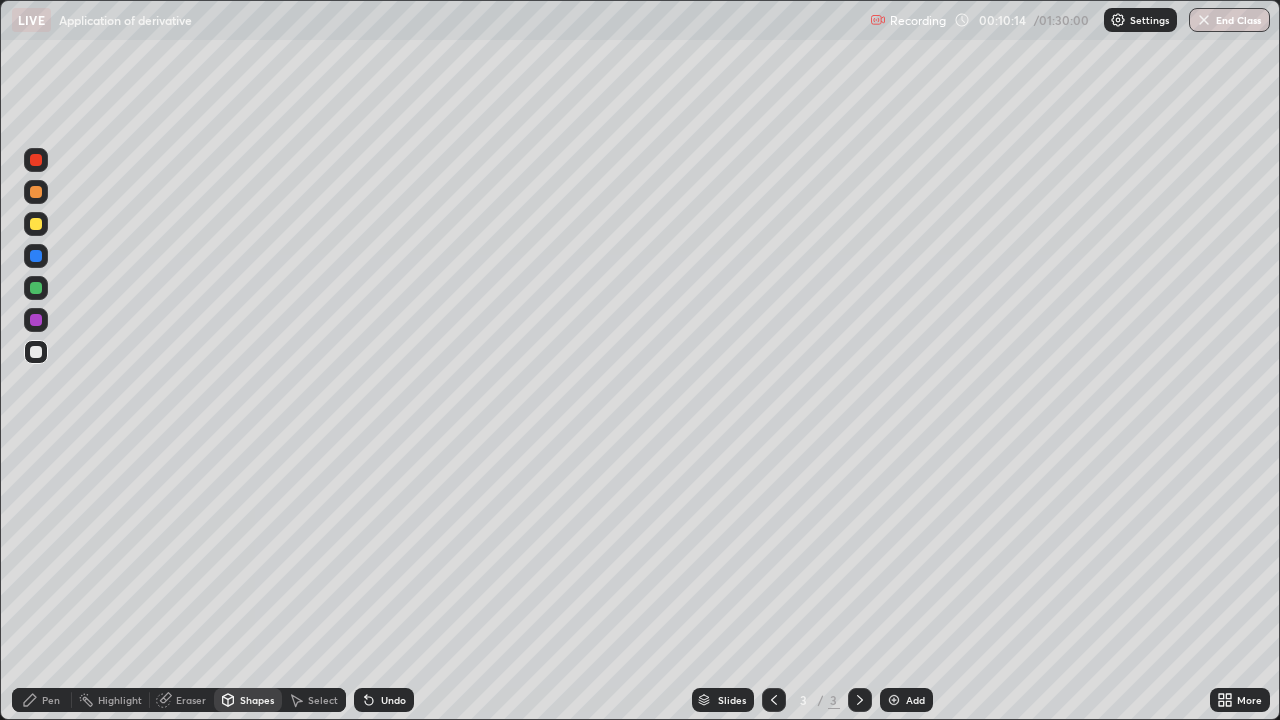 click on "Undo" at bounding box center [393, 700] 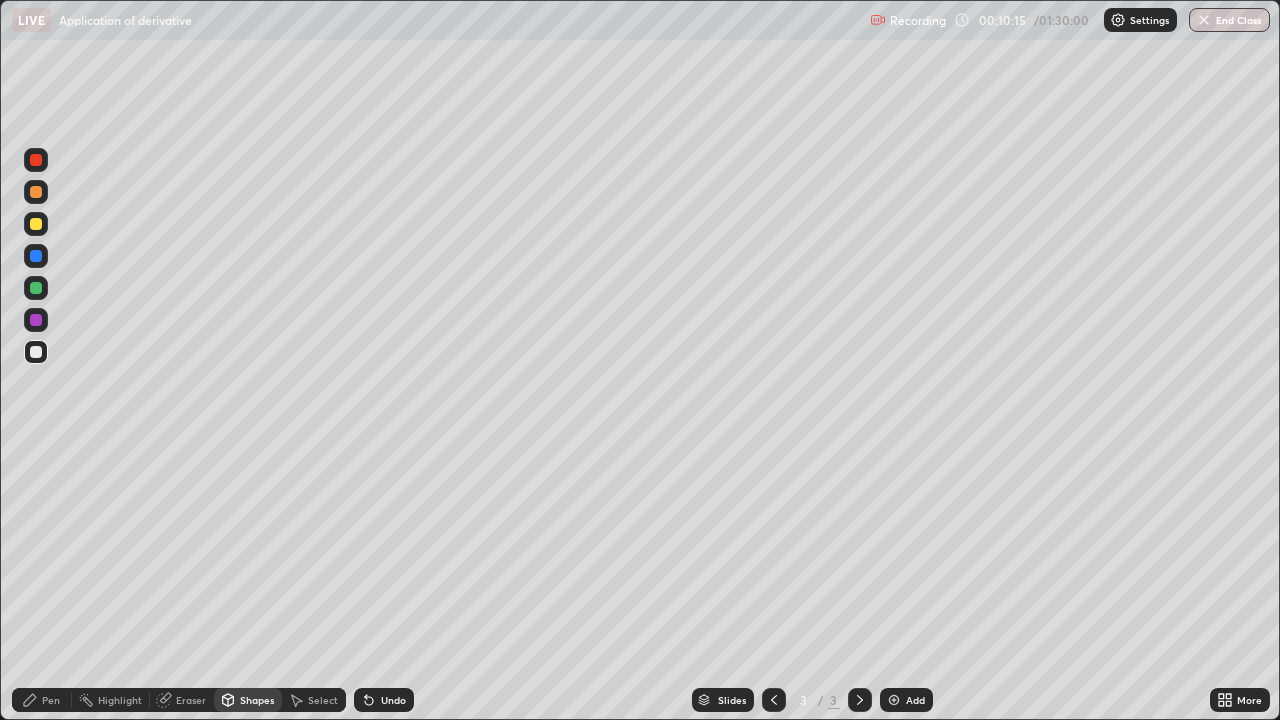 click on "Select" at bounding box center [323, 700] 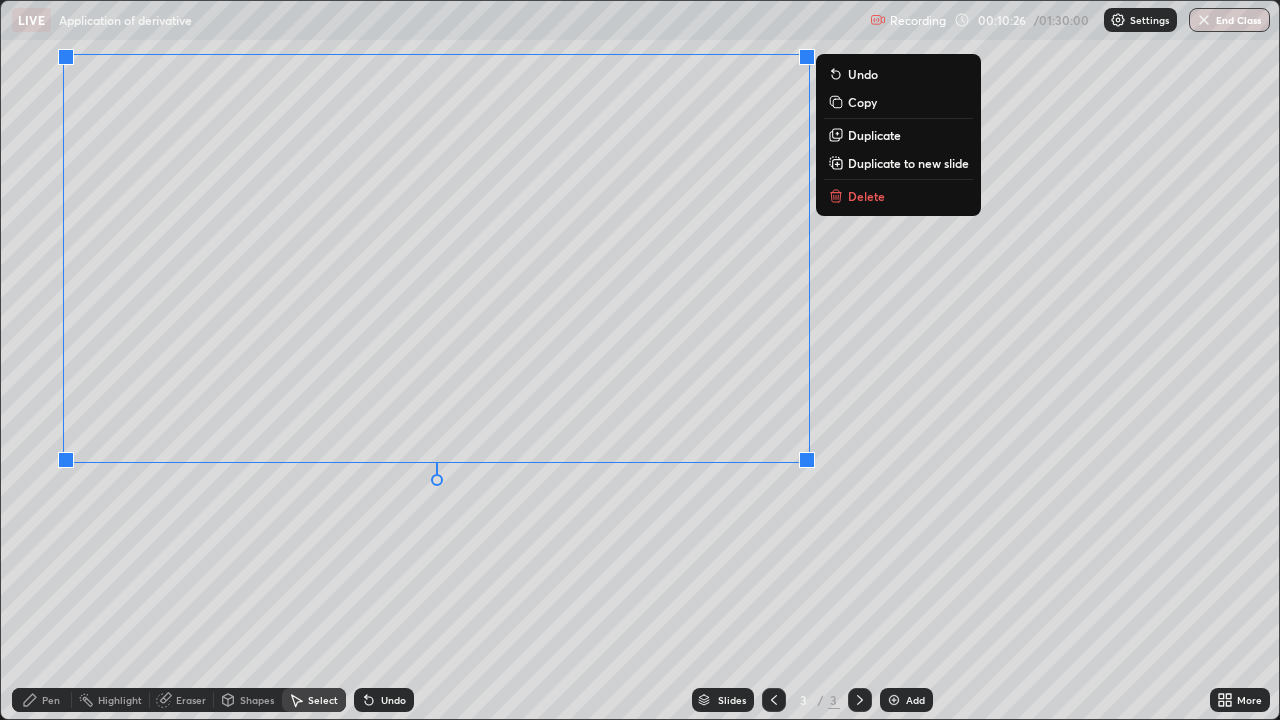 click on "0 ° Undo Copy Duplicate Duplicate to new slide Delete" at bounding box center (640, 360) 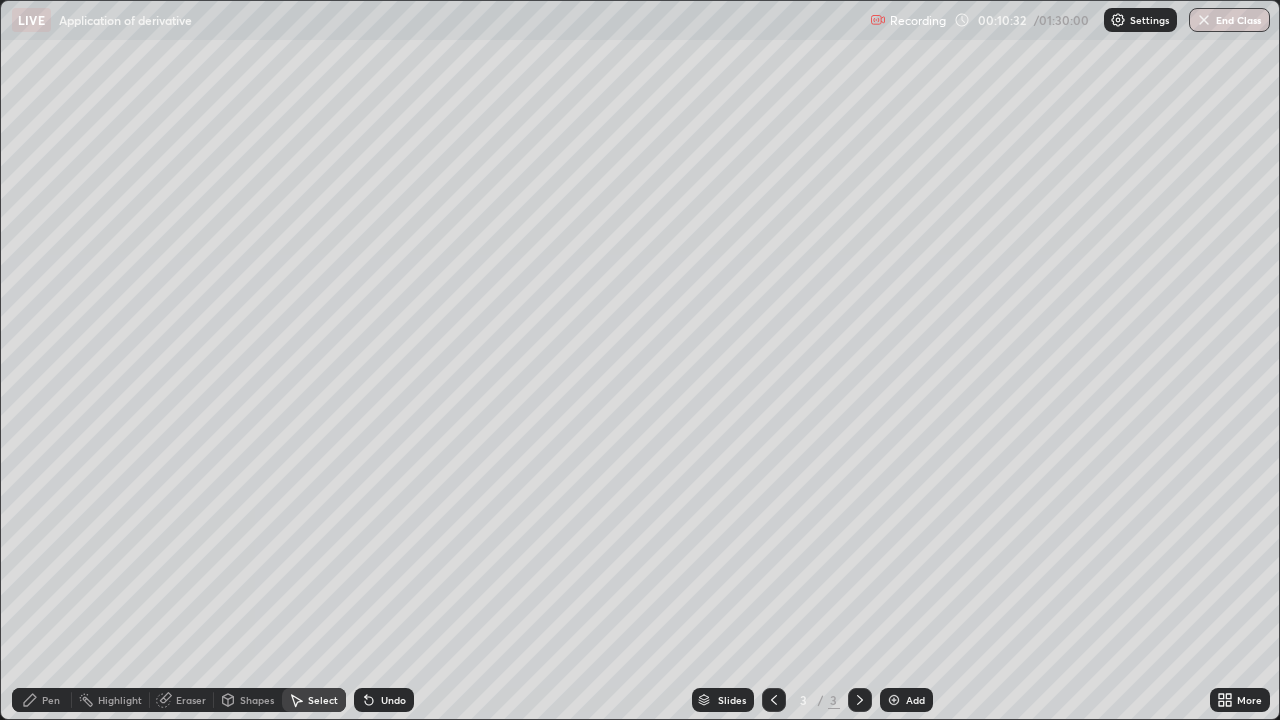 click on "Pen" at bounding box center (51, 700) 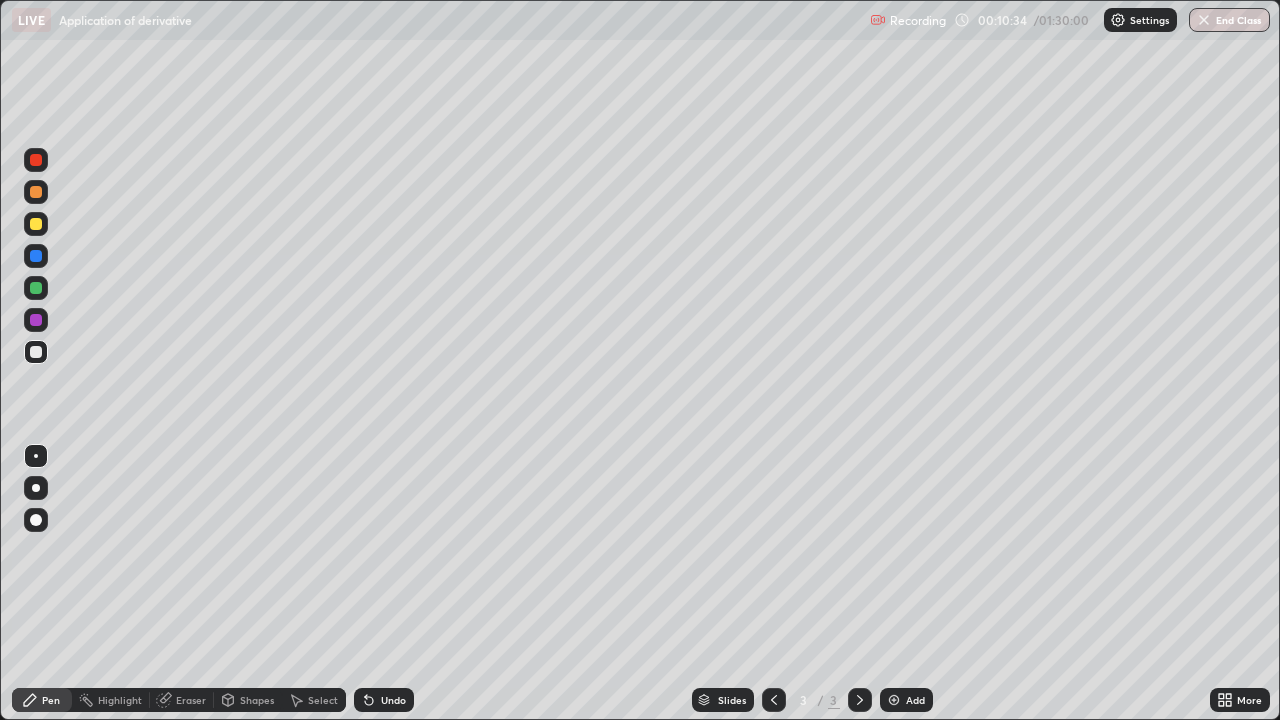 click at bounding box center [36, 288] 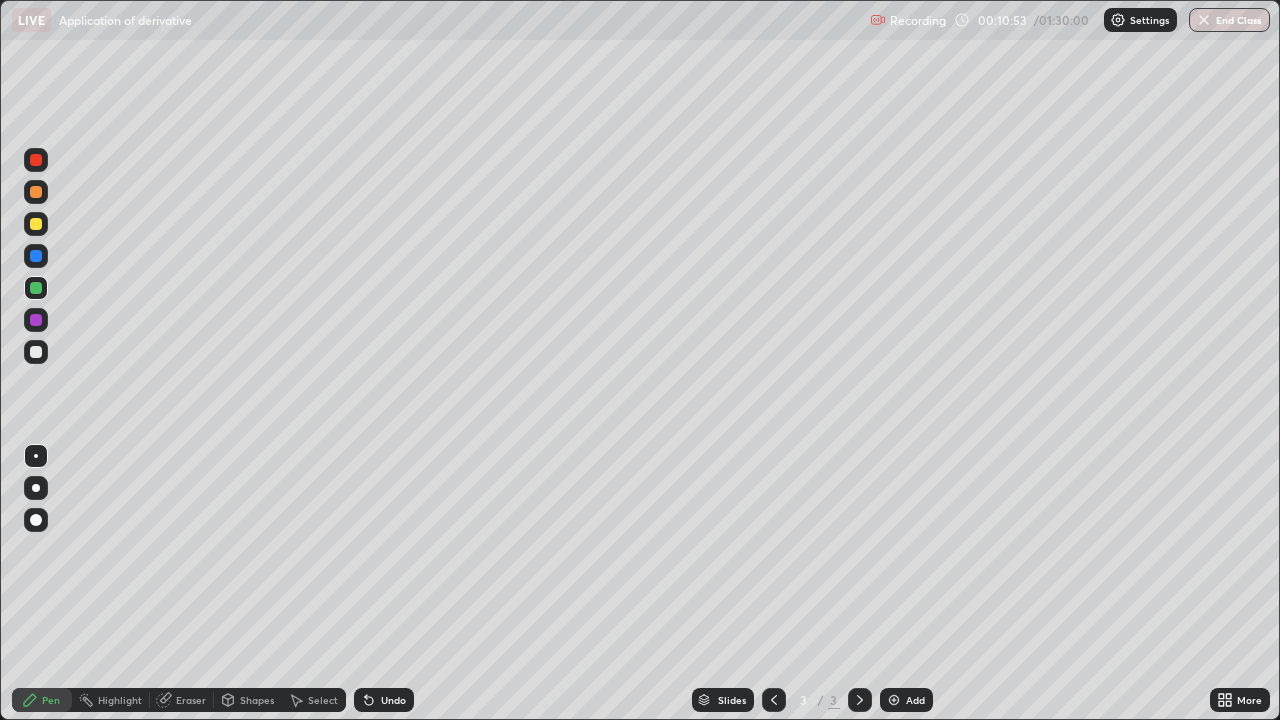 click on "Select" at bounding box center [323, 700] 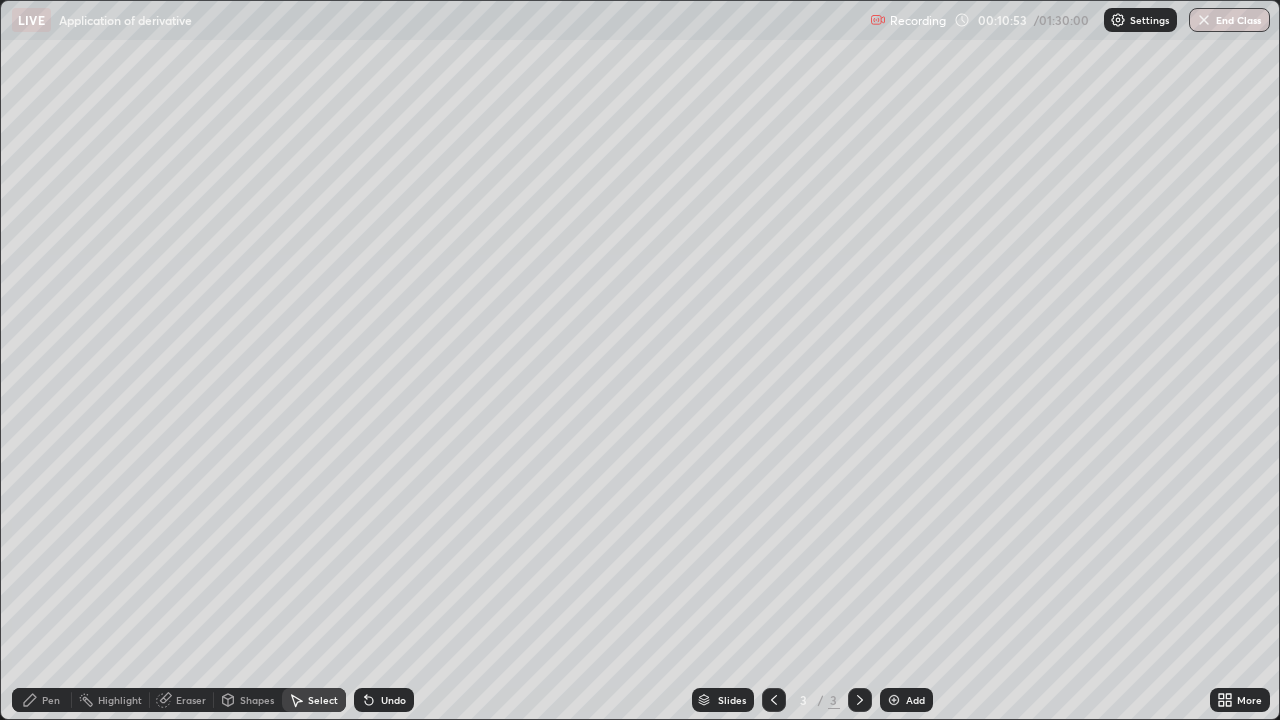 click 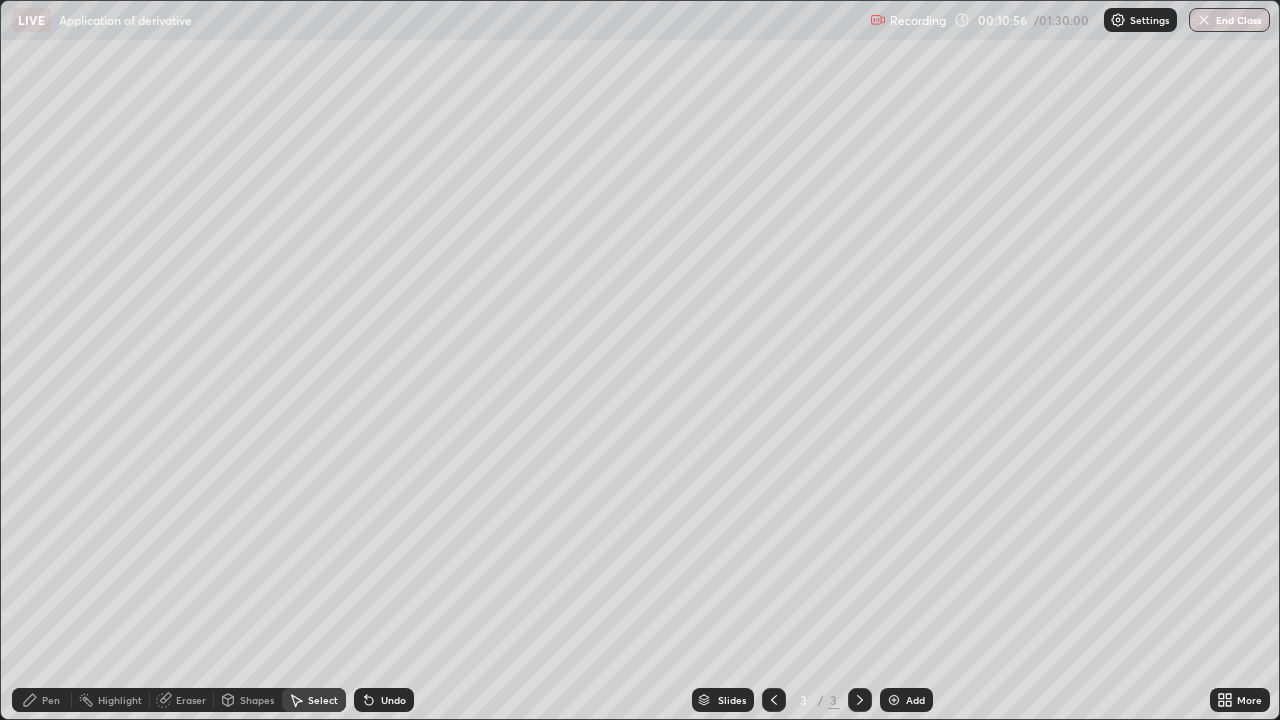 click on "Pen" at bounding box center [51, 700] 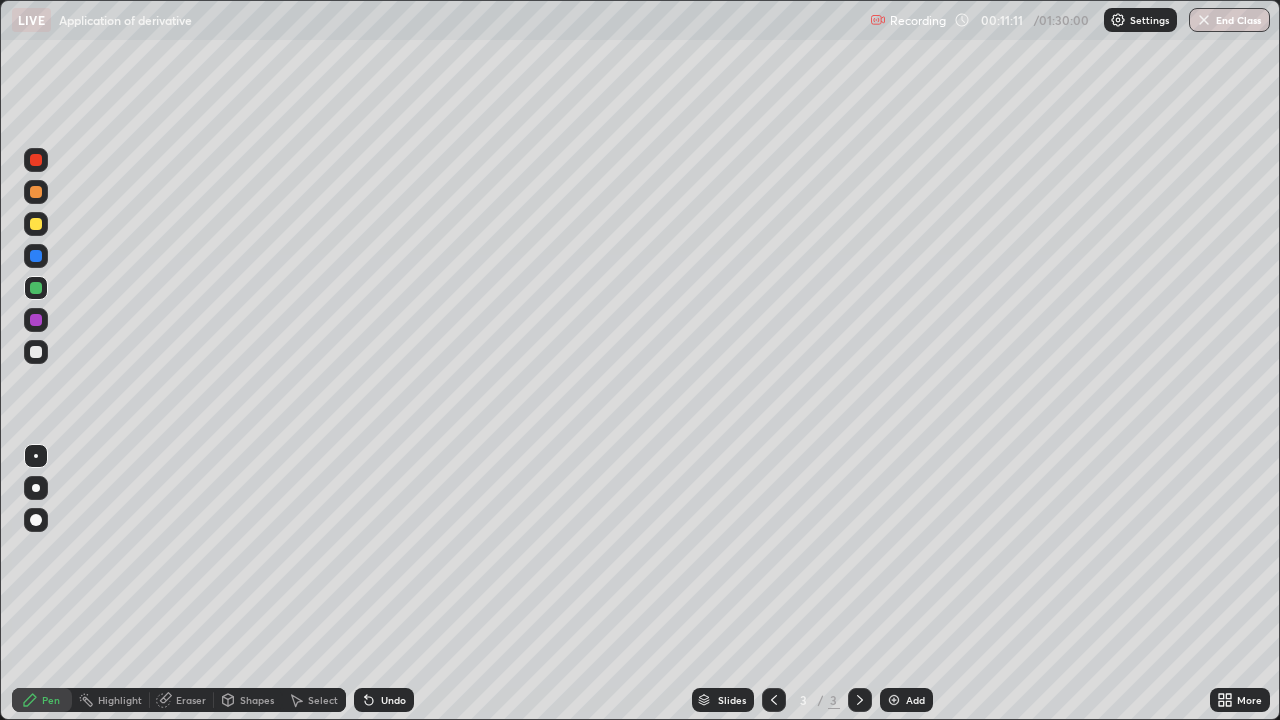 click at bounding box center (36, 352) 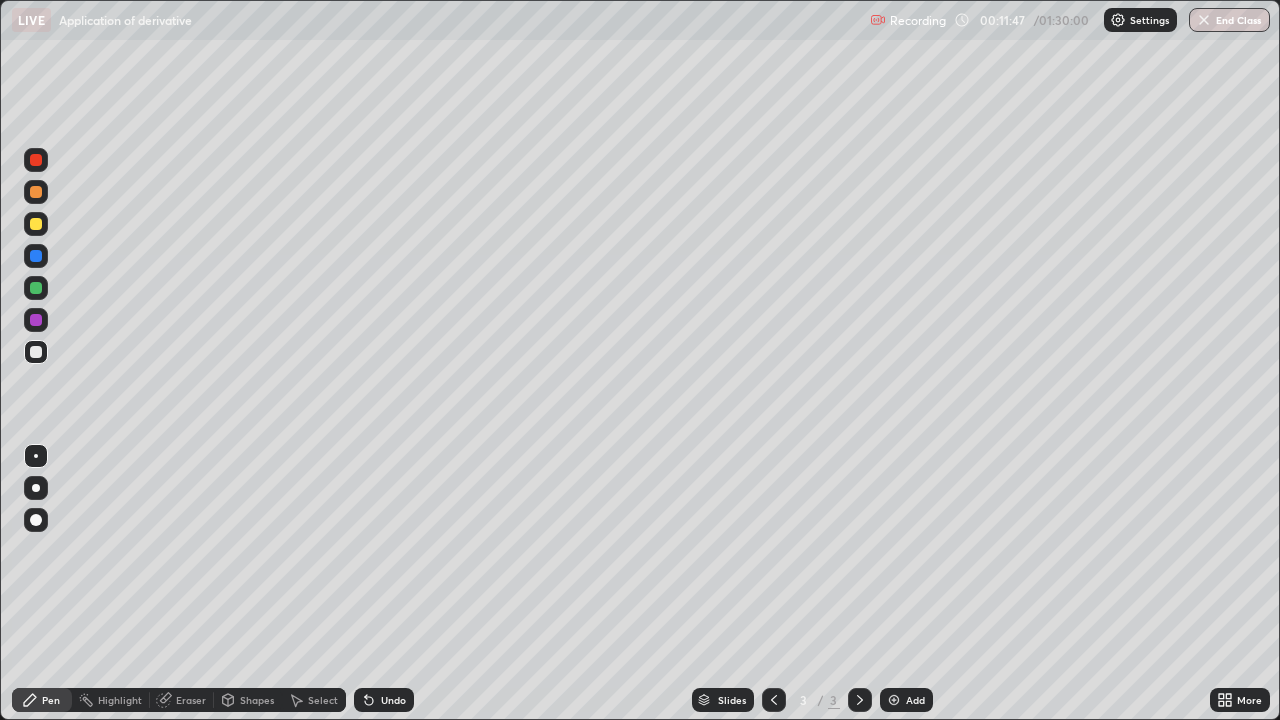click on "Eraser" at bounding box center [191, 700] 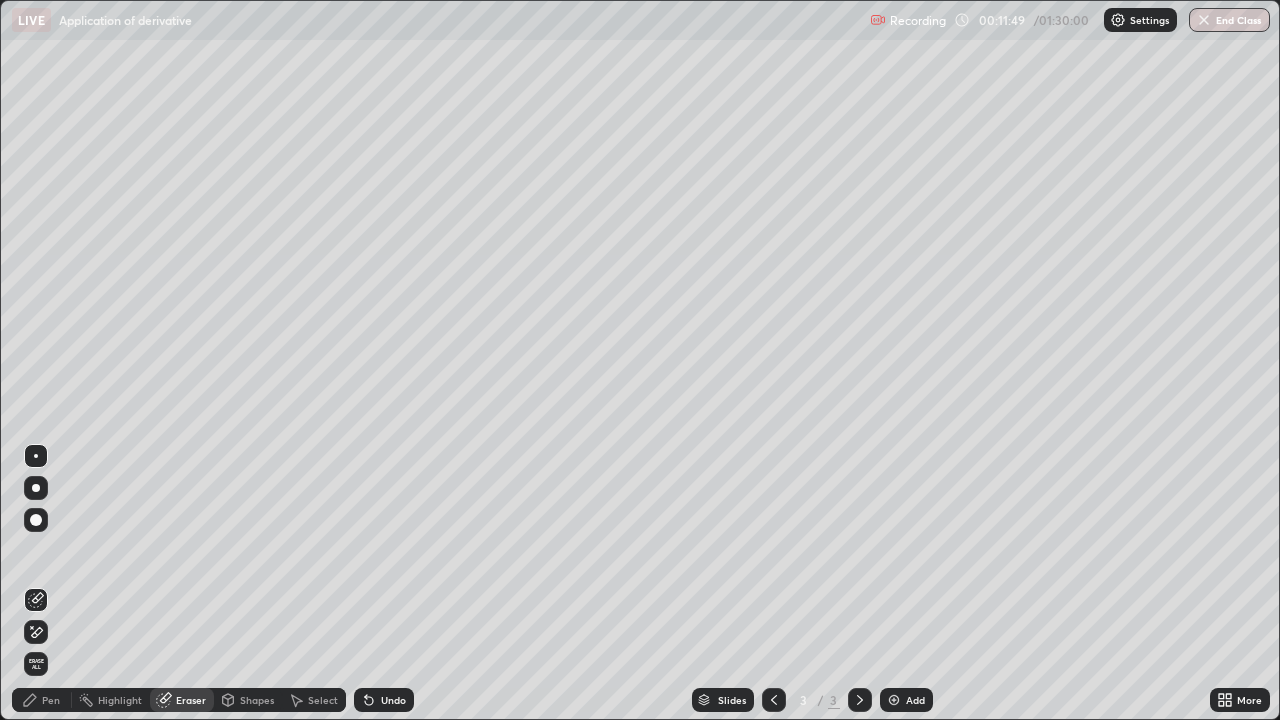 click on "Pen" at bounding box center [51, 700] 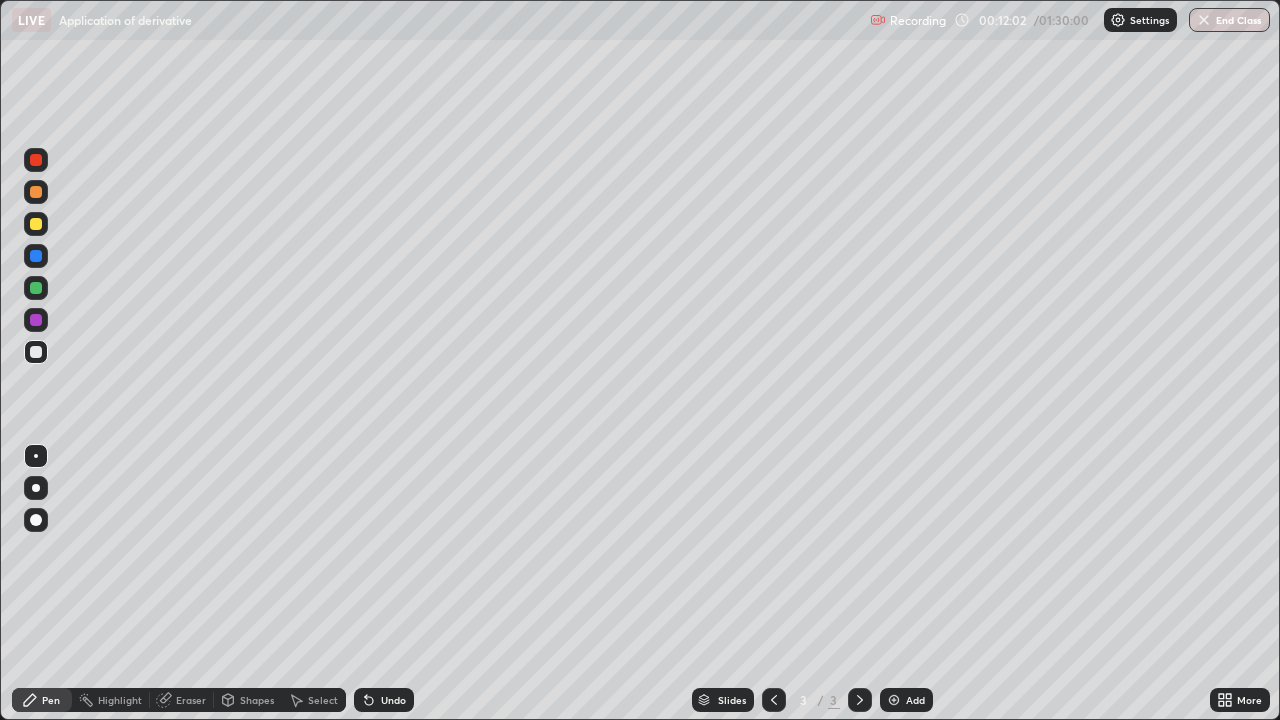 click on "Shapes" at bounding box center (257, 700) 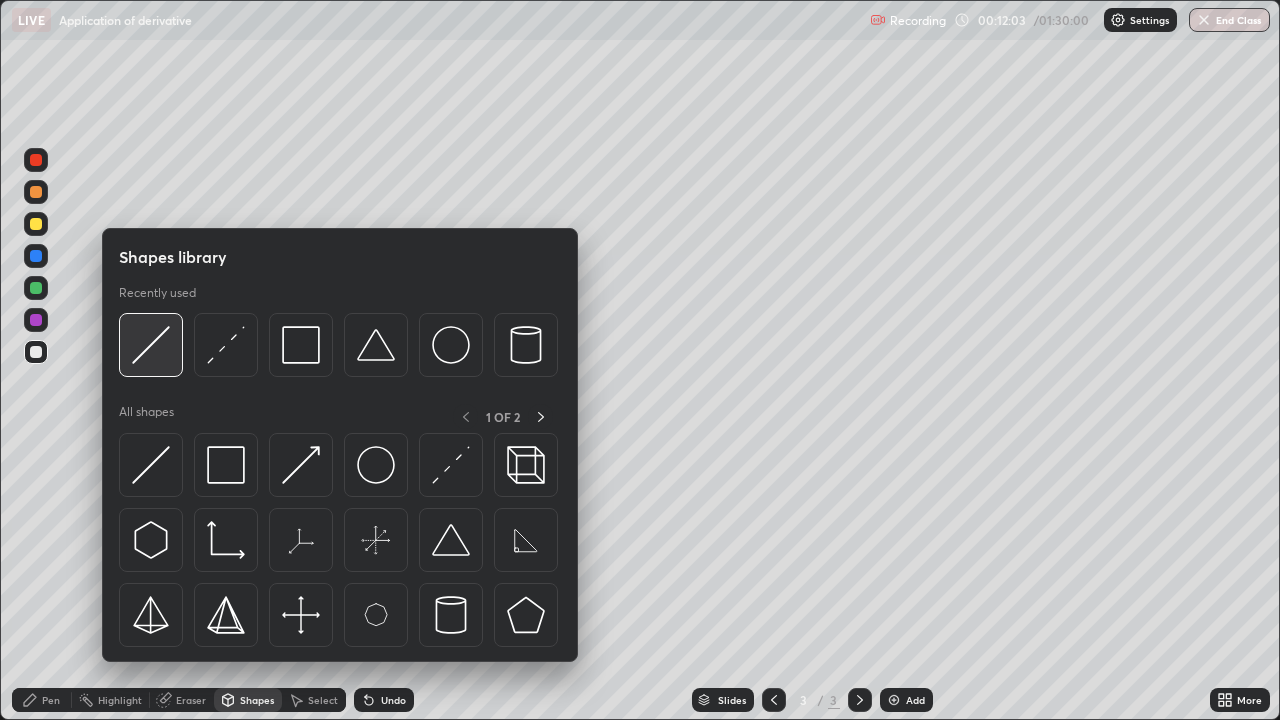 click at bounding box center [151, 345] 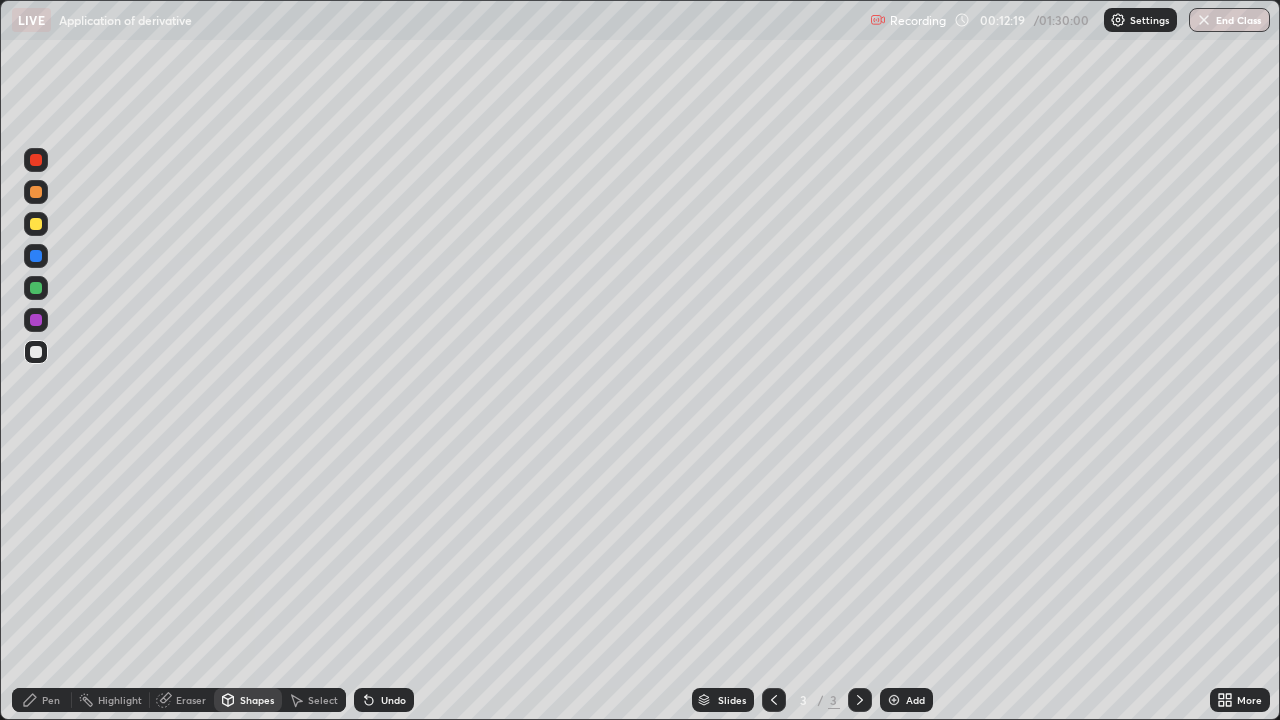 click at bounding box center [36, 288] 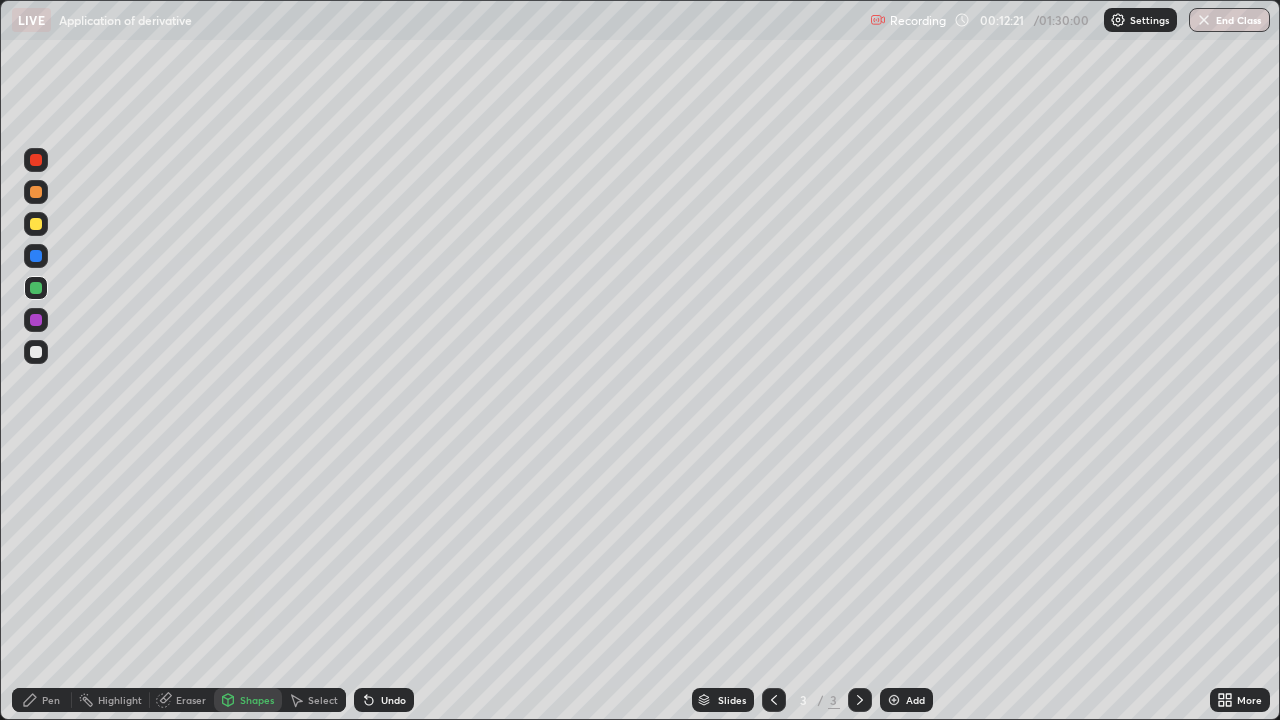 click on "Shapes" at bounding box center [257, 700] 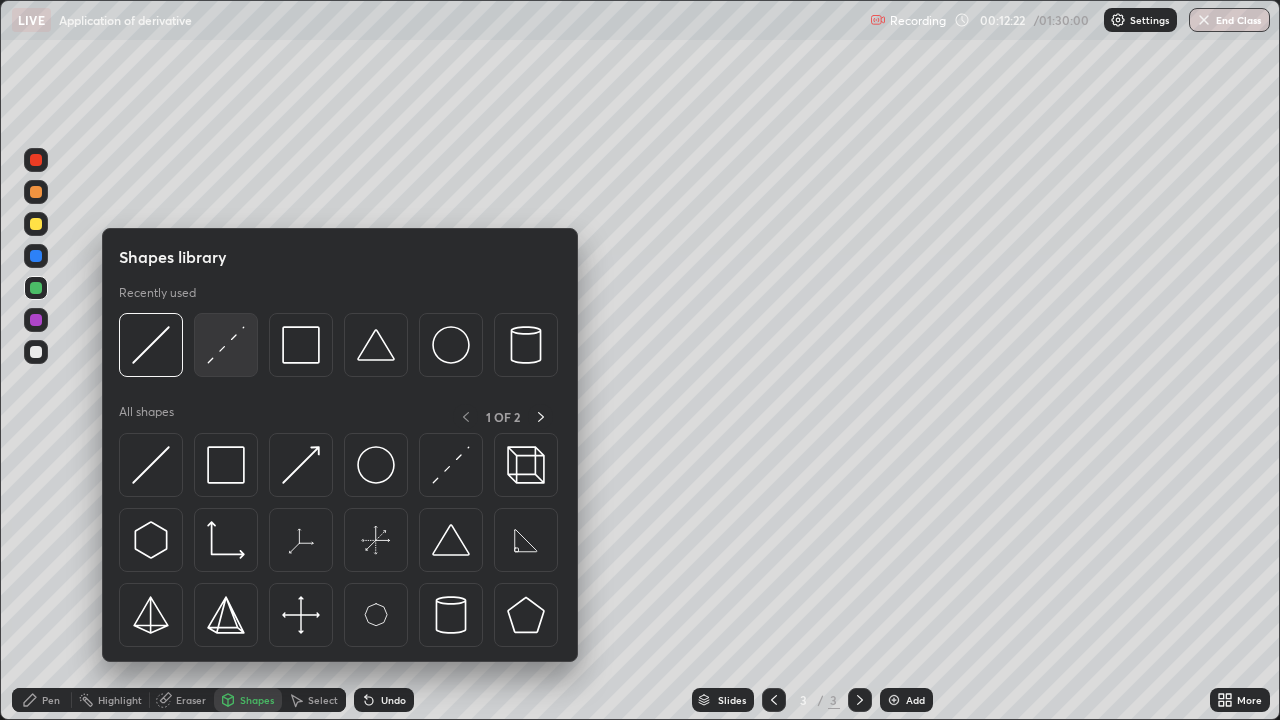 click at bounding box center (226, 345) 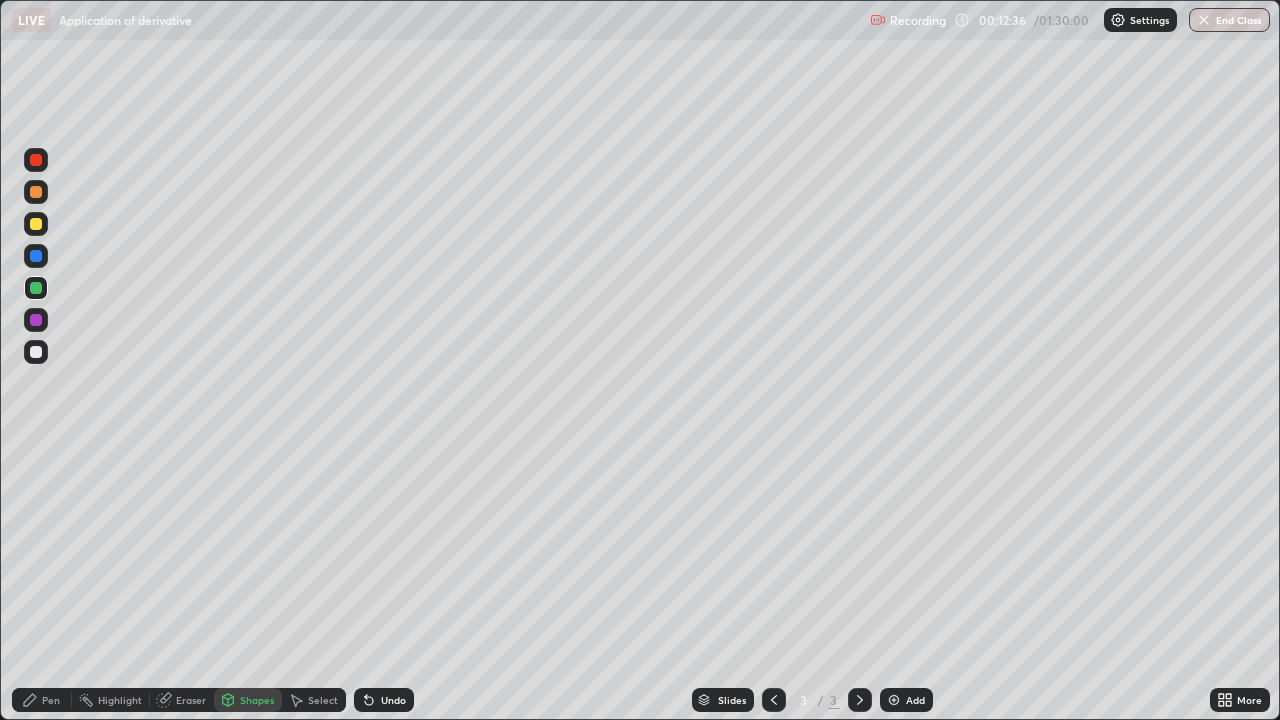 click on "Pen" at bounding box center [42, 700] 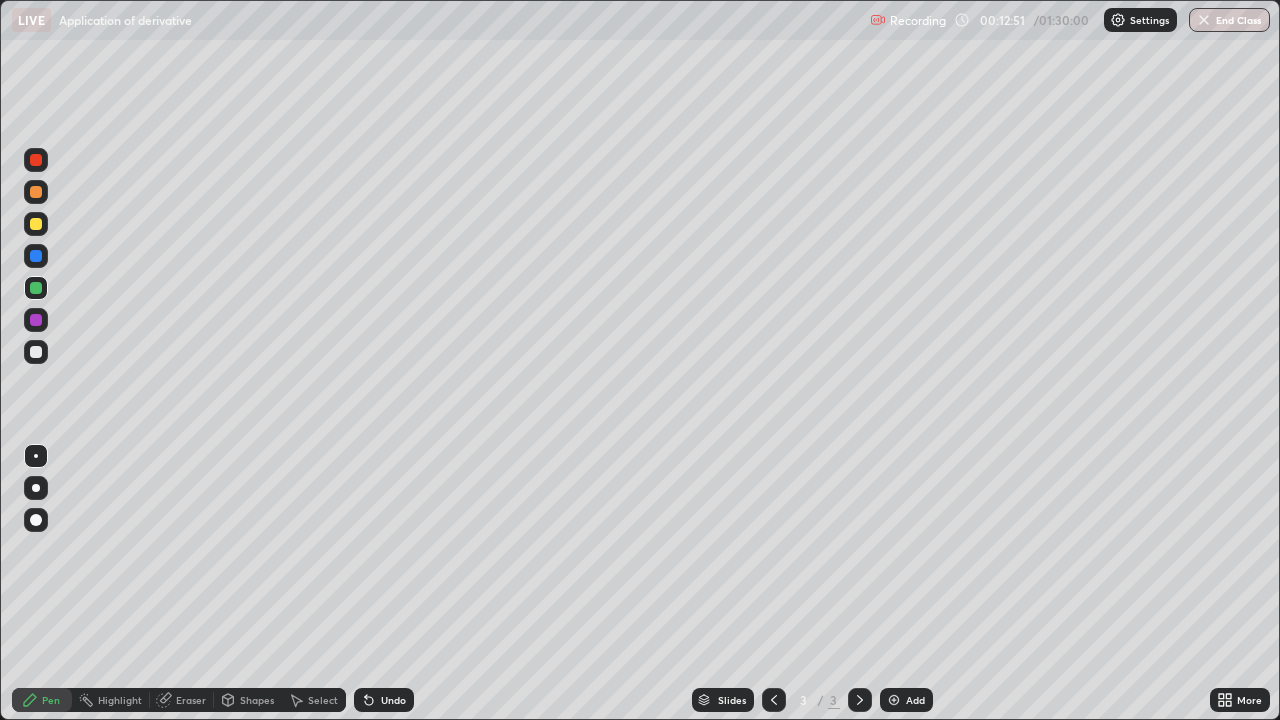 click at bounding box center [36, 192] 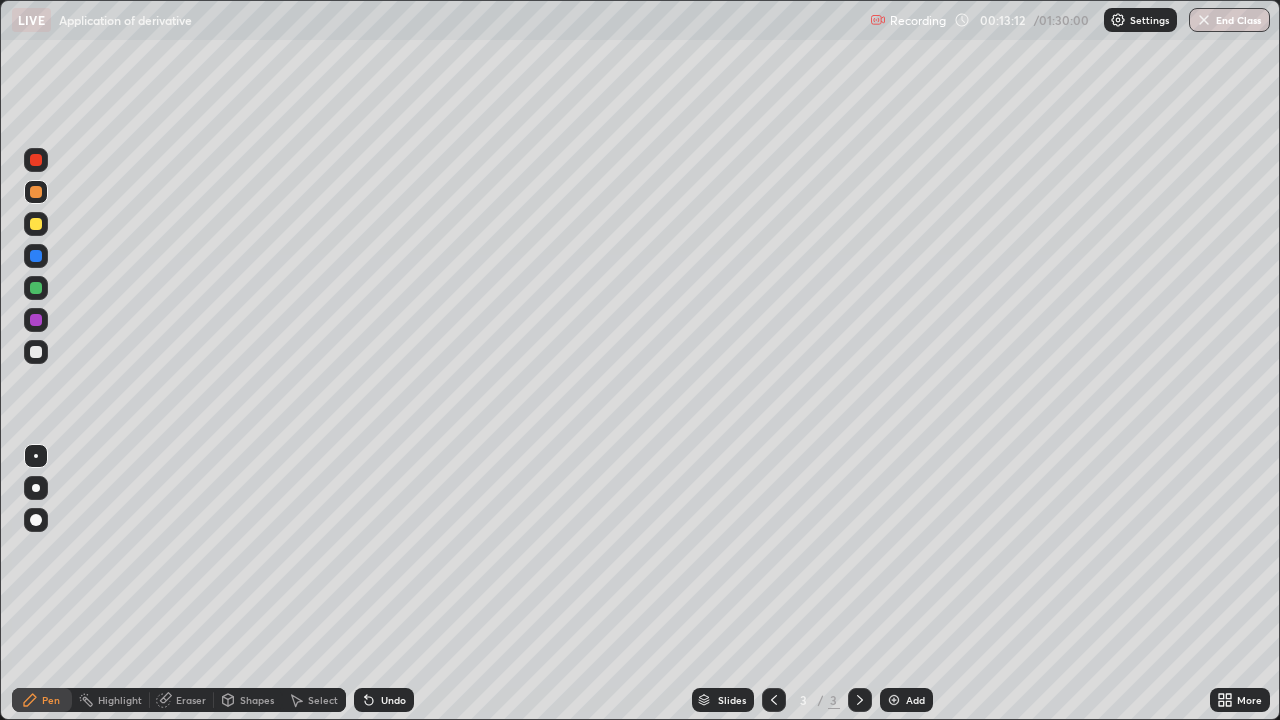 click on "Undo" at bounding box center (393, 700) 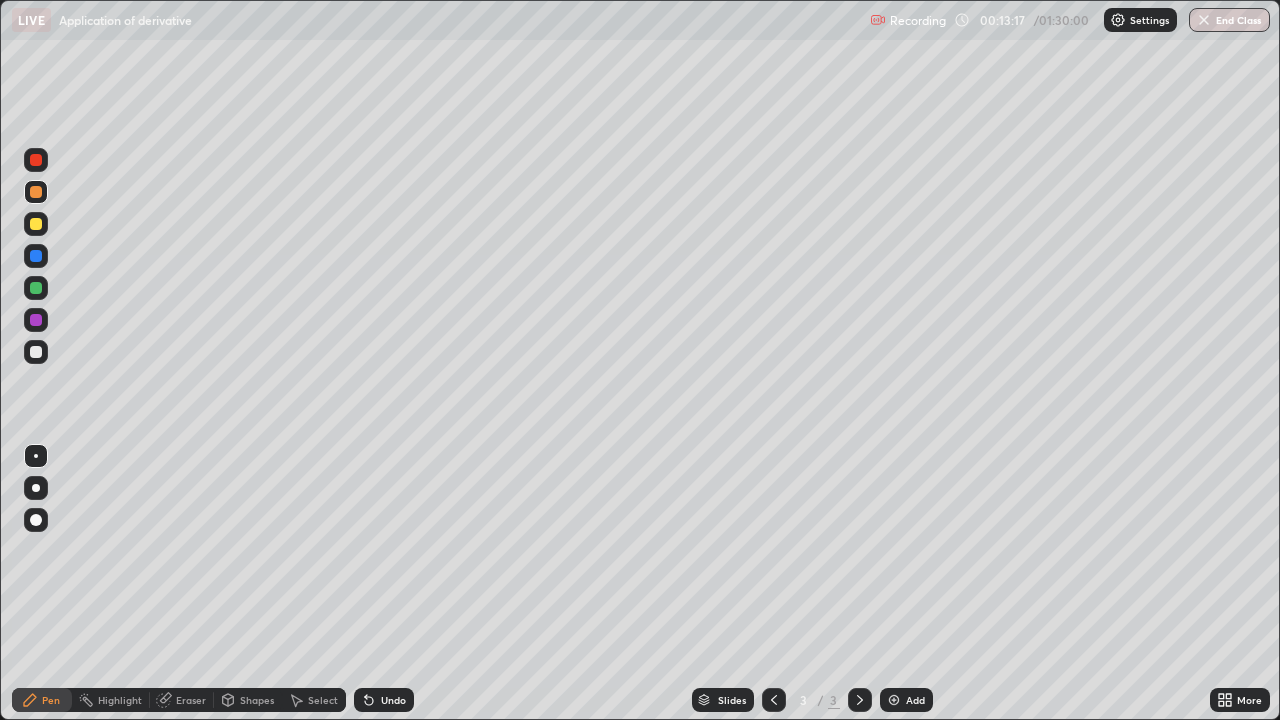 click on "Undo" at bounding box center (393, 700) 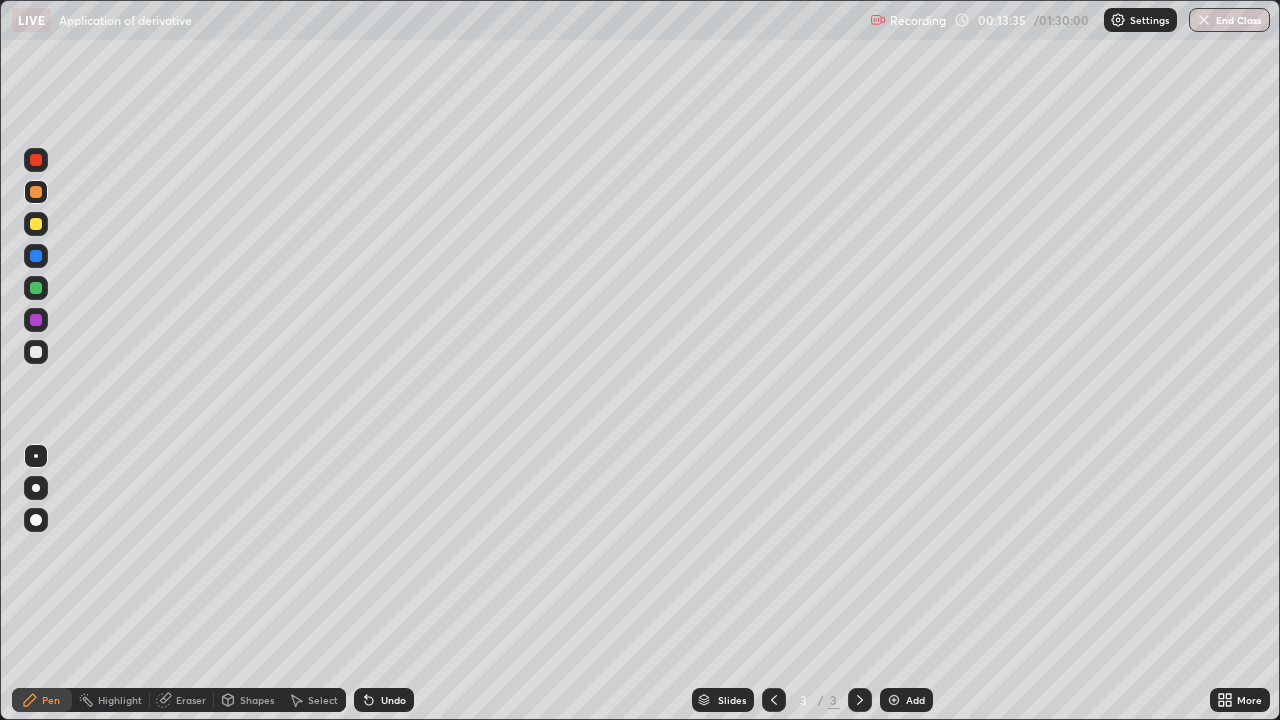 click at bounding box center [36, 352] 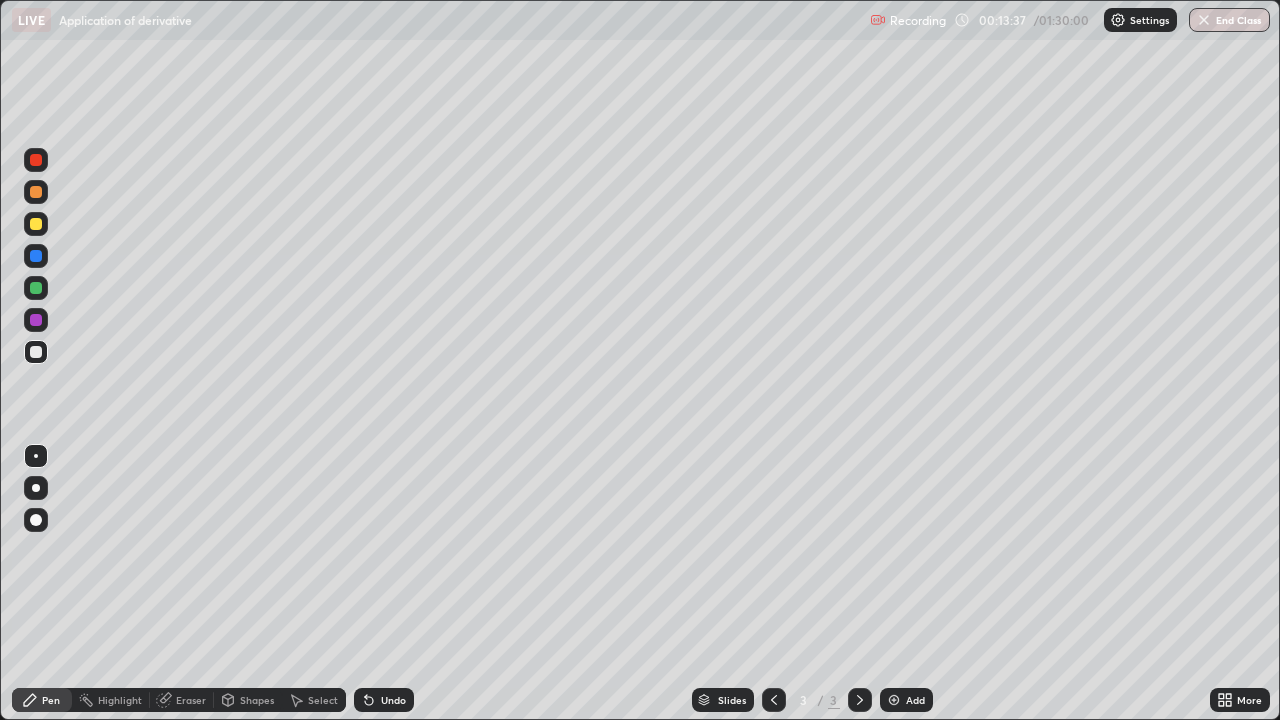 click at bounding box center (36, 288) 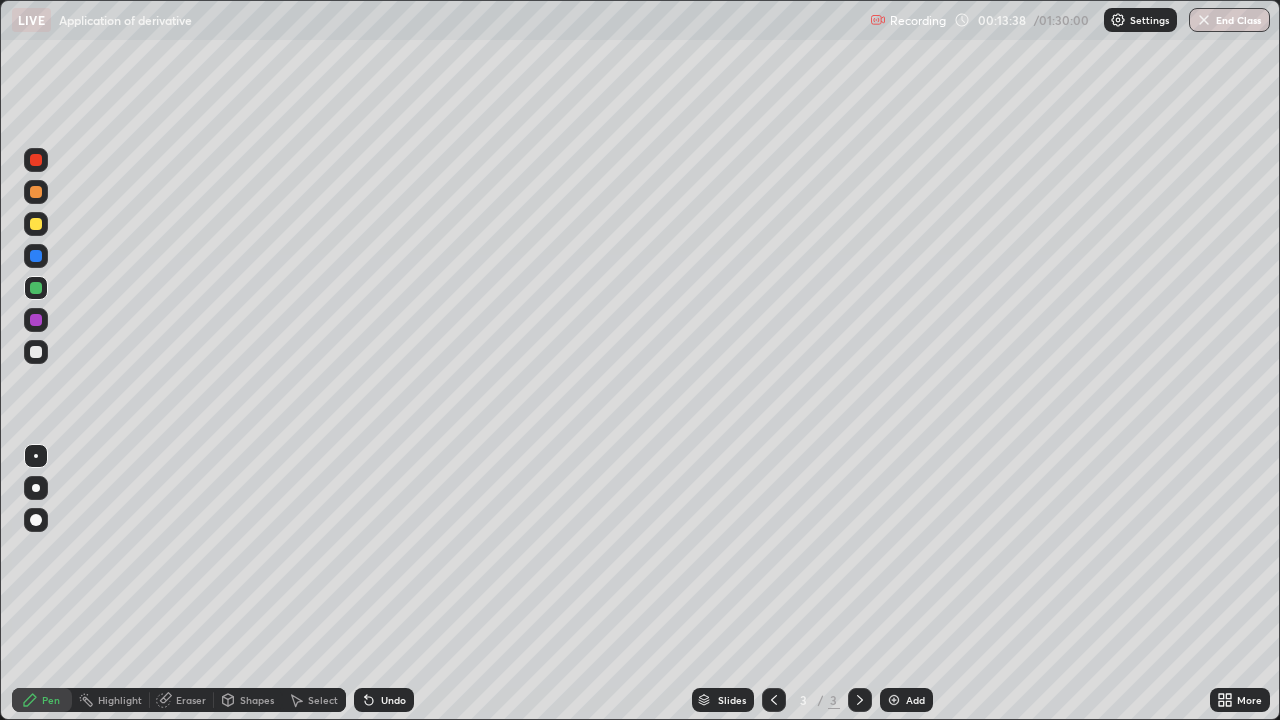 click on "Shapes" at bounding box center [257, 700] 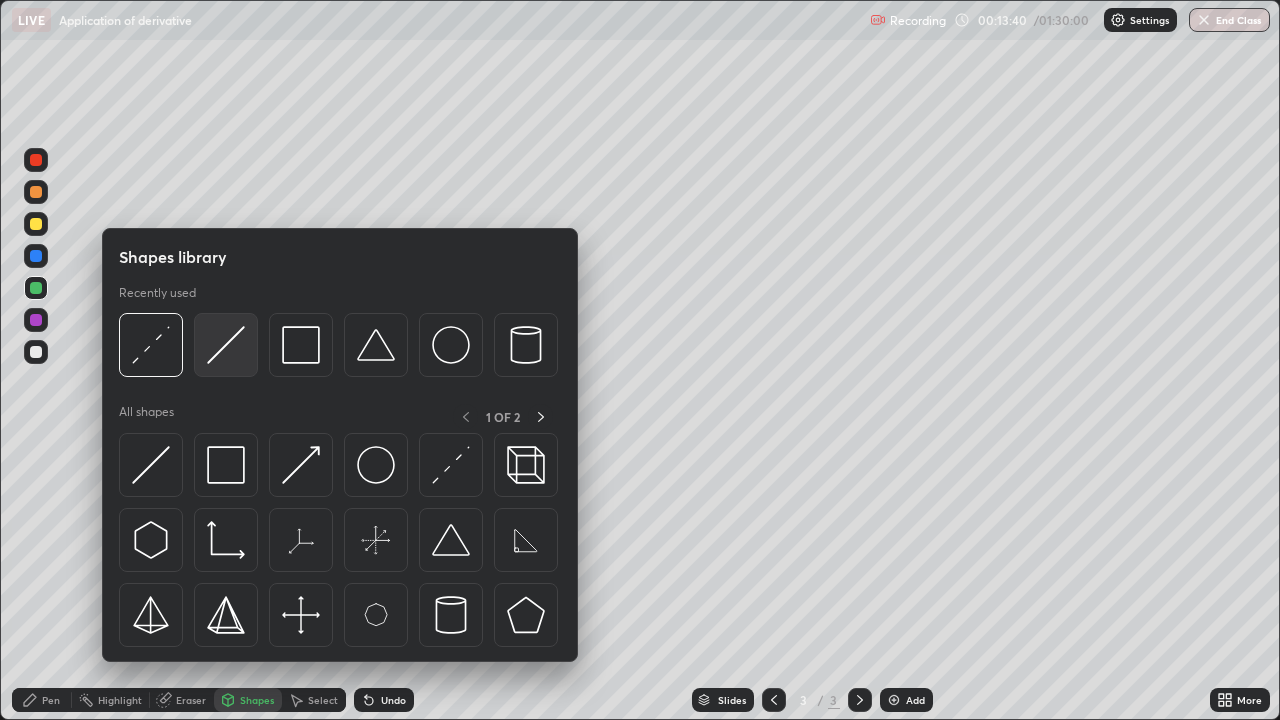 click at bounding box center (226, 345) 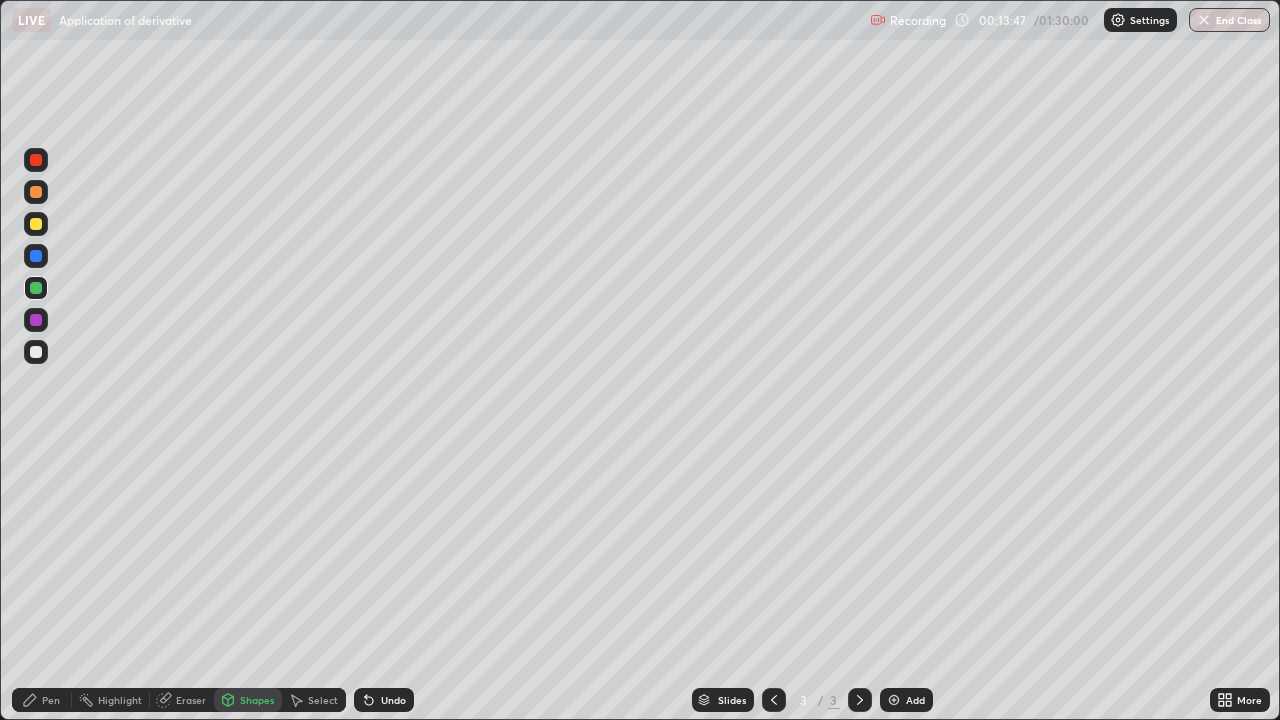 click on "Undo" at bounding box center [393, 700] 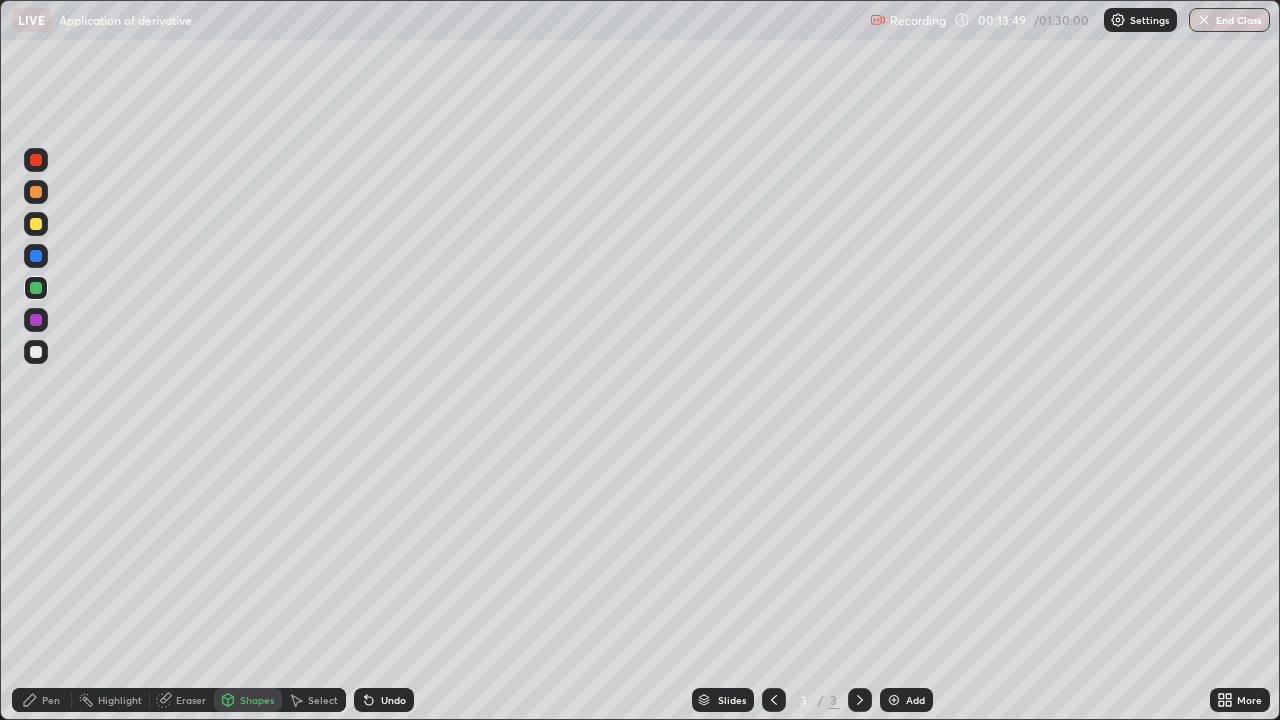 click at bounding box center [36, 320] 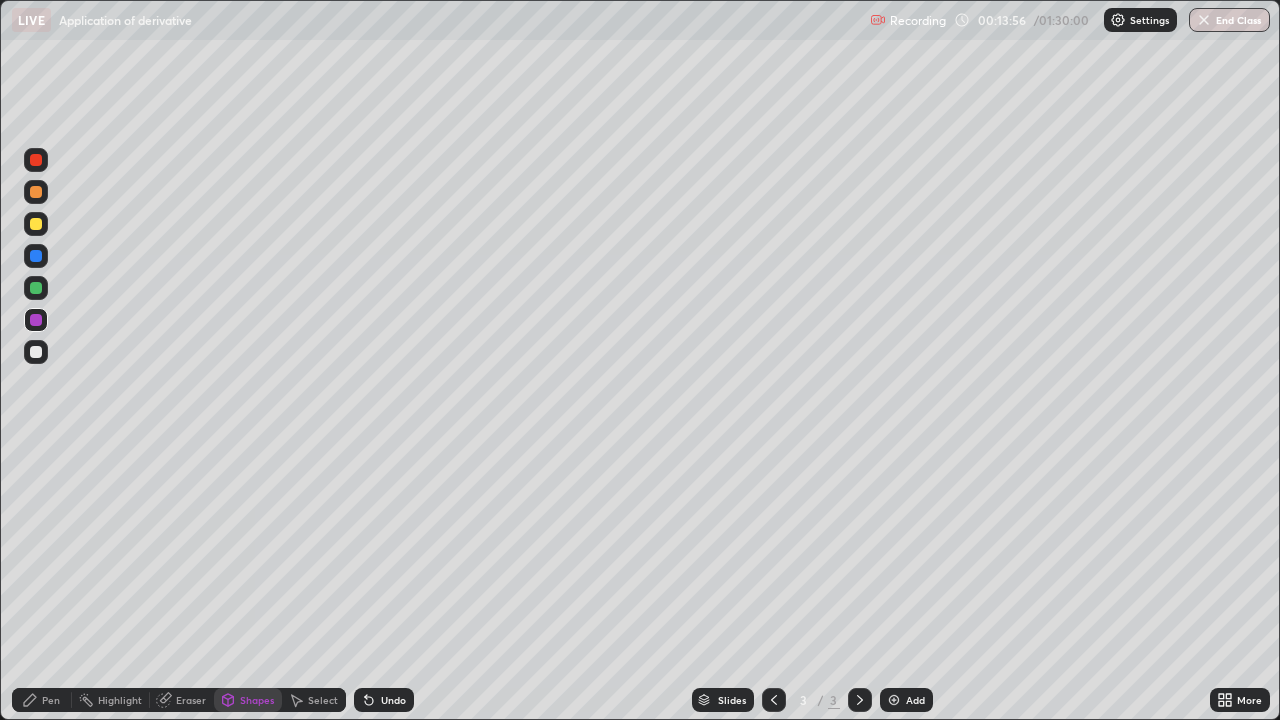 click on "Shapes" at bounding box center [257, 700] 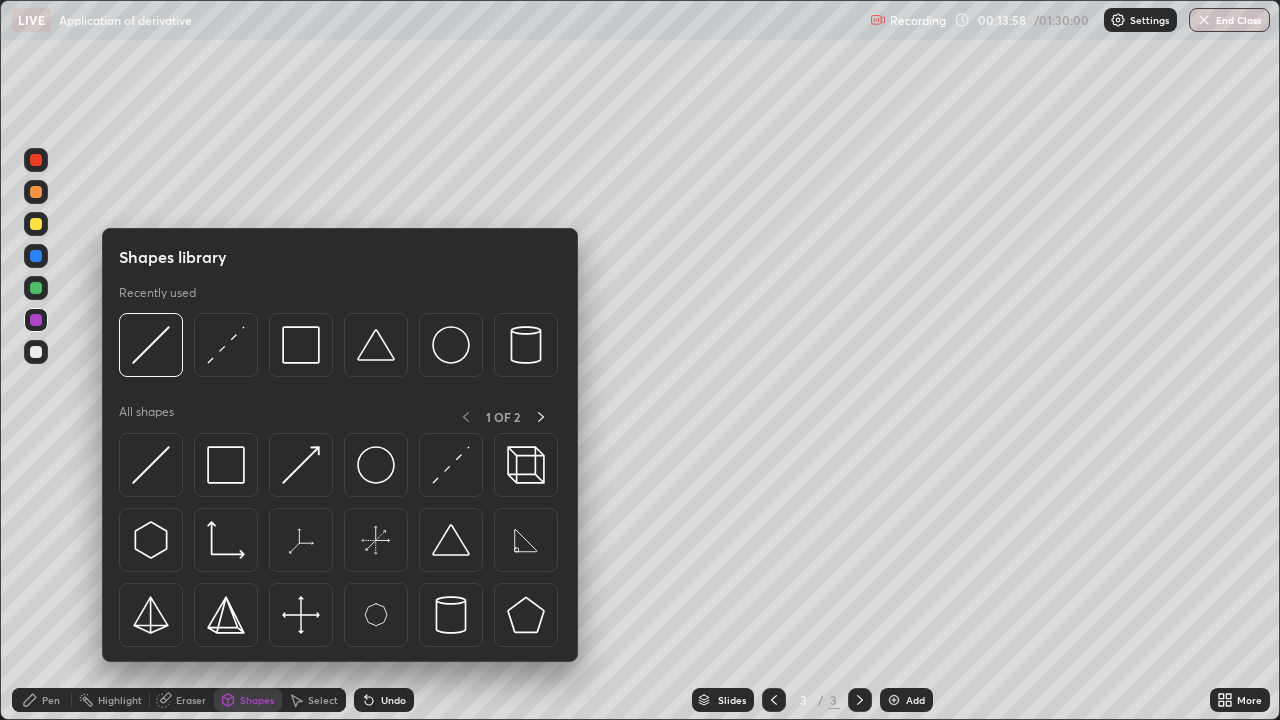 click at bounding box center [36, 352] 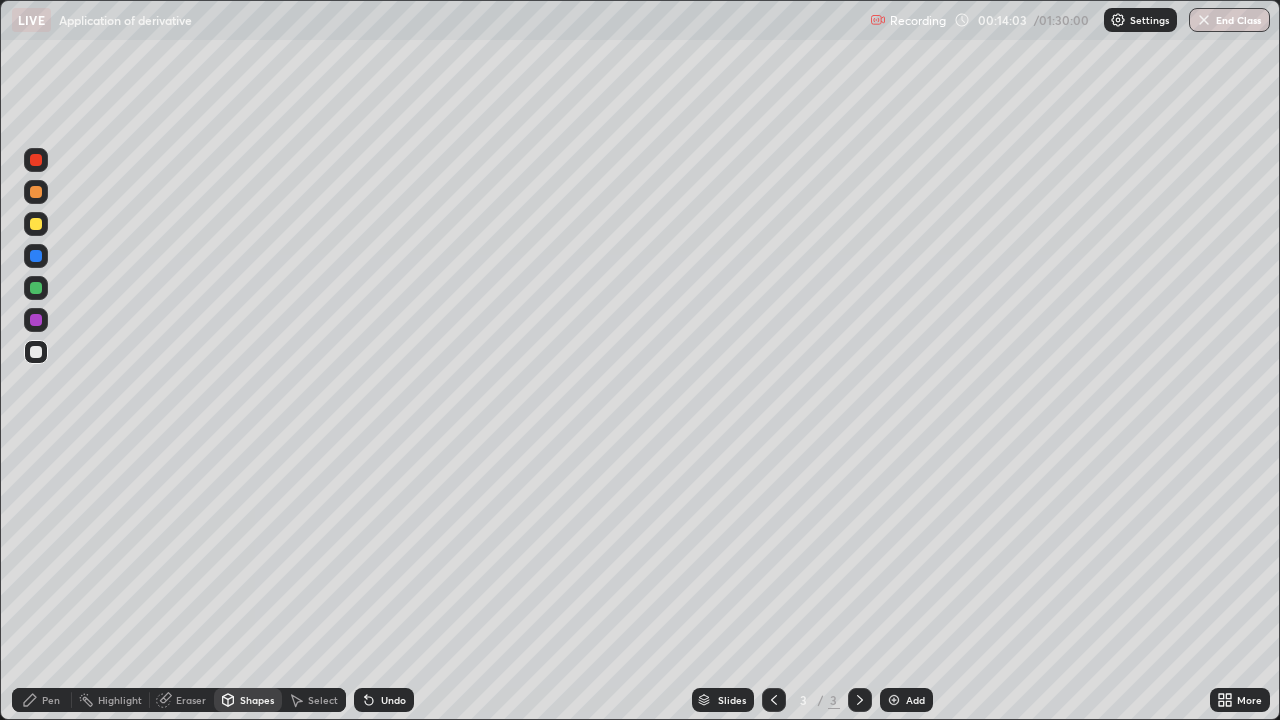 click on "Undo" at bounding box center [393, 700] 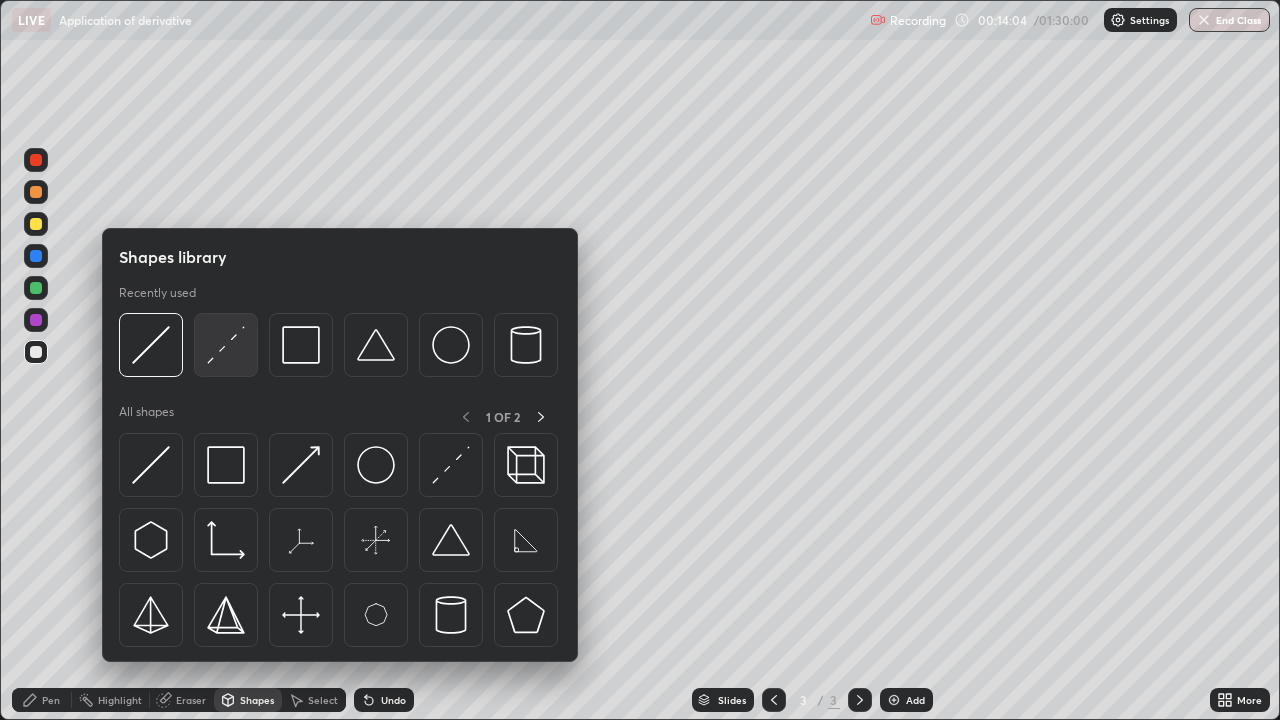 click at bounding box center [226, 345] 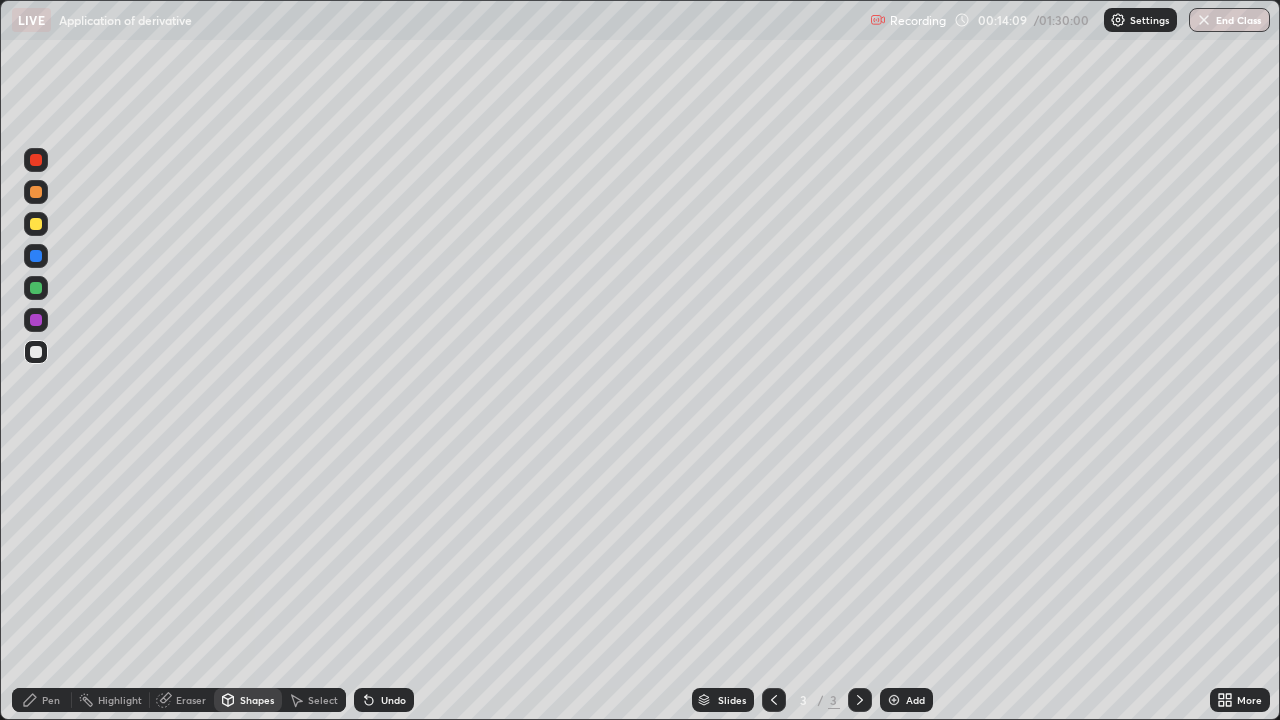 click on "Pen" at bounding box center (42, 700) 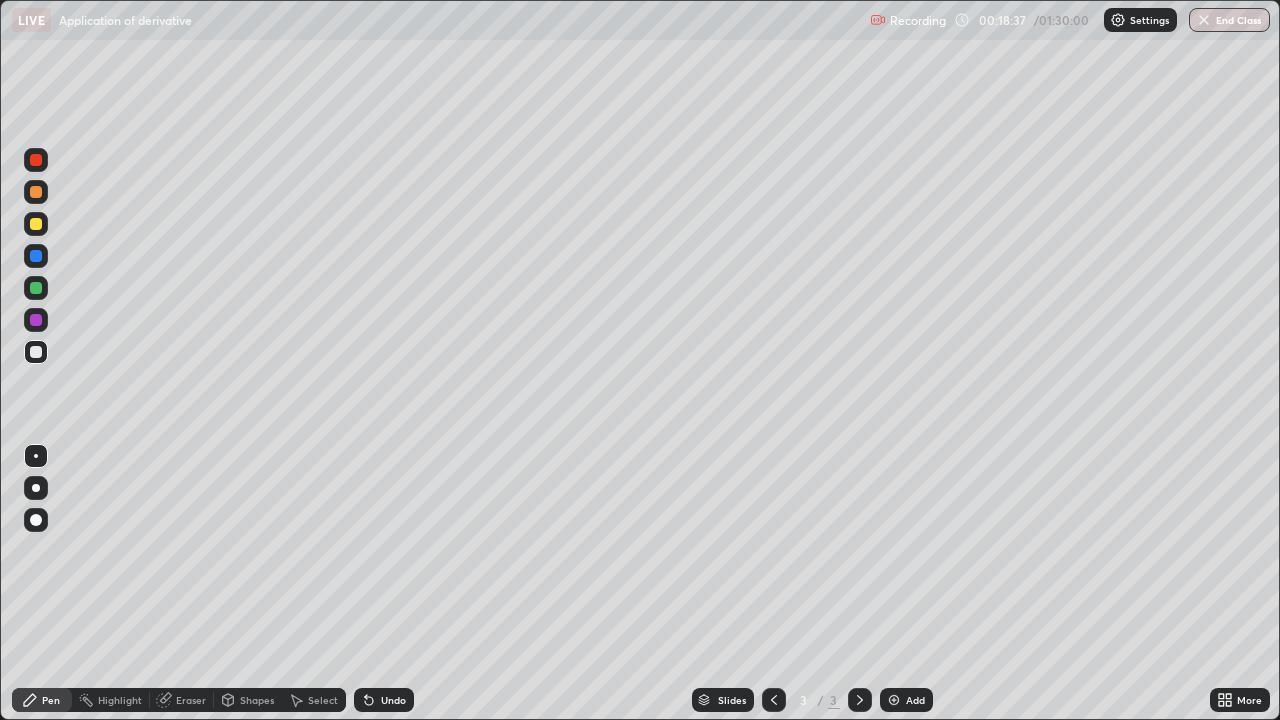 click on "Eraser" at bounding box center (191, 700) 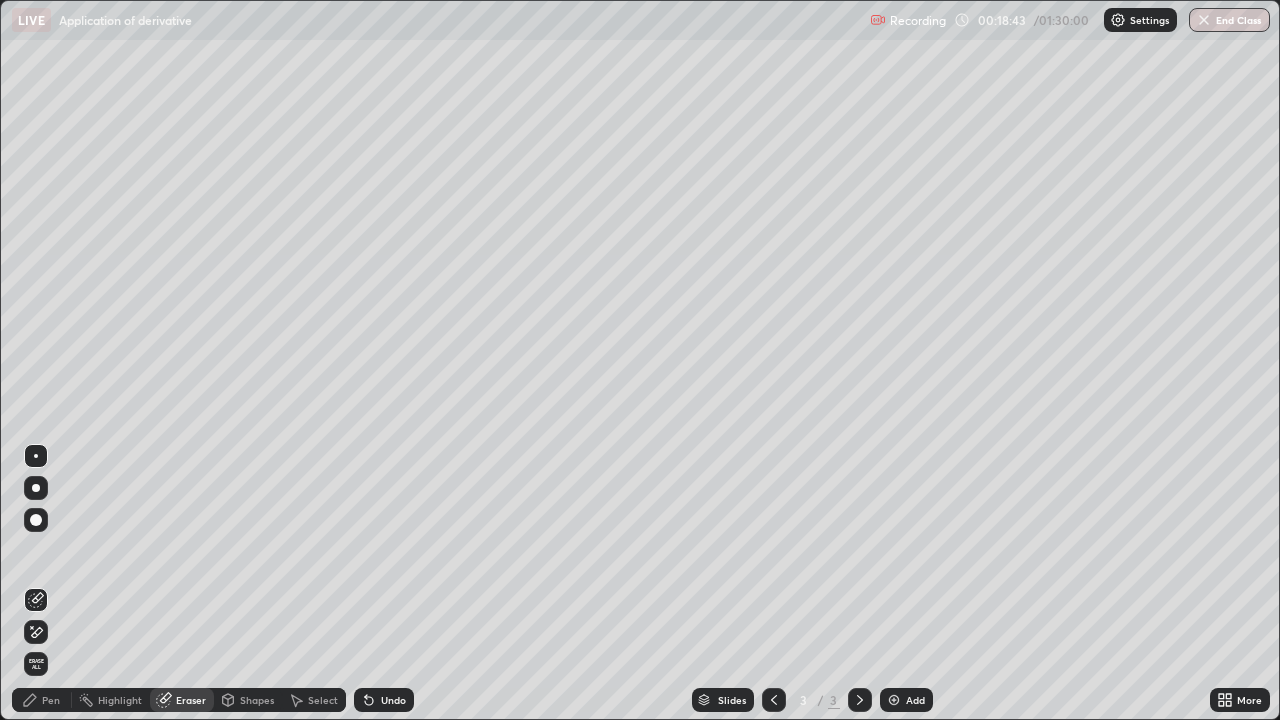 click on "Pen" at bounding box center [42, 700] 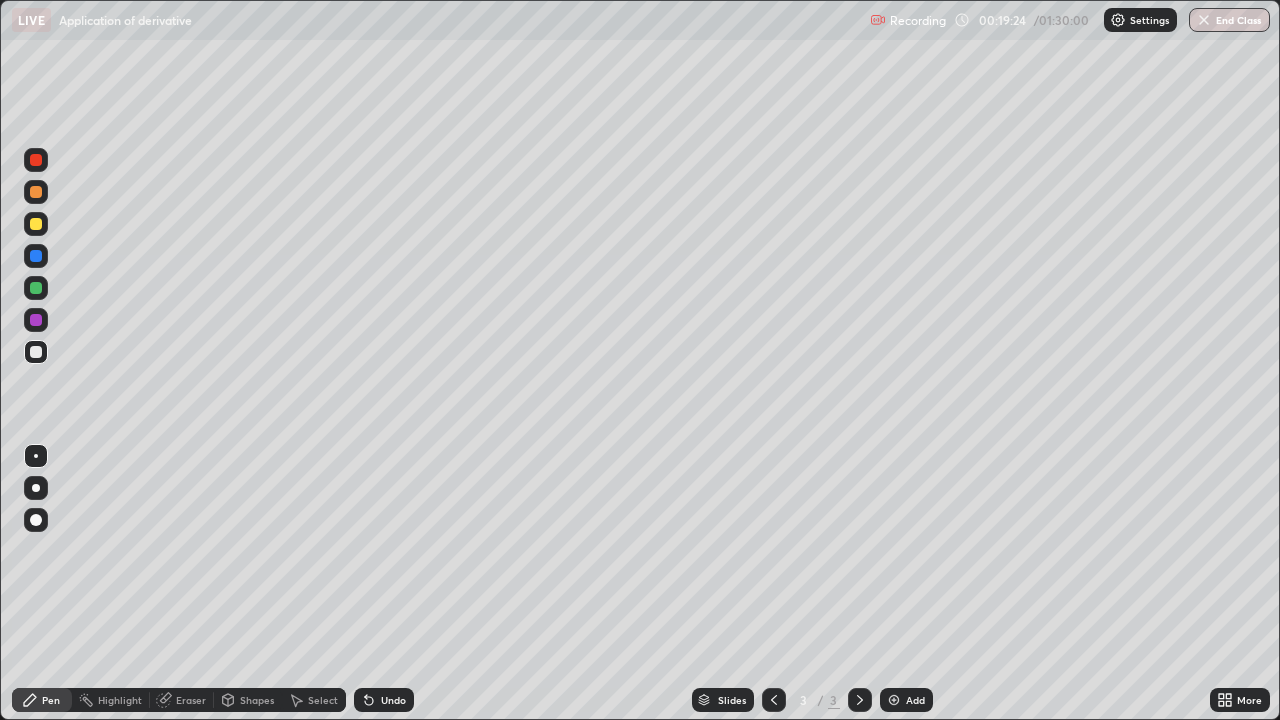 click on "Add" at bounding box center [906, 700] 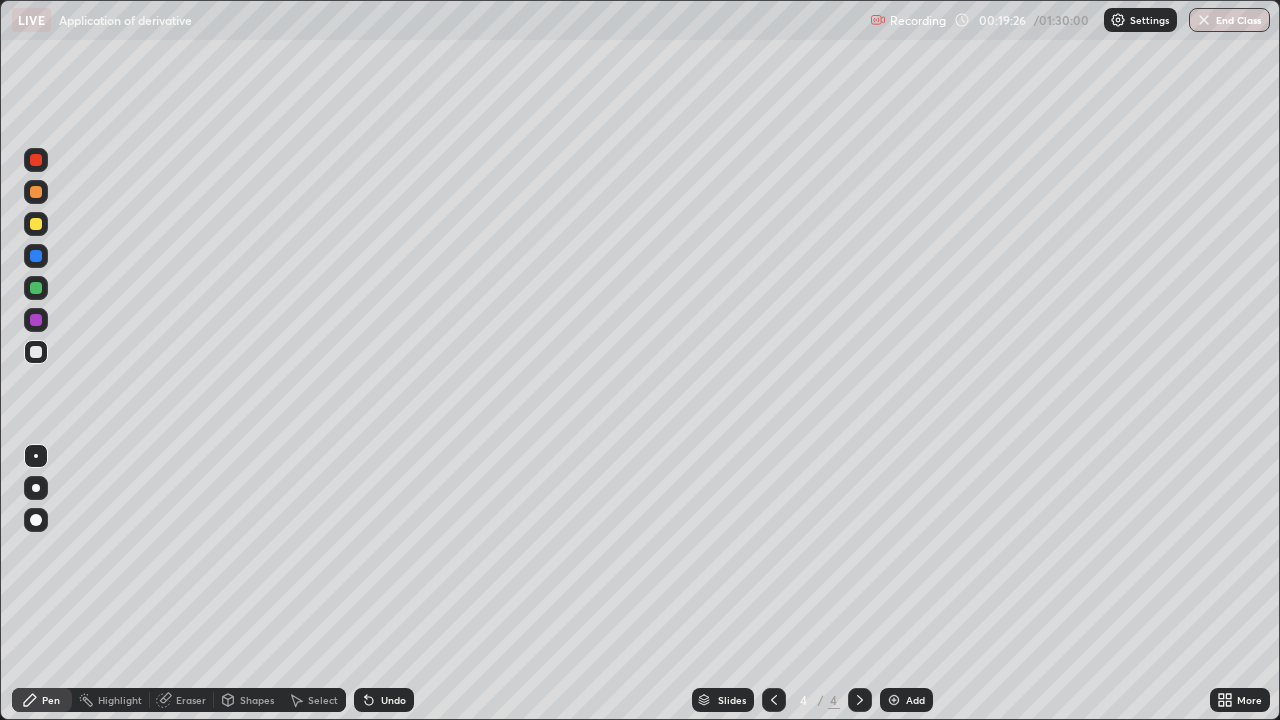 click on "Shapes" at bounding box center (257, 700) 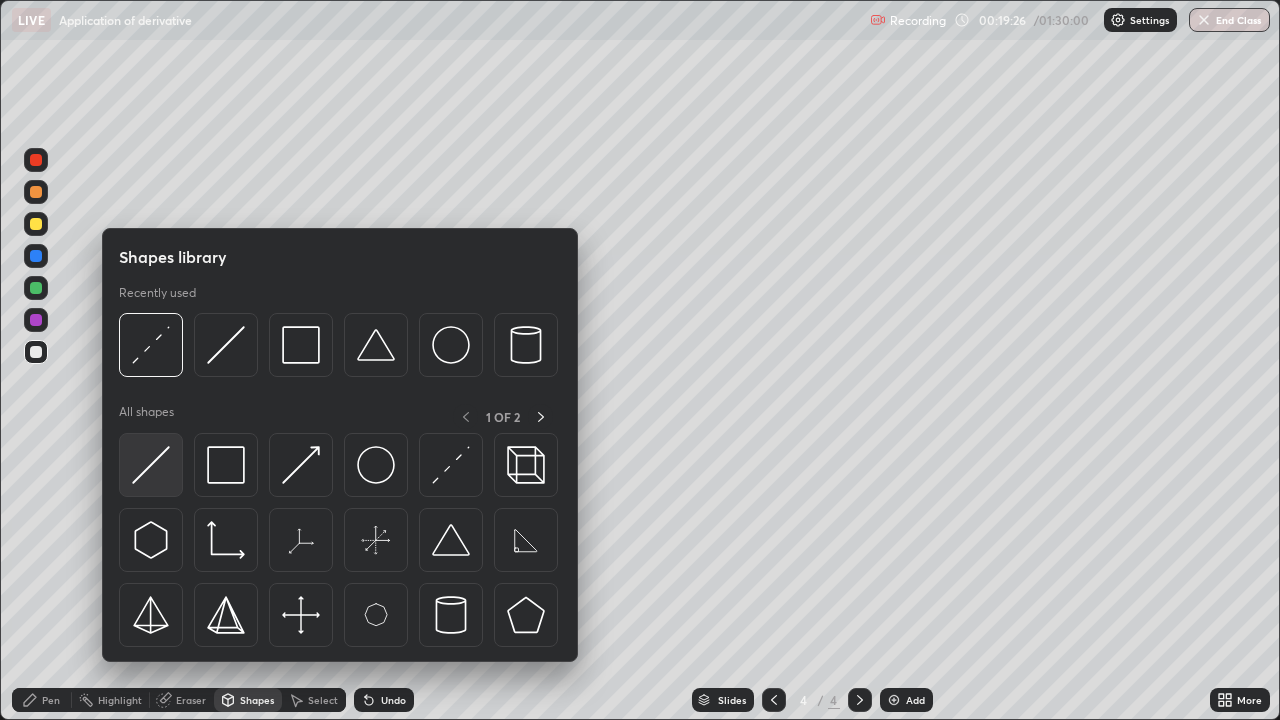 click at bounding box center (151, 465) 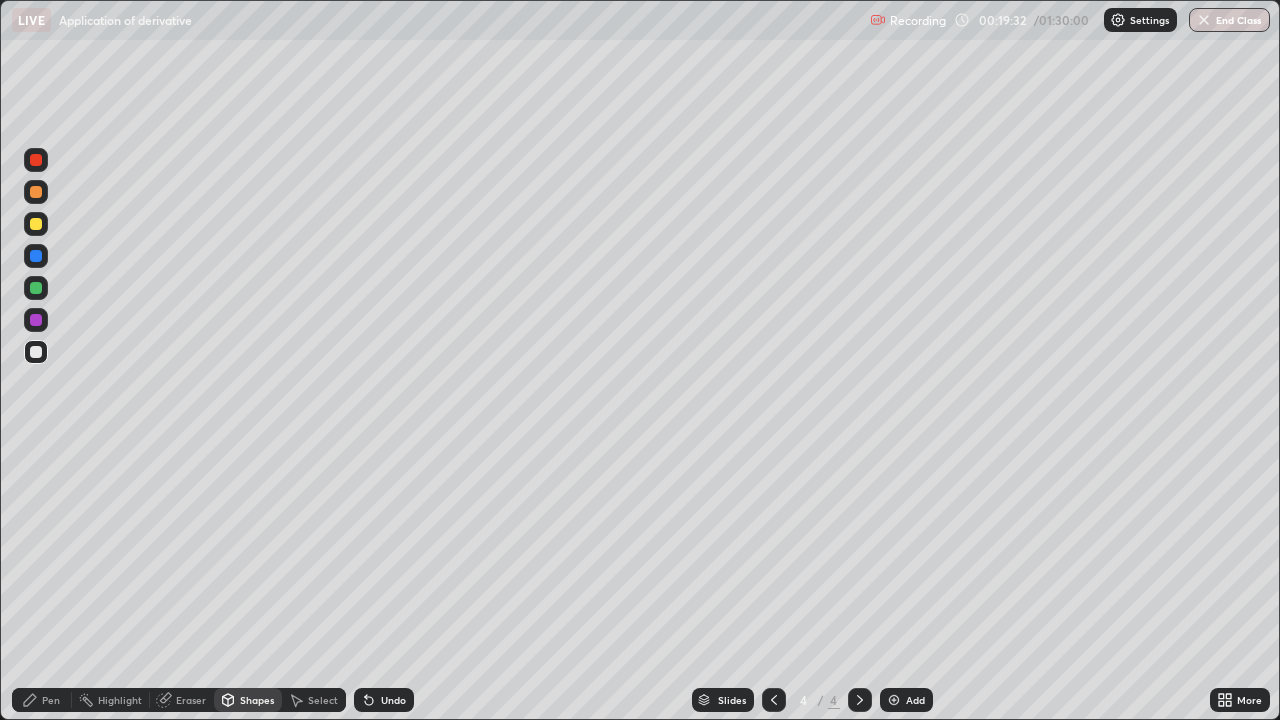click on "Pen" at bounding box center (51, 700) 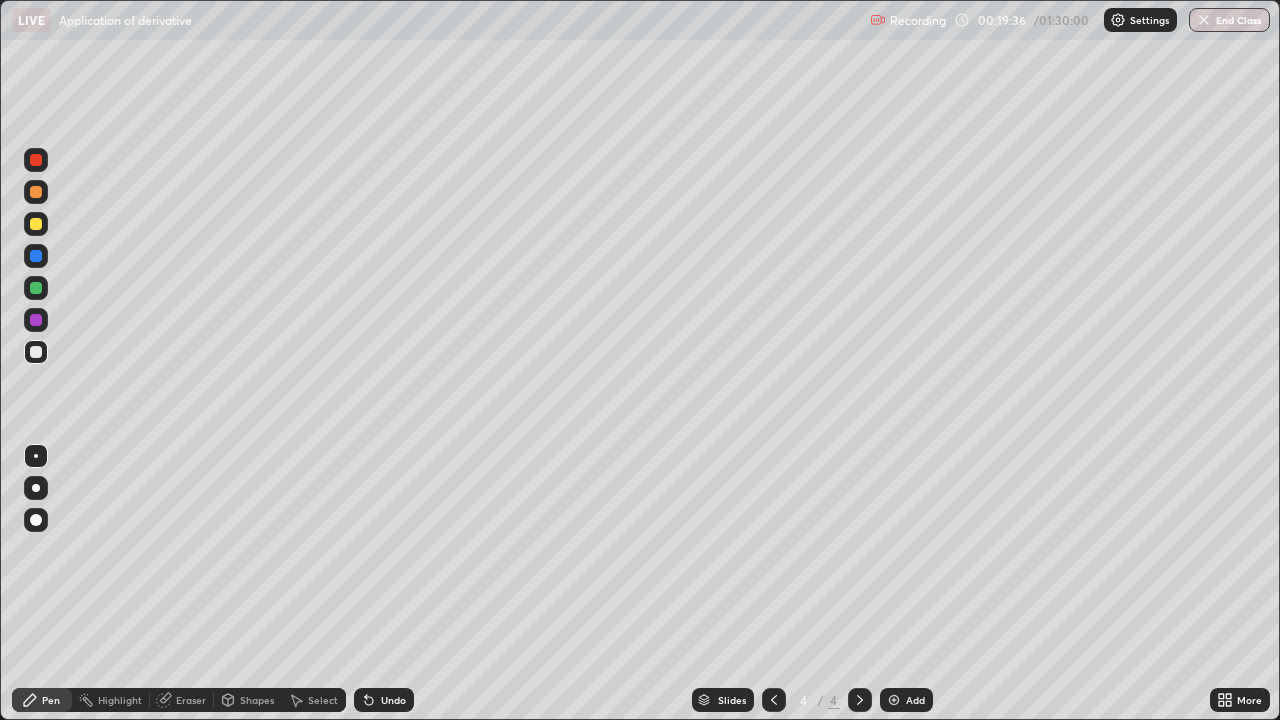 click at bounding box center [36, 256] 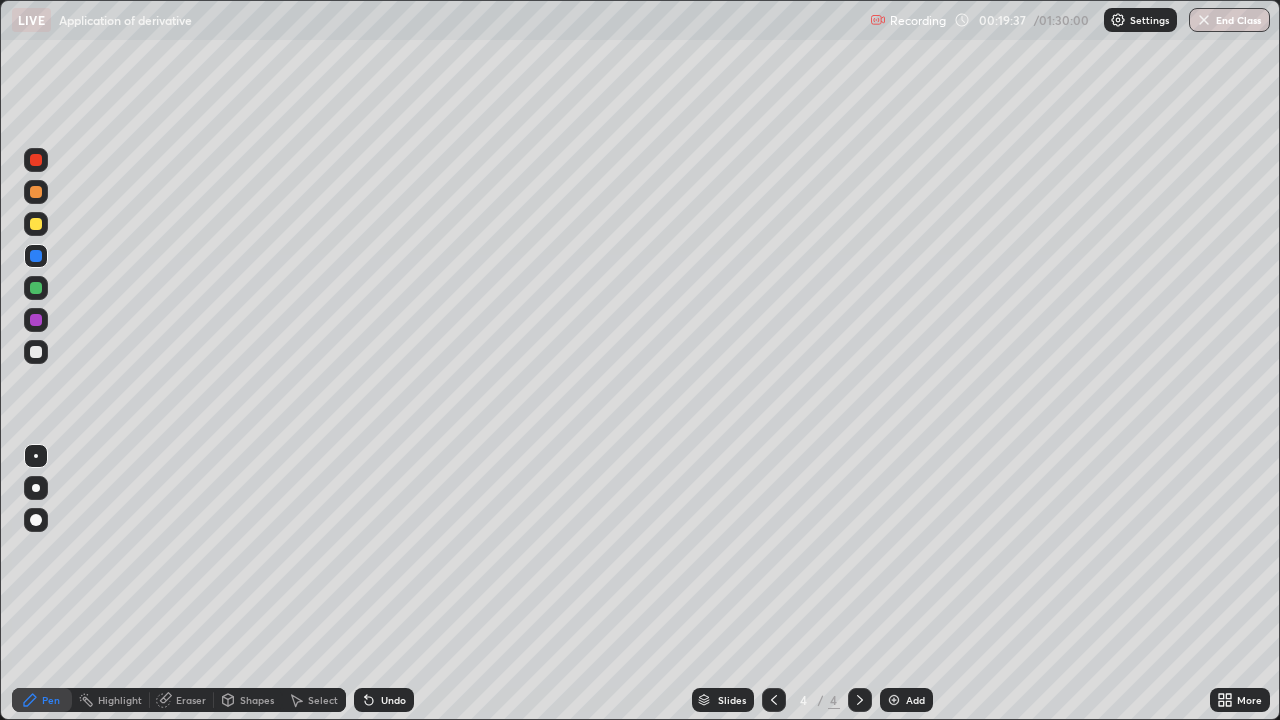 click at bounding box center [36, 288] 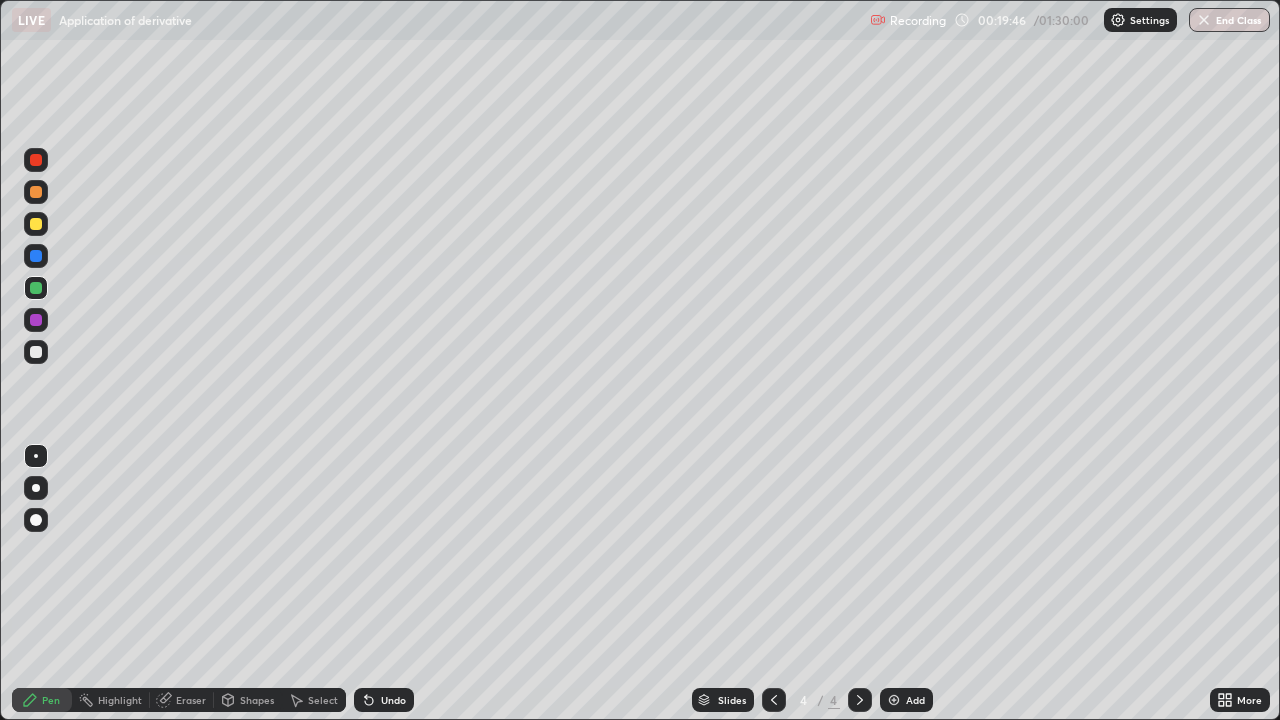 click on "Undo" at bounding box center [393, 700] 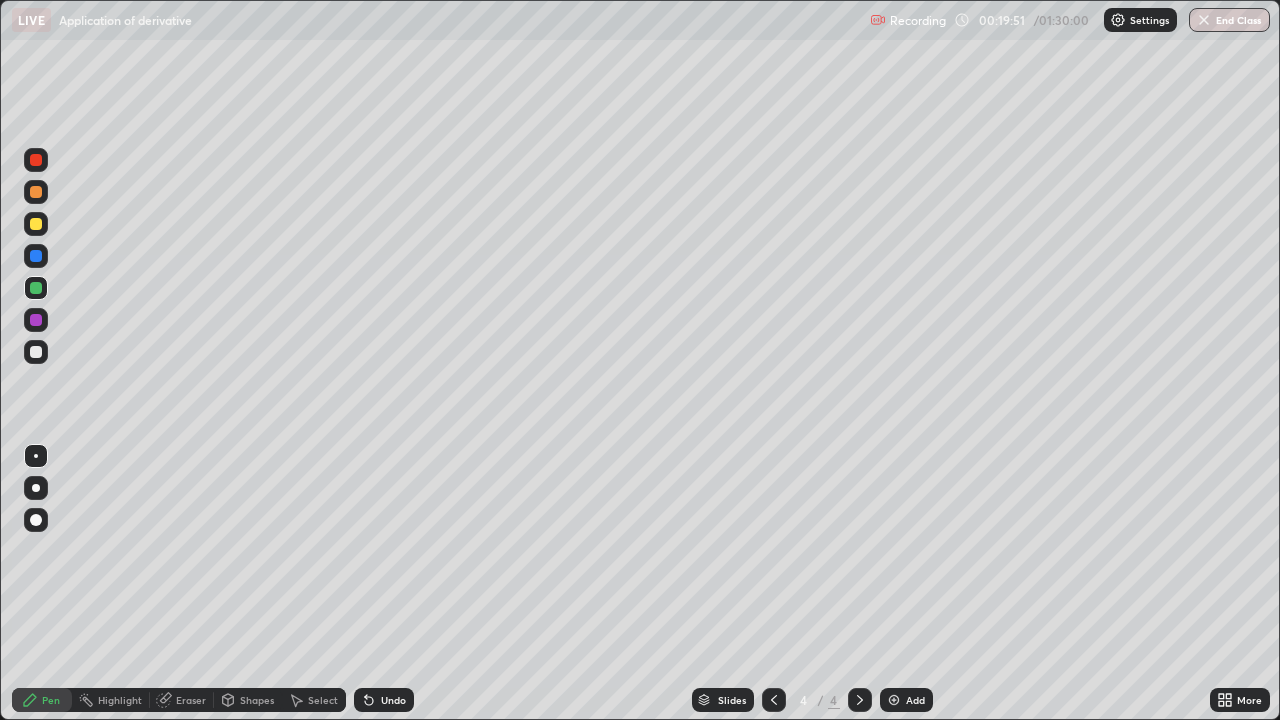 click on "Undo" at bounding box center [393, 700] 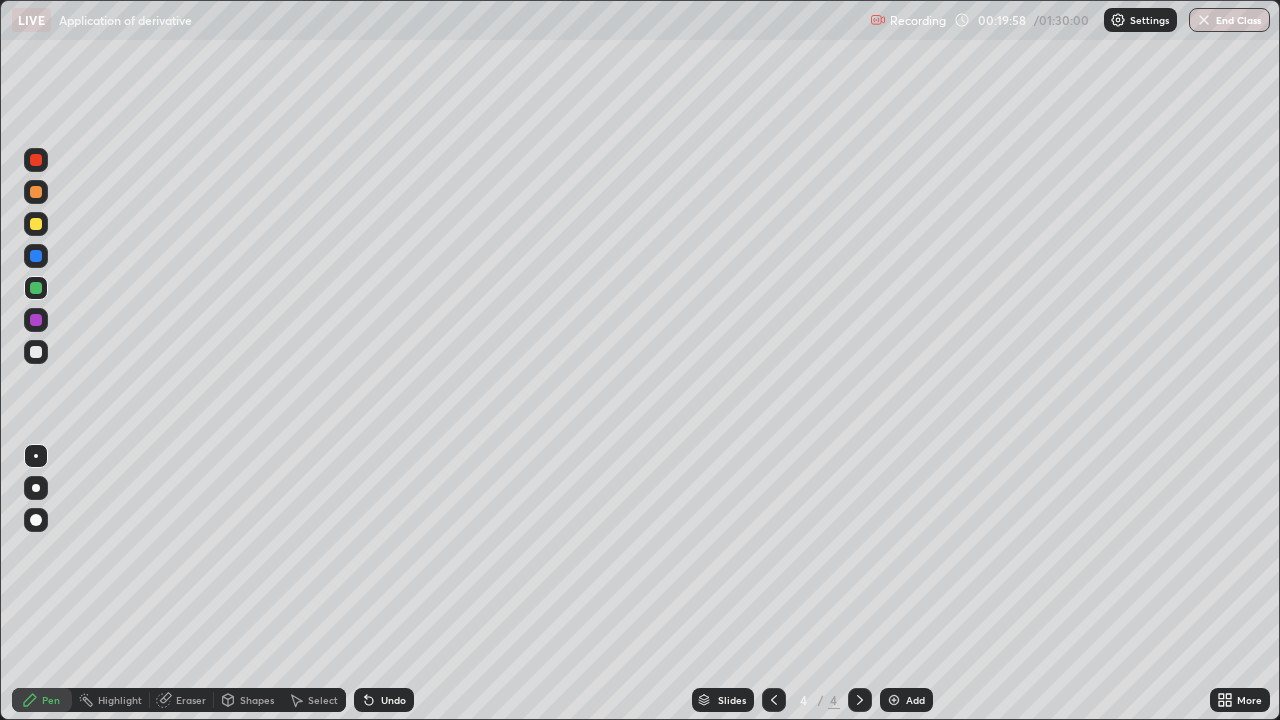 click on "Shapes" at bounding box center [248, 700] 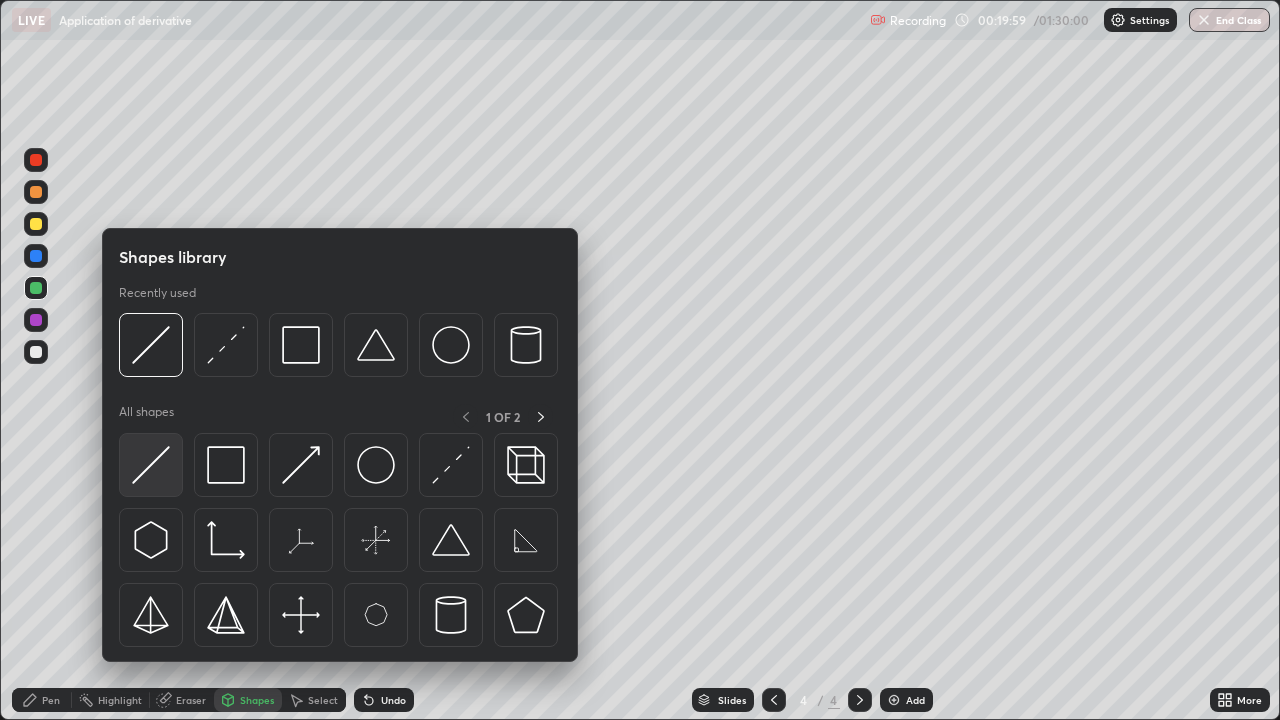click at bounding box center (151, 465) 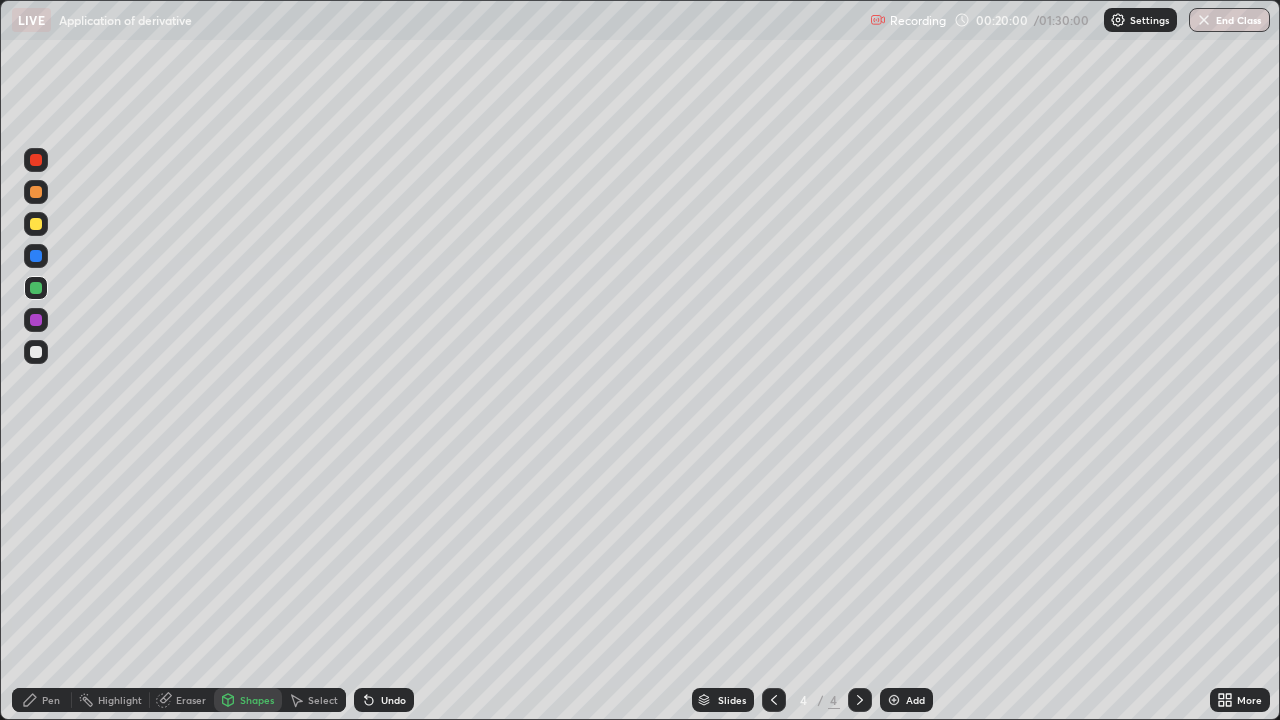 click at bounding box center (36, 352) 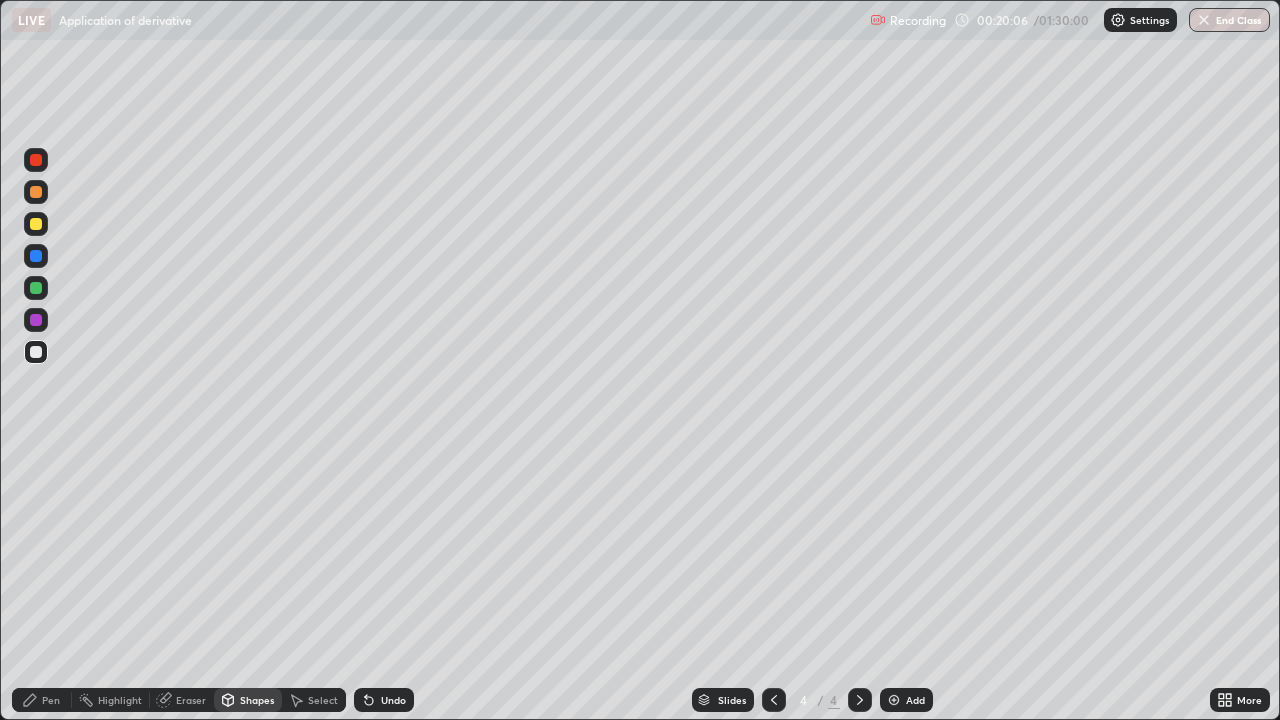 click at bounding box center (36, 224) 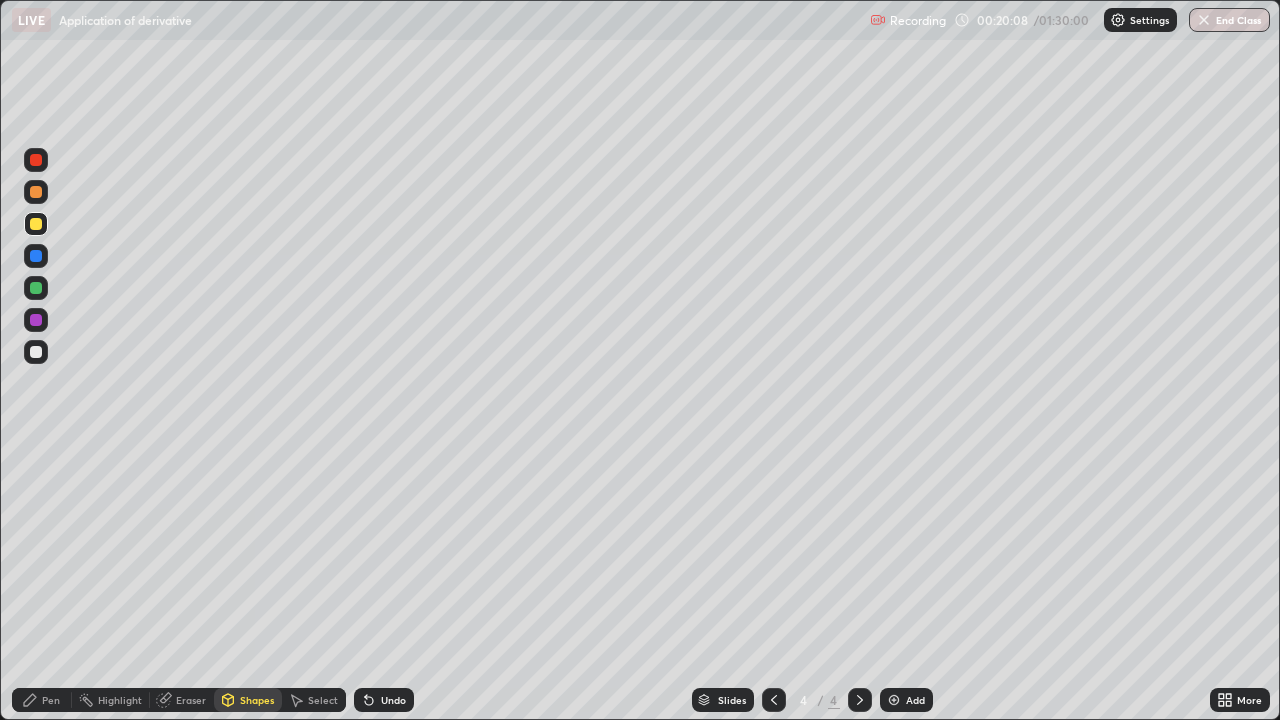 click on "Shapes" at bounding box center [257, 700] 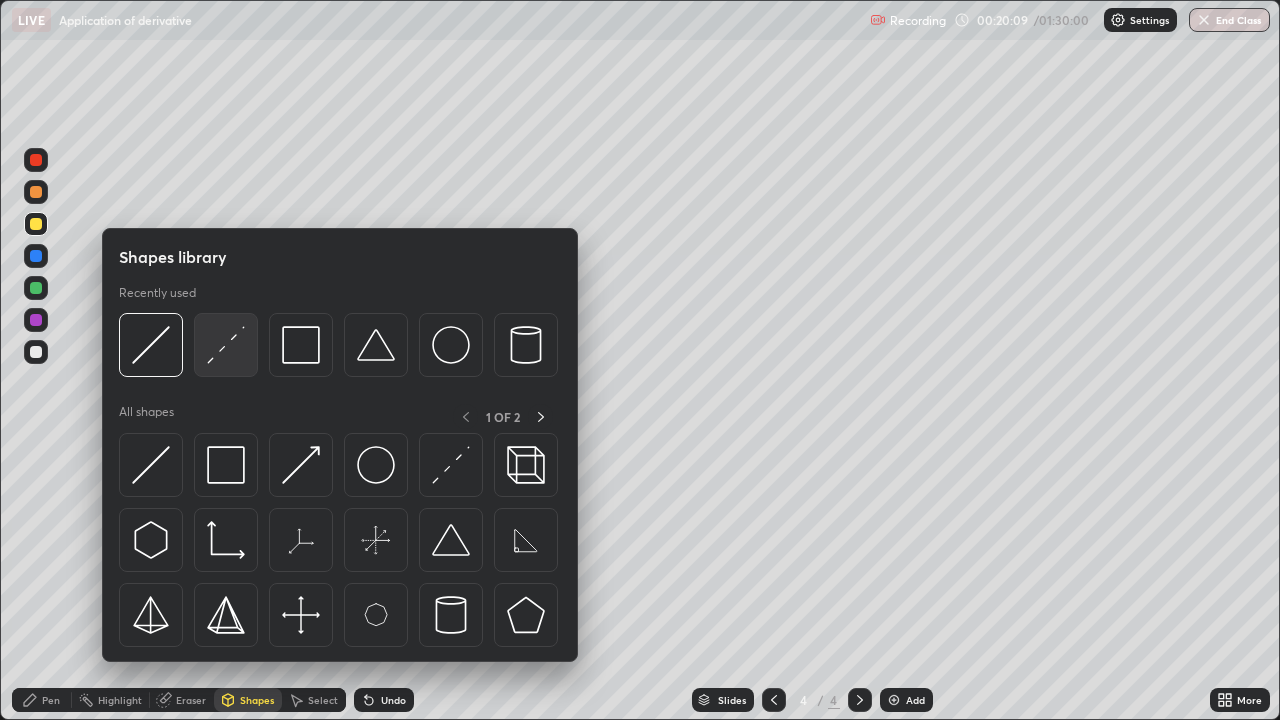 click at bounding box center [226, 345] 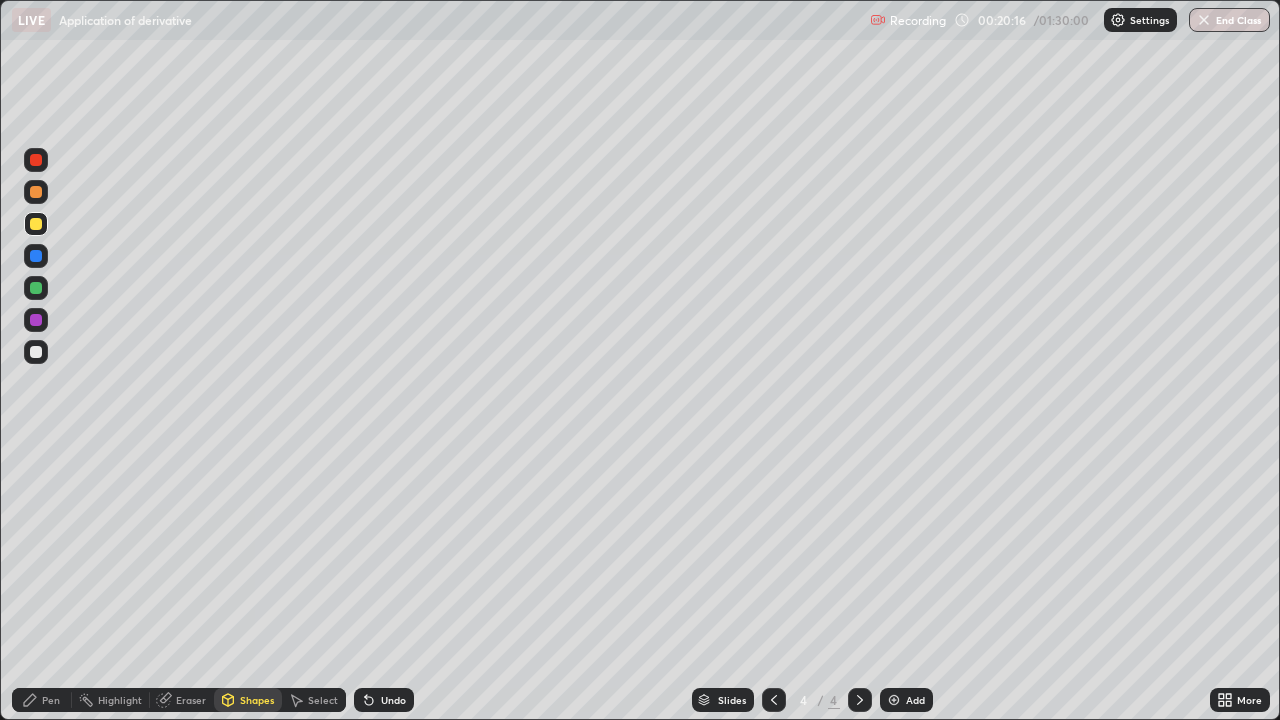 click on "Pen" at bounding box center (51, 700) 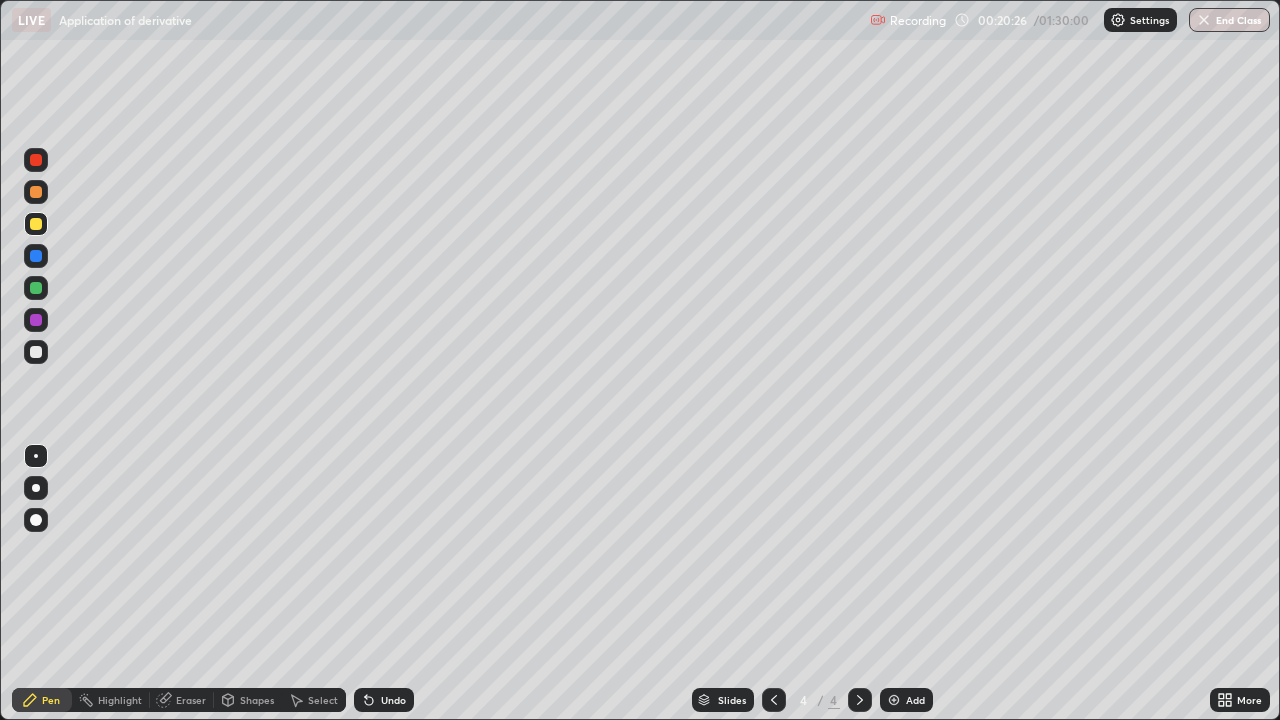 click at bounding box center (36, 288) 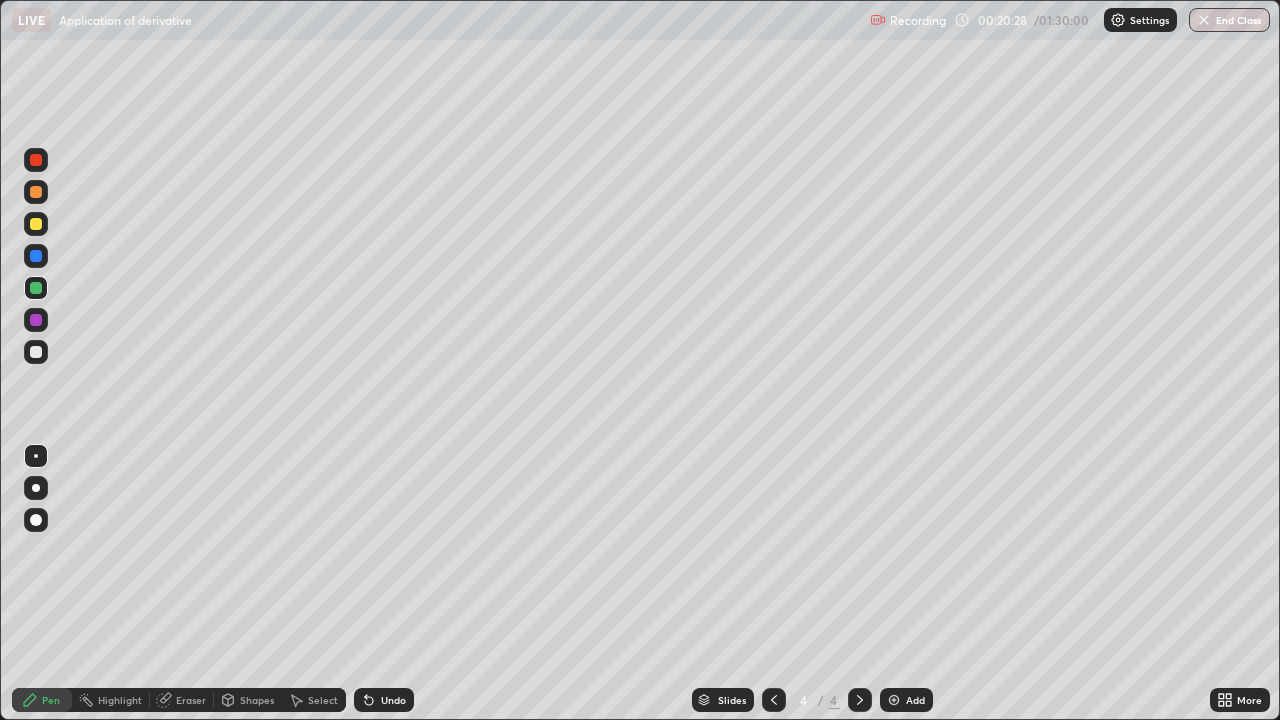 click at bounding box center [36, 192] 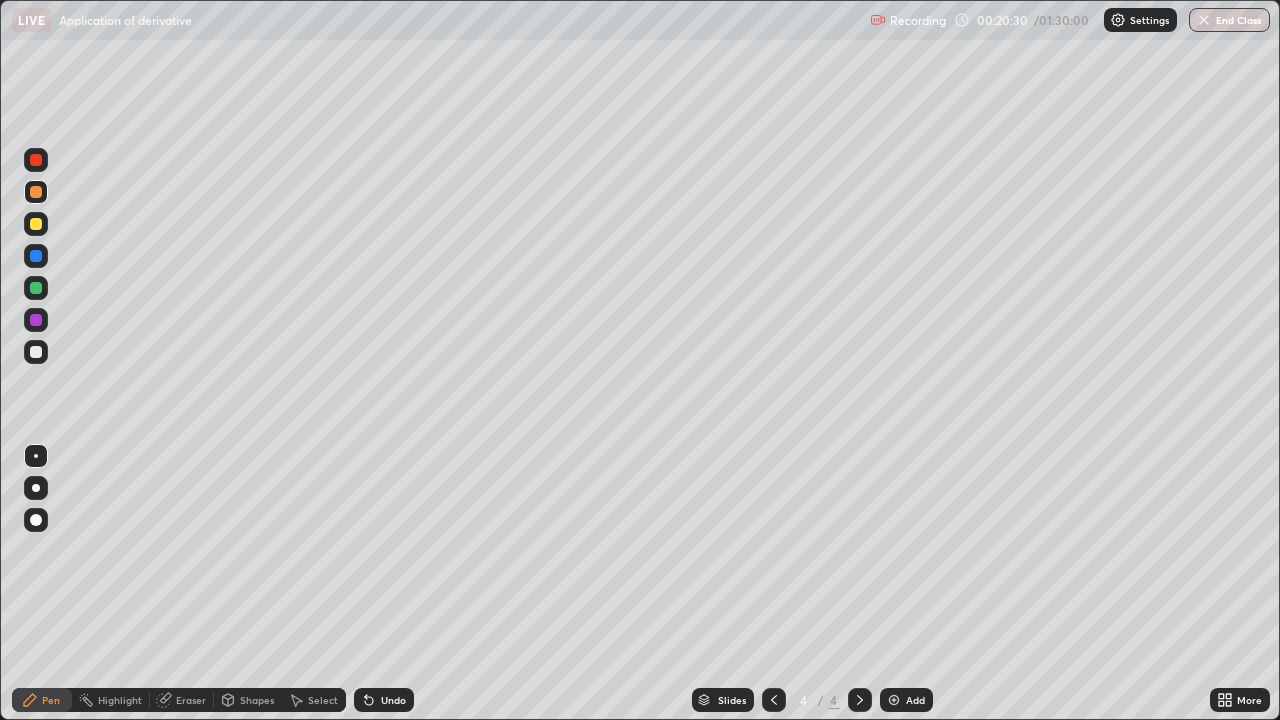 click at bounding box center [36, 320] 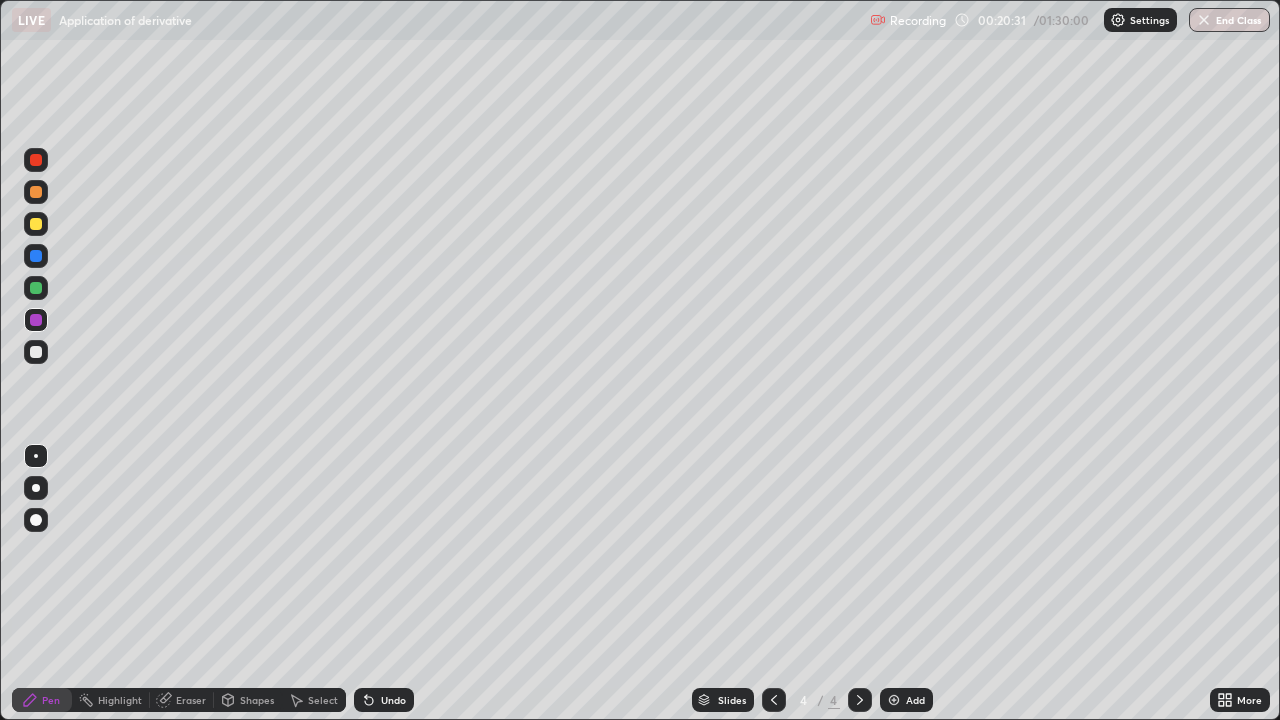 click on "Shapes" at bounding box center (257, 700) 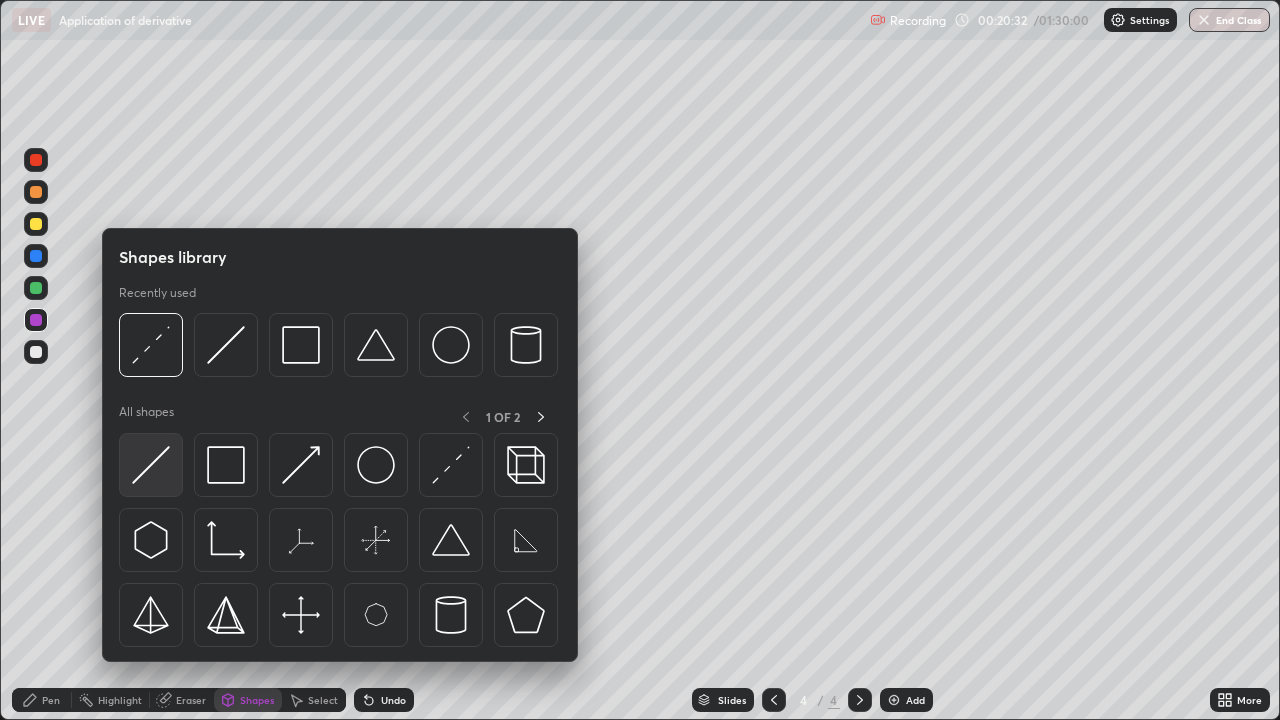 click at bounding box center [151, 465] 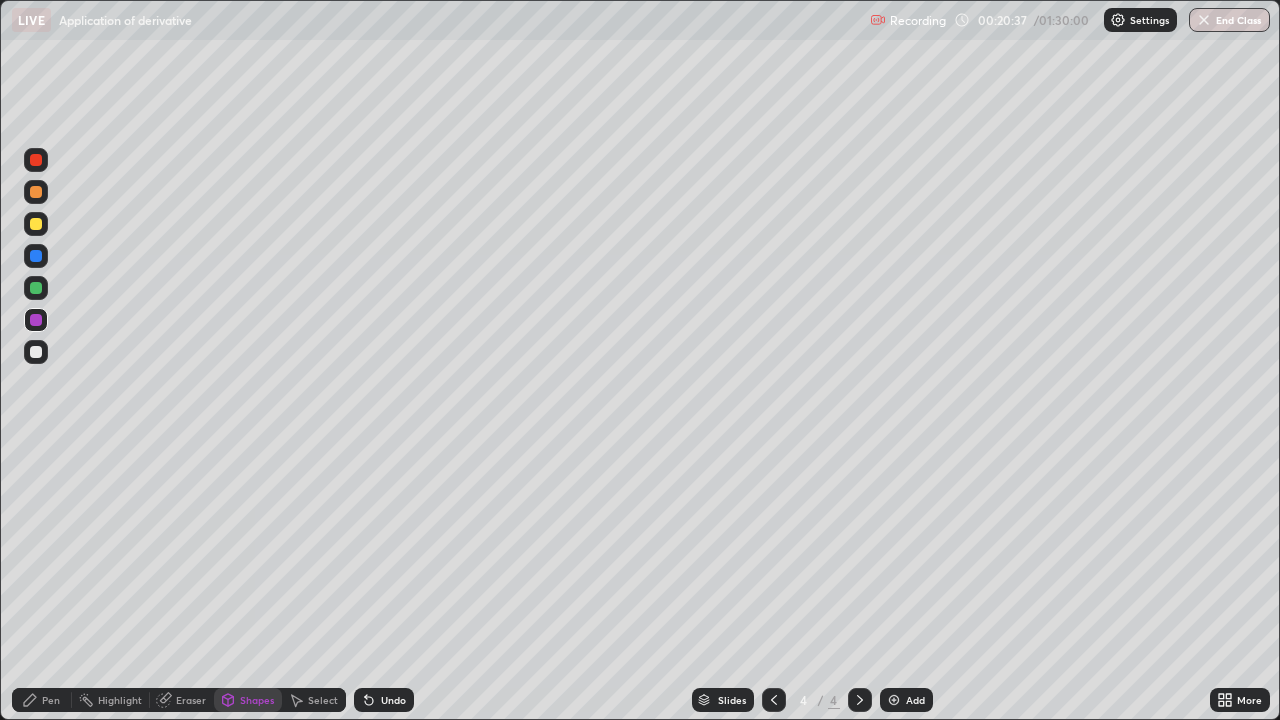 click on "Undo" at bounding box center [393, 700] 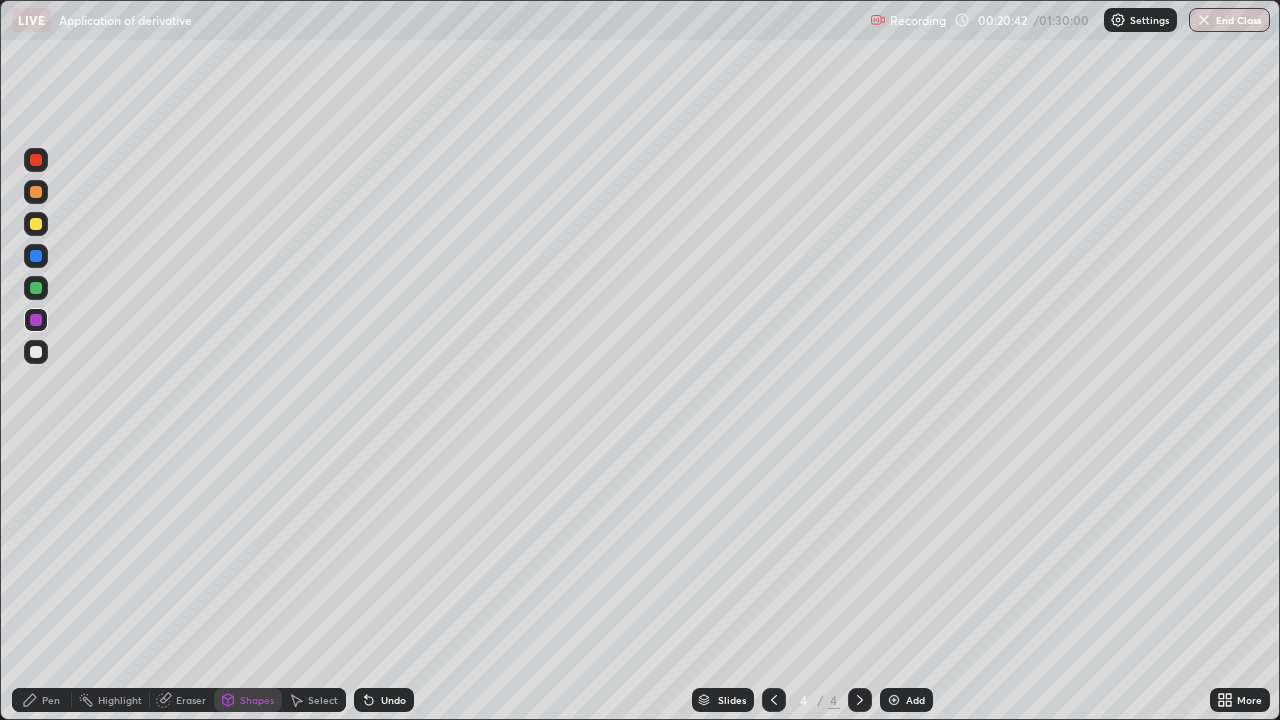 click on "Undo" at bounding box center (393, 700) 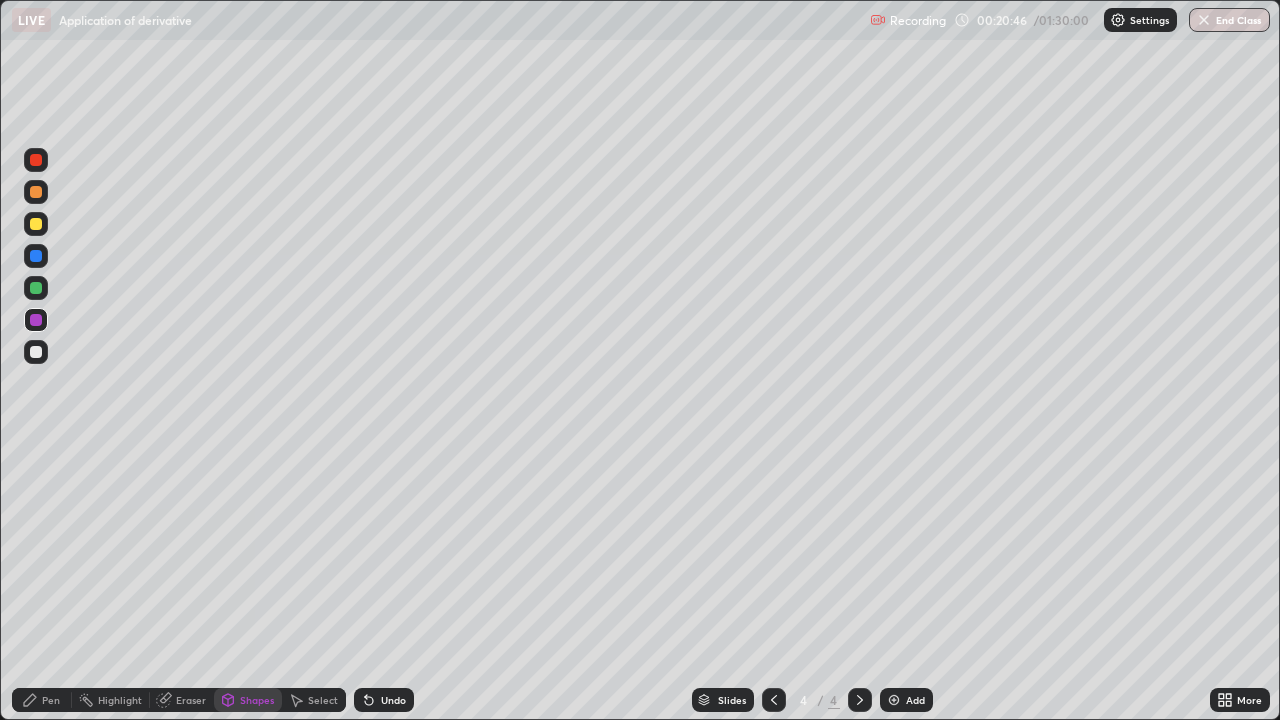 click on "Pen" at bounding box center (51, 700) 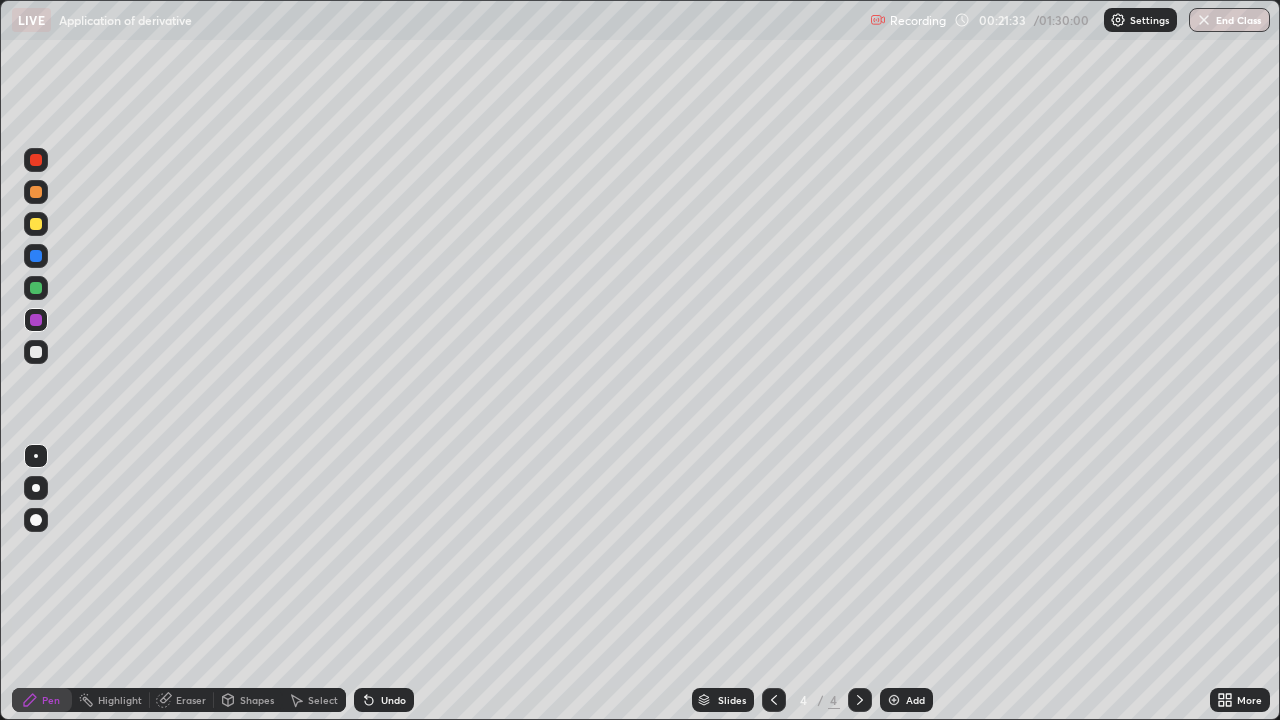 click at bounding box center (36, 352) 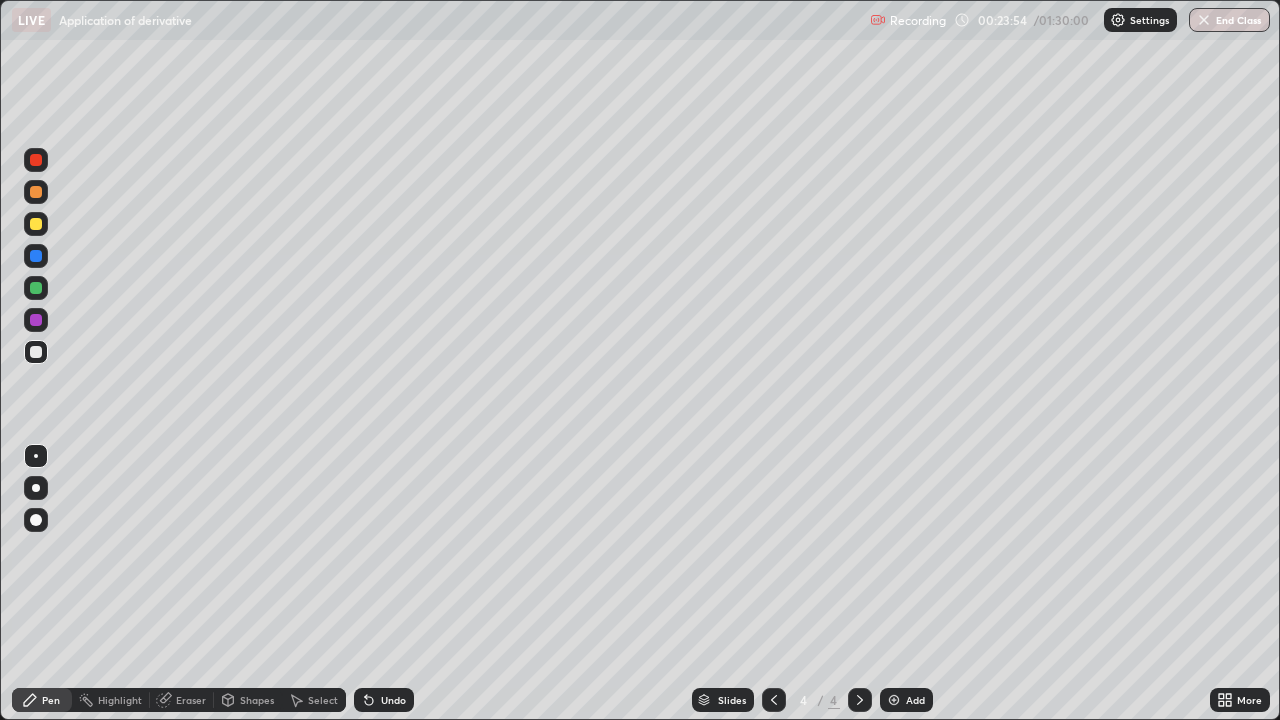 click at bounding box center (36, 224) 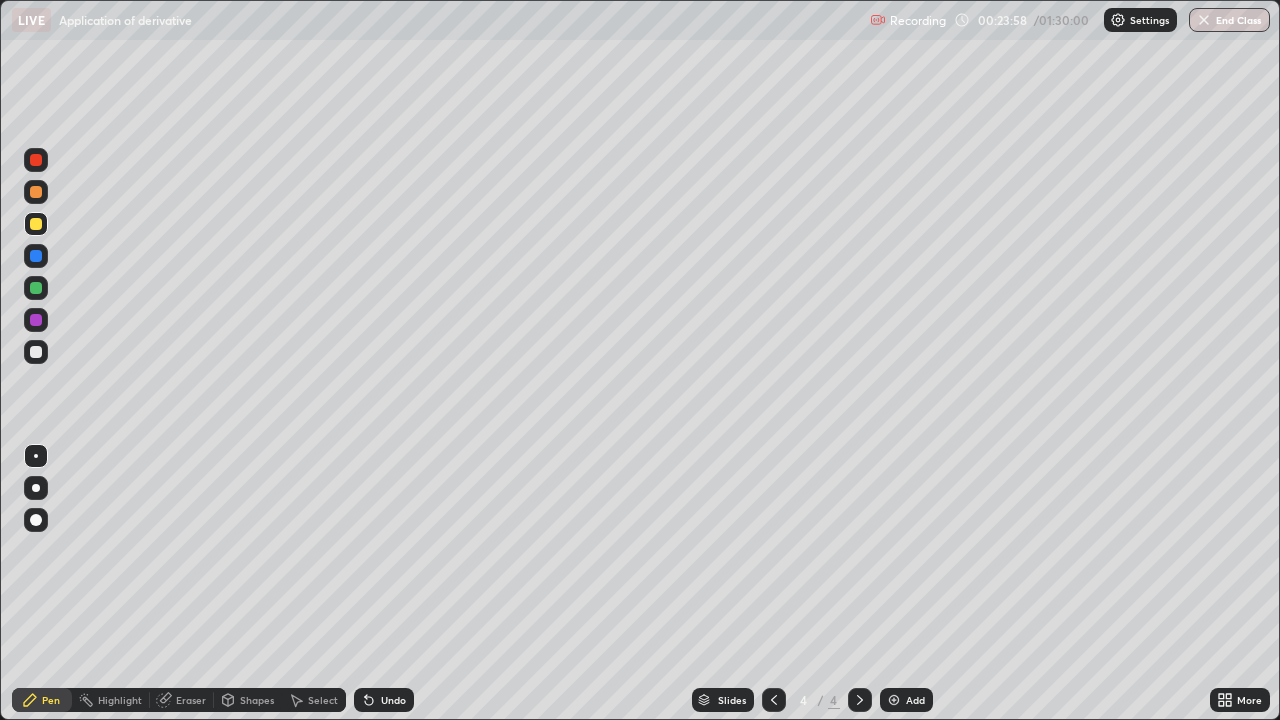 click at bounding box center (36, 352) 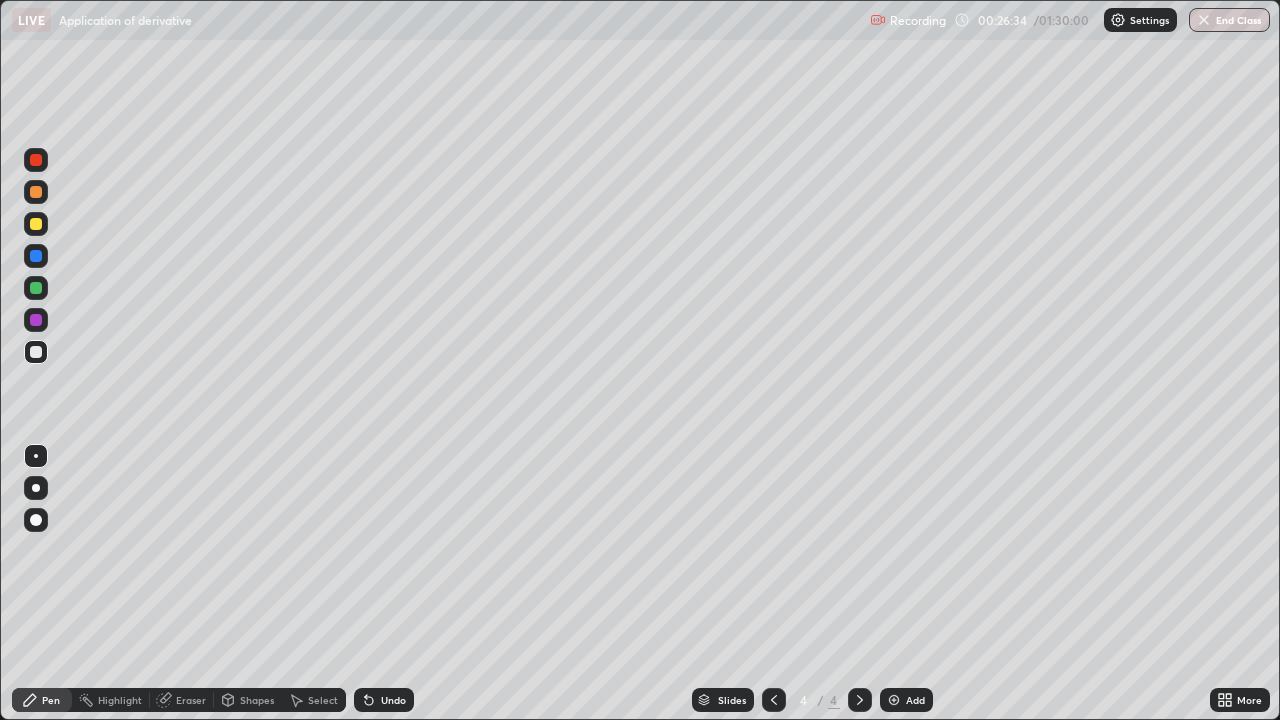 click 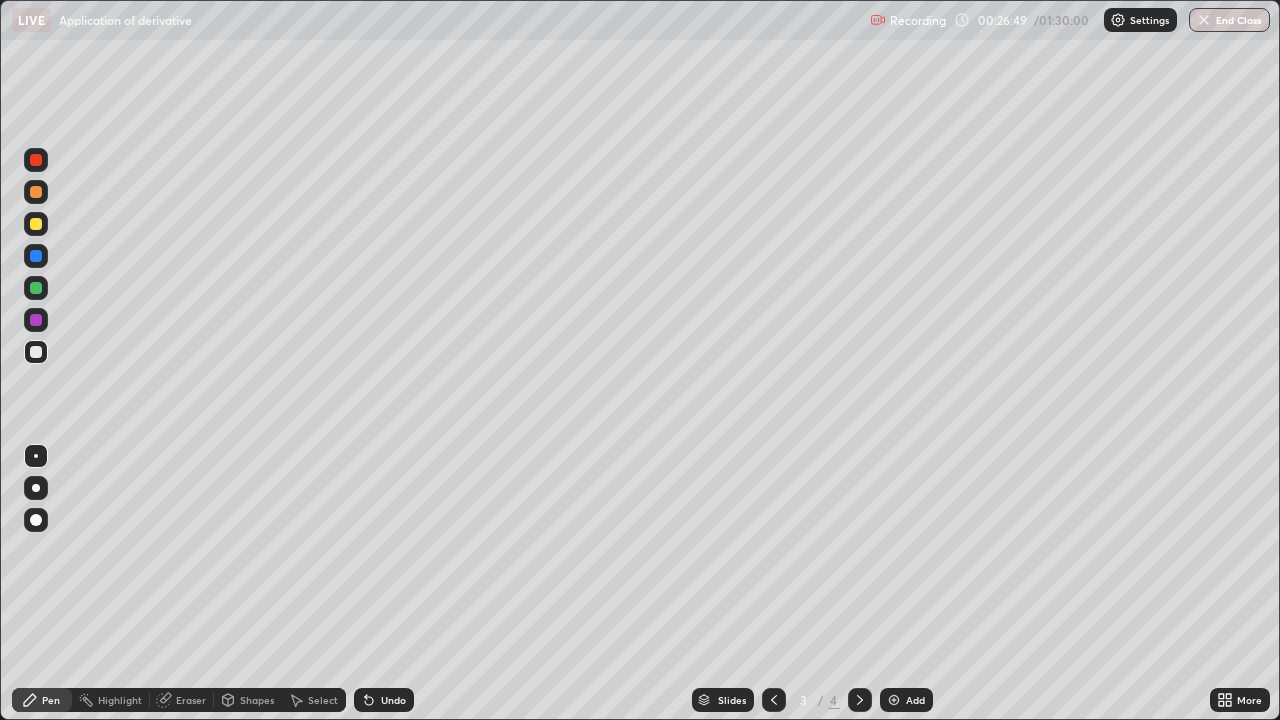 click 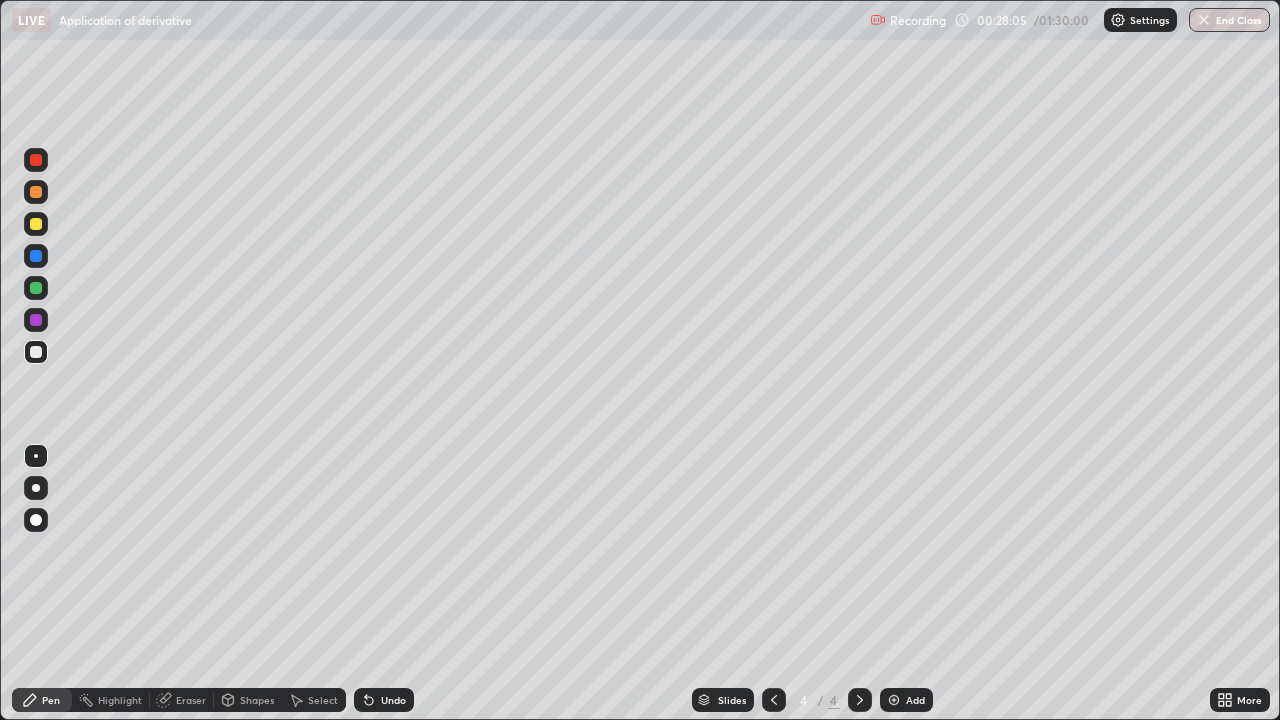 click on "Add" at bounding box center (915, 700) 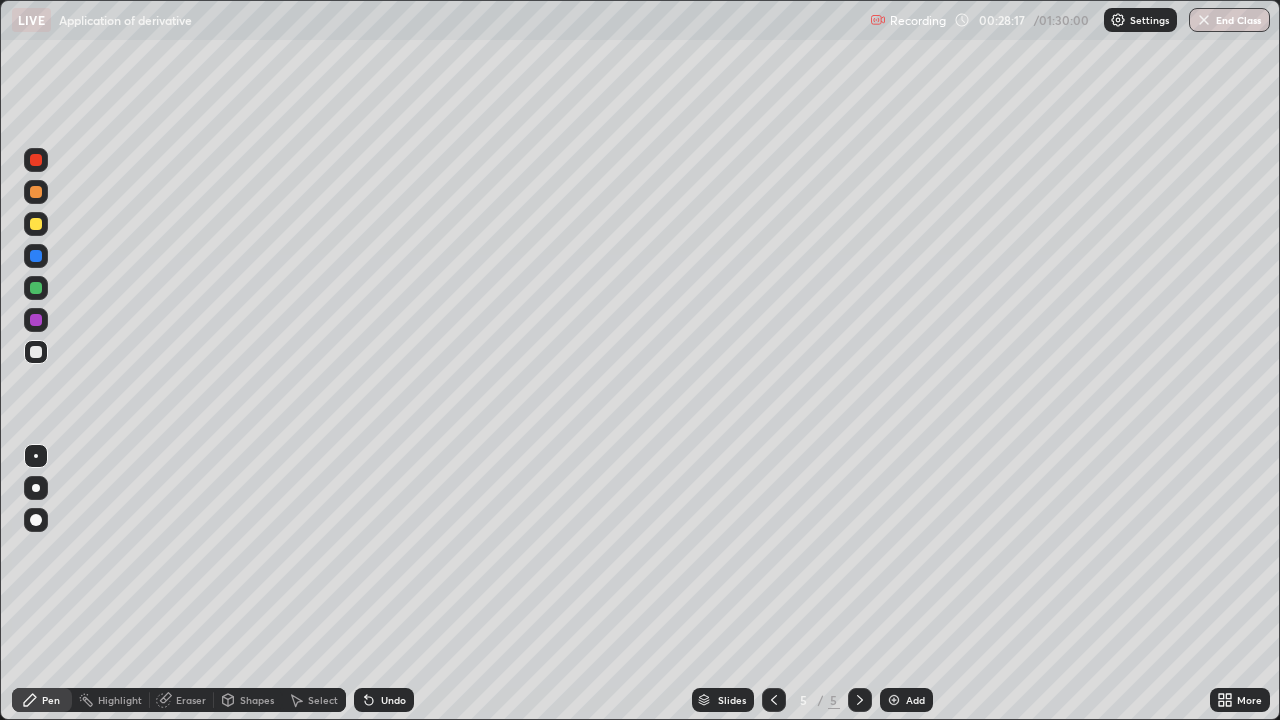 click at bounding box center (36, 288) 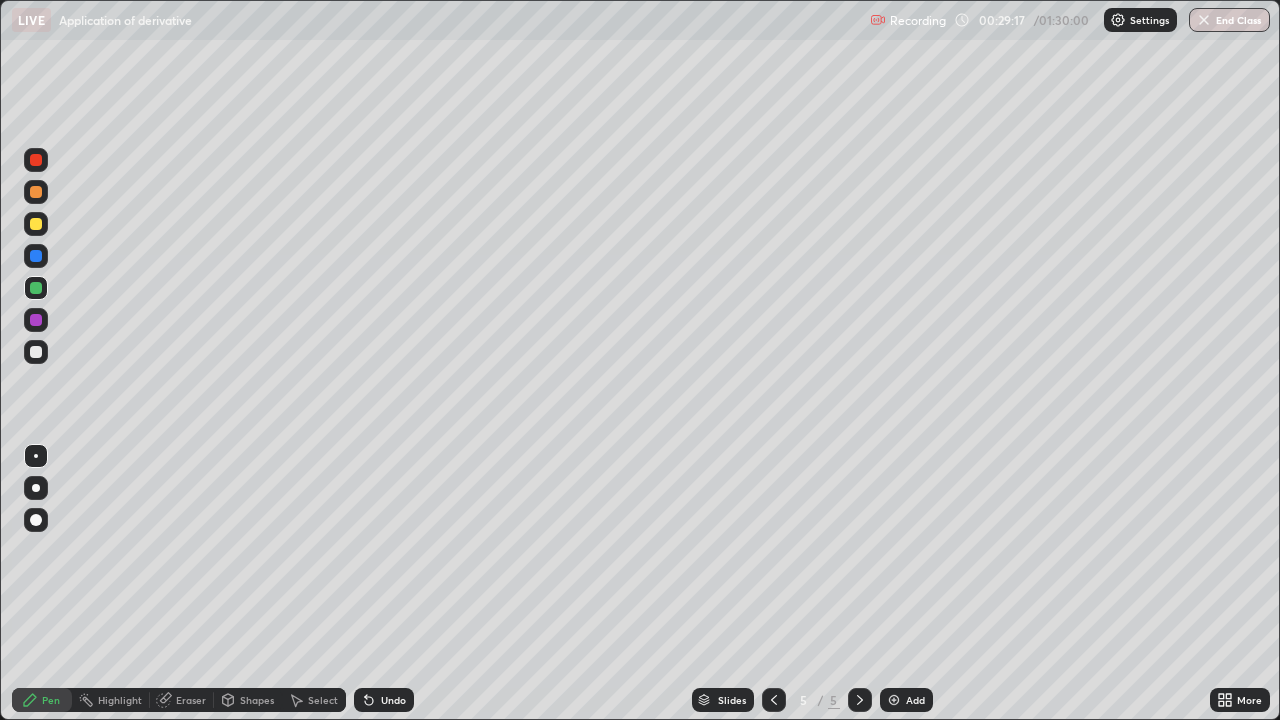 click on "Eraser" at bounding box center (191, 700) 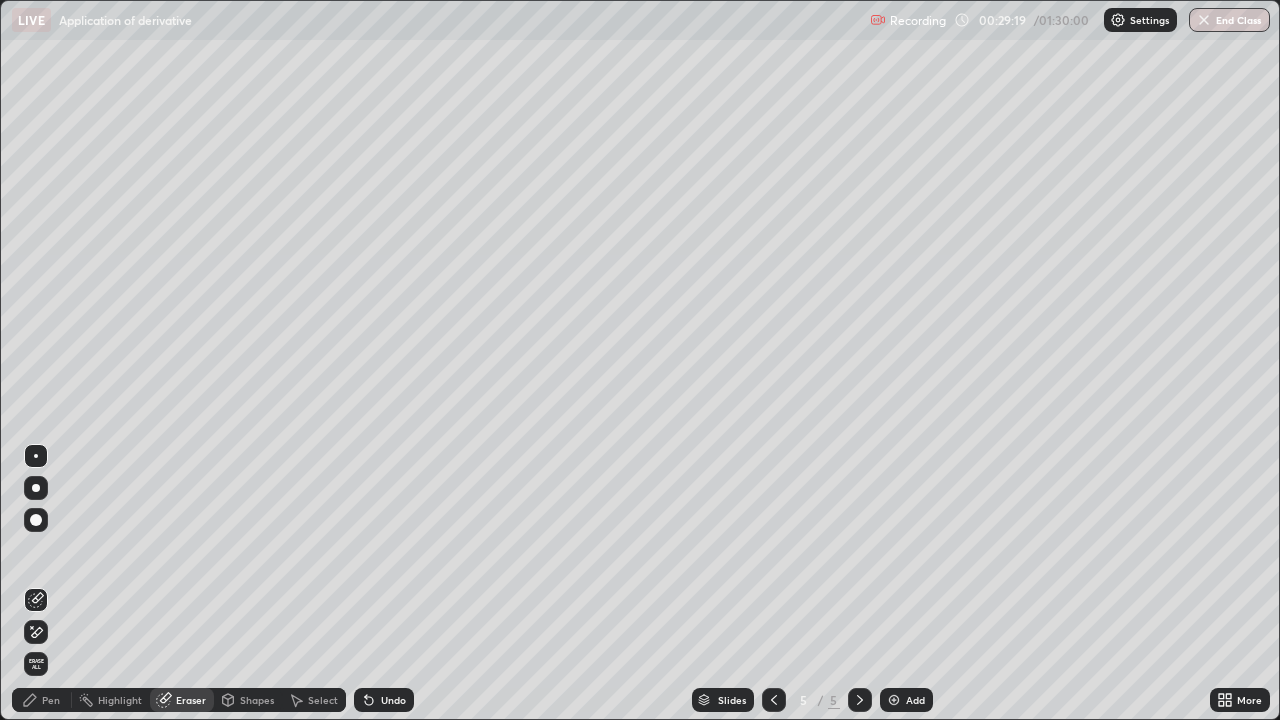 click on "Pen" at bounding box center [42, 700] 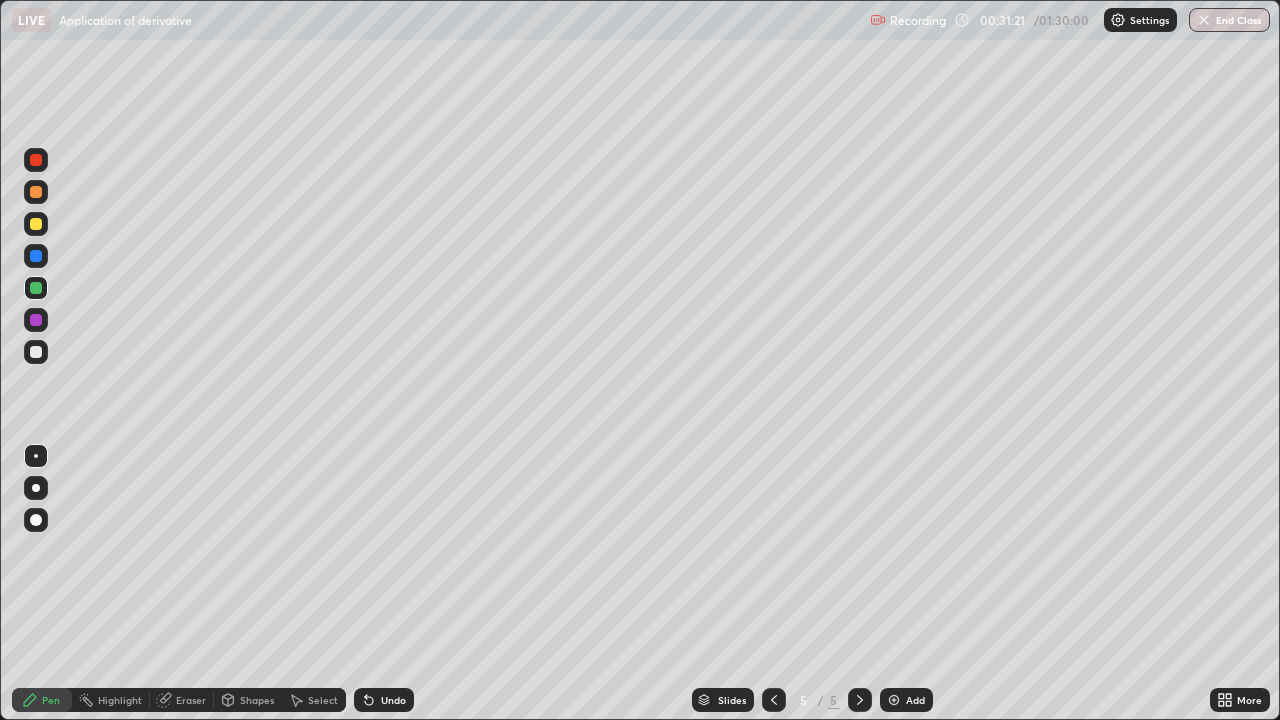 click at bounding box center (36, 224) 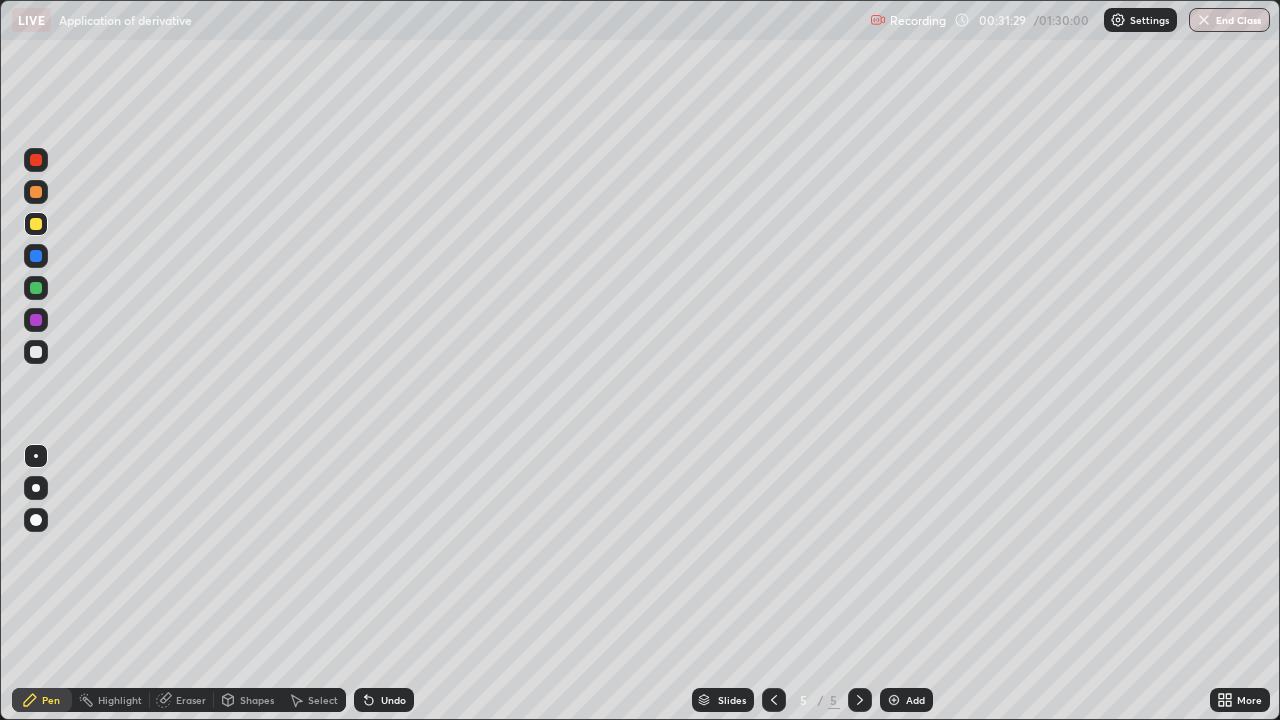 click 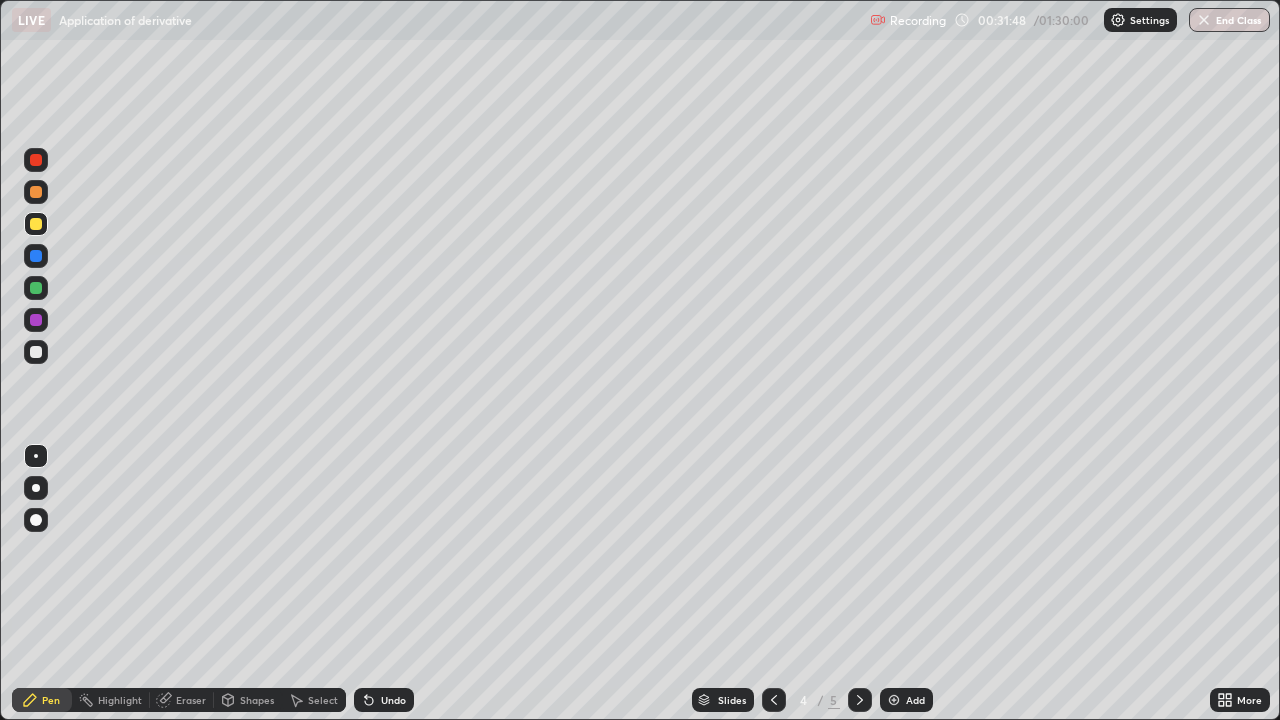 click 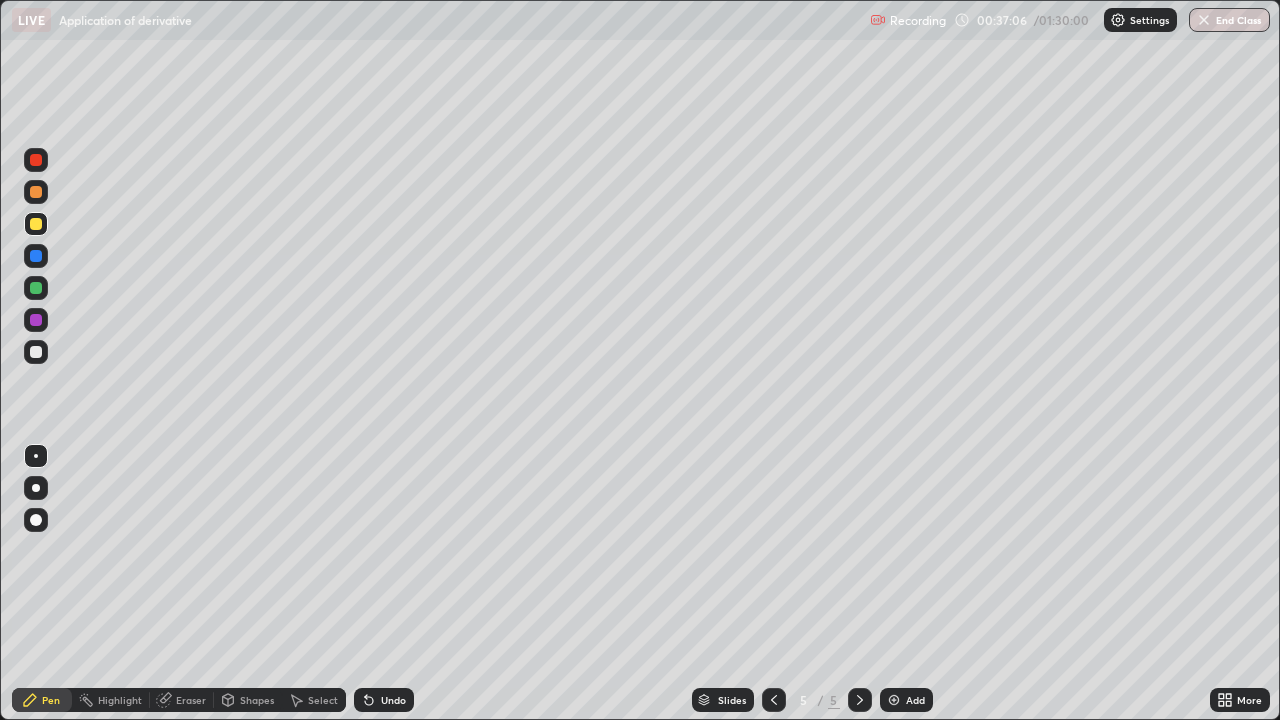 click on "Add" at bounding box center [915, 700] 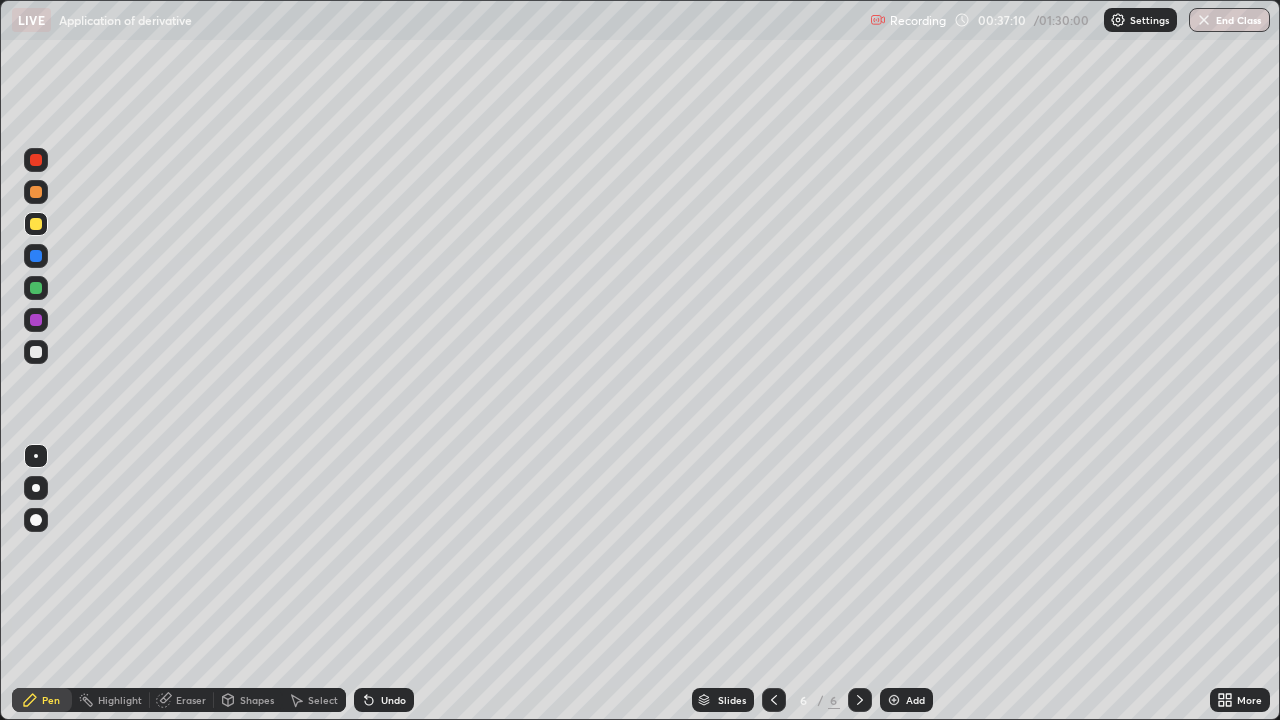 click on "Erase all" at bounding box center (36, 360) 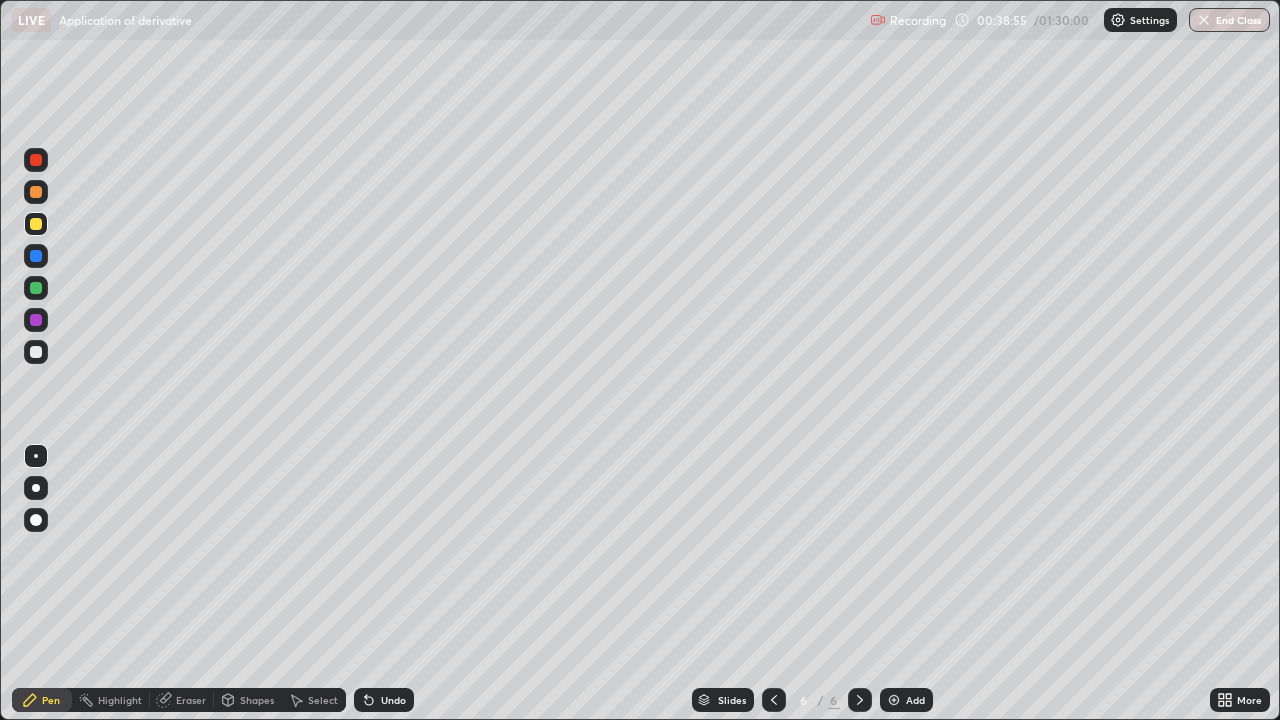 click on "Shapes" at bounding box center [248, 700] 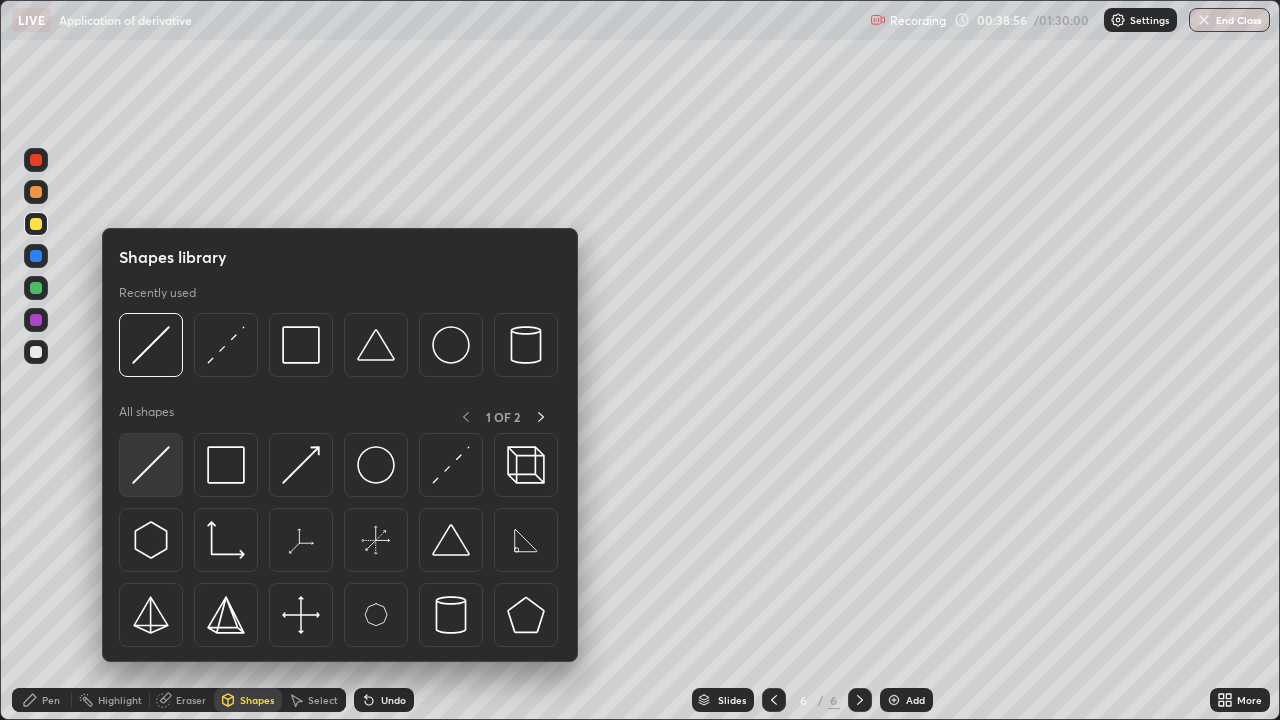 click at bounding box center (151, 465) 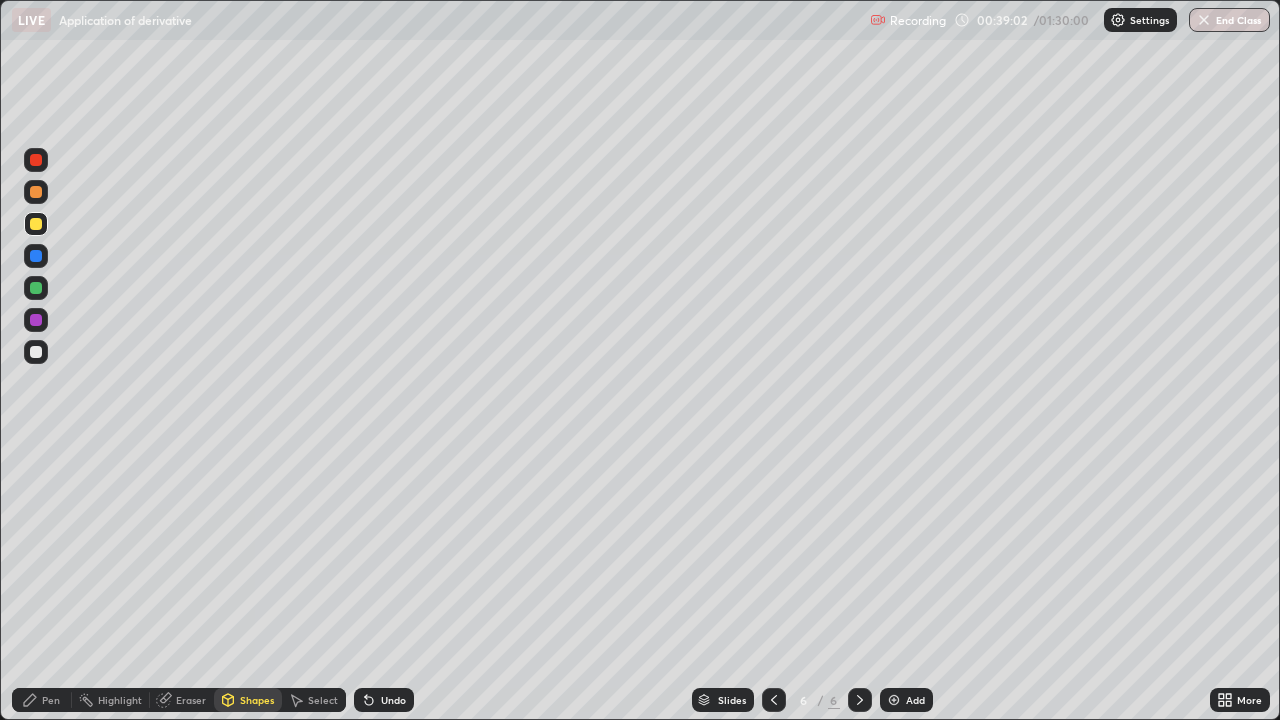 click on "Undo" at bounding box center (384, 700) 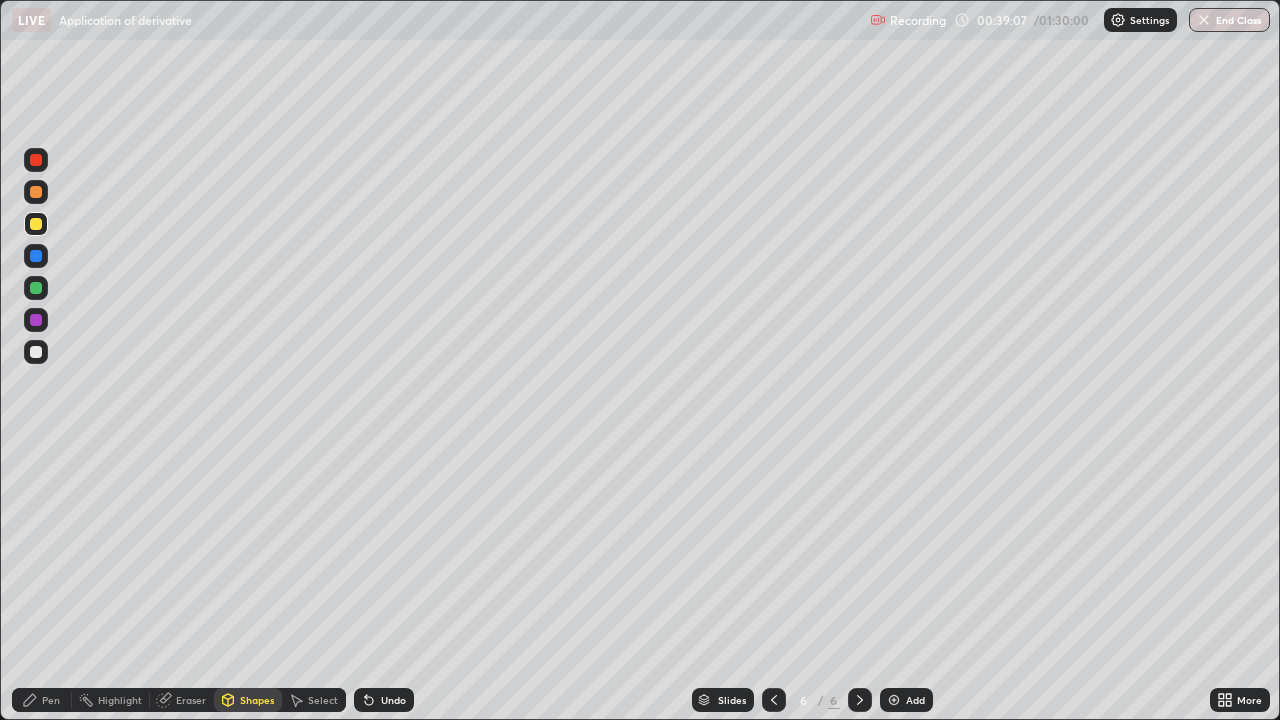 click on "Pen" at bounding box center [51, 700] 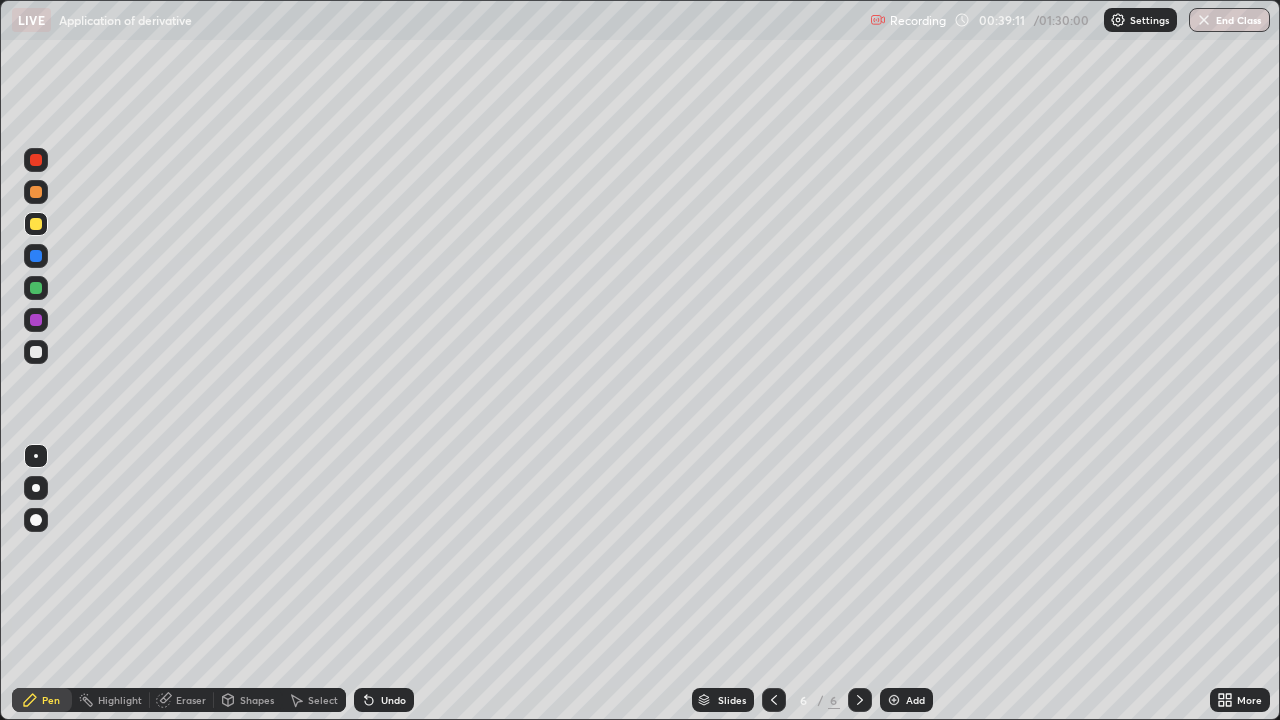 click at bounding box center (36, 352) 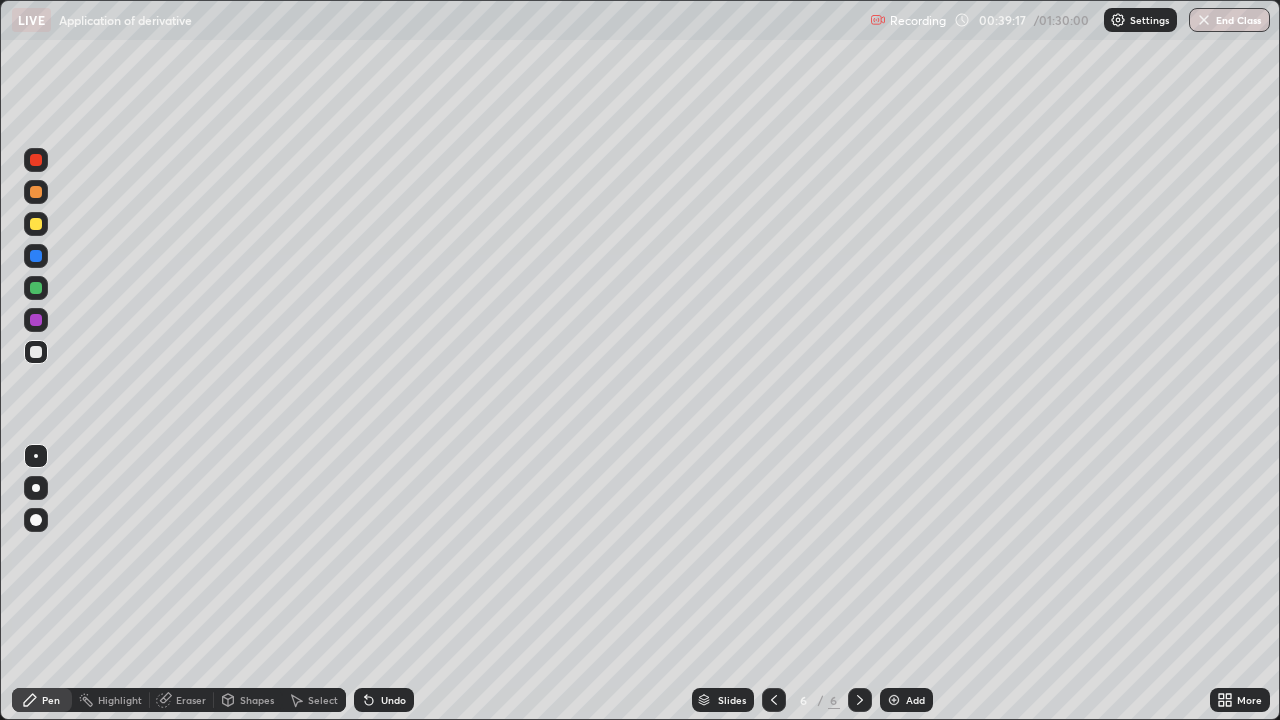 click on "Undo" at bounding box center (393, 700) 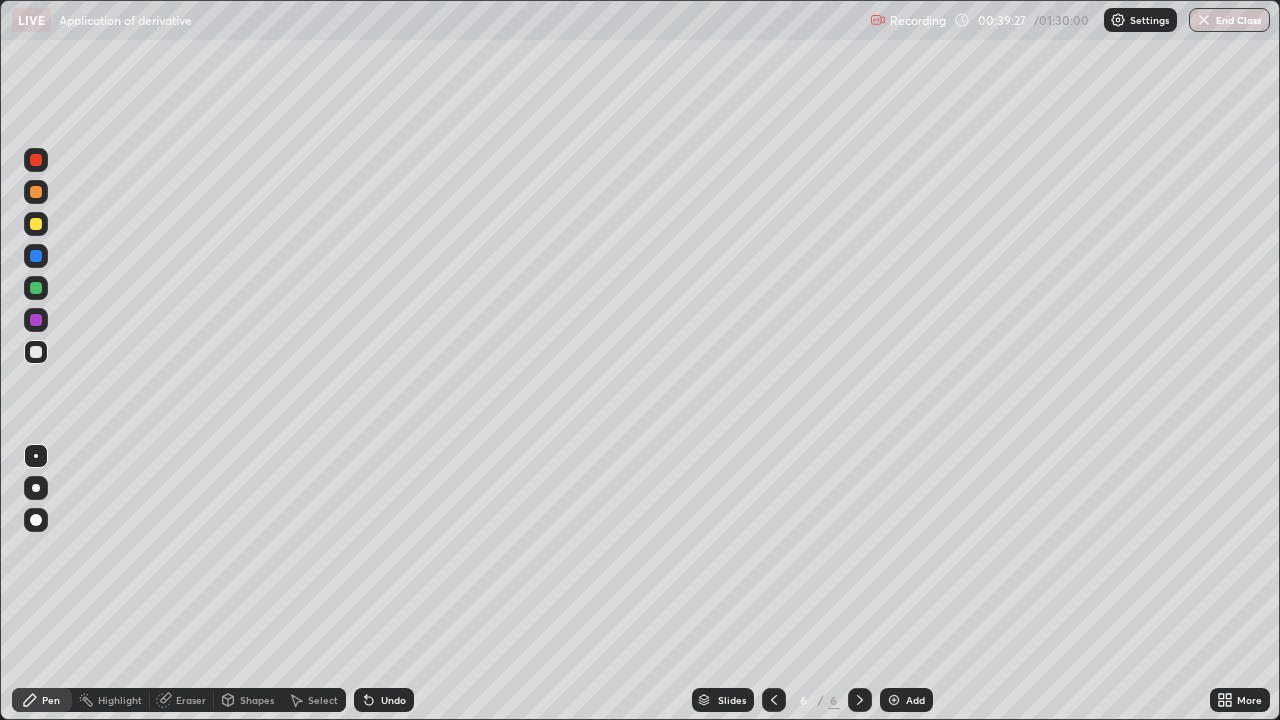 click on "Shapes" at bounding box center (248, 700) 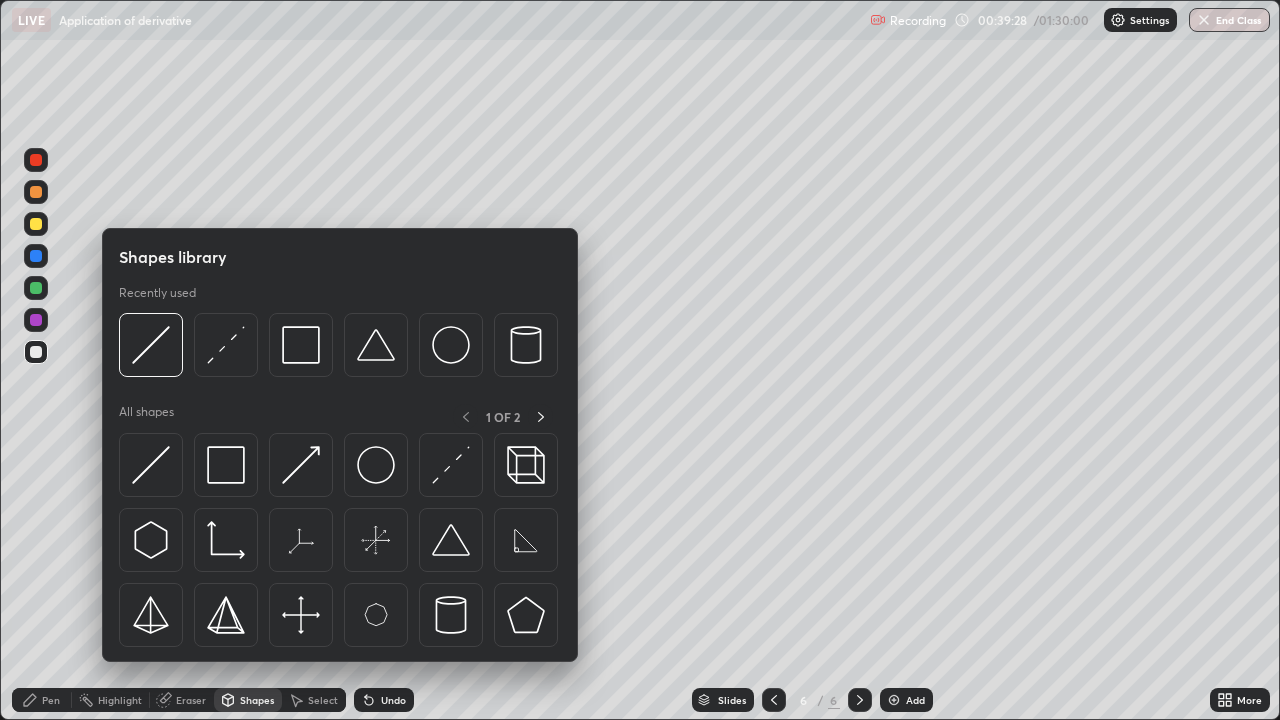 click at bounding box center [36, 288] 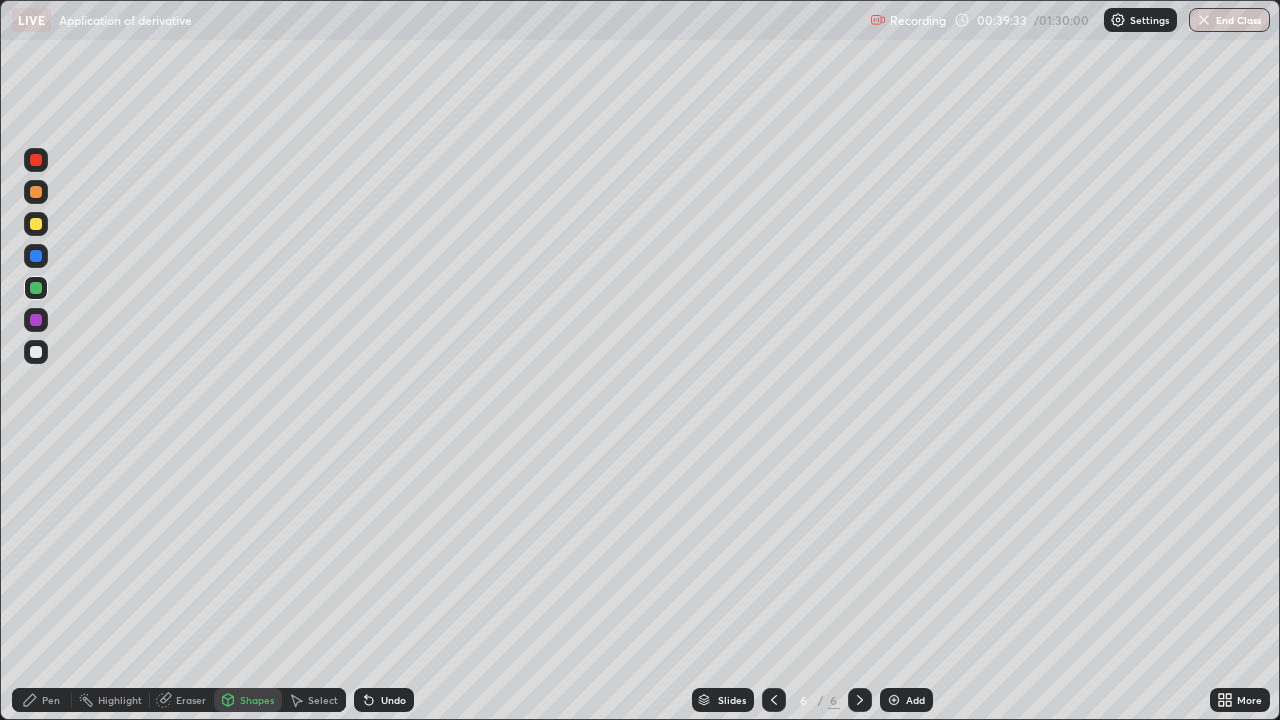 click at bounding box center [36, 224] 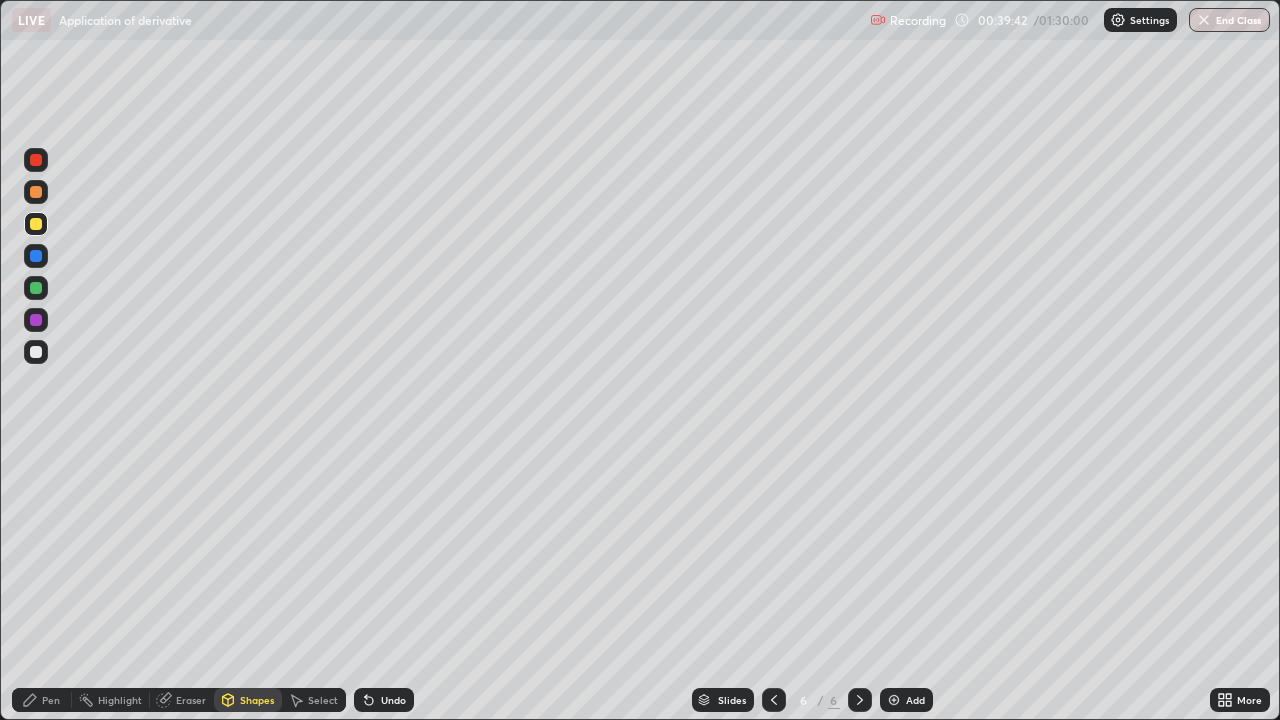 click on "Undo" at bounding box center (384, 700) 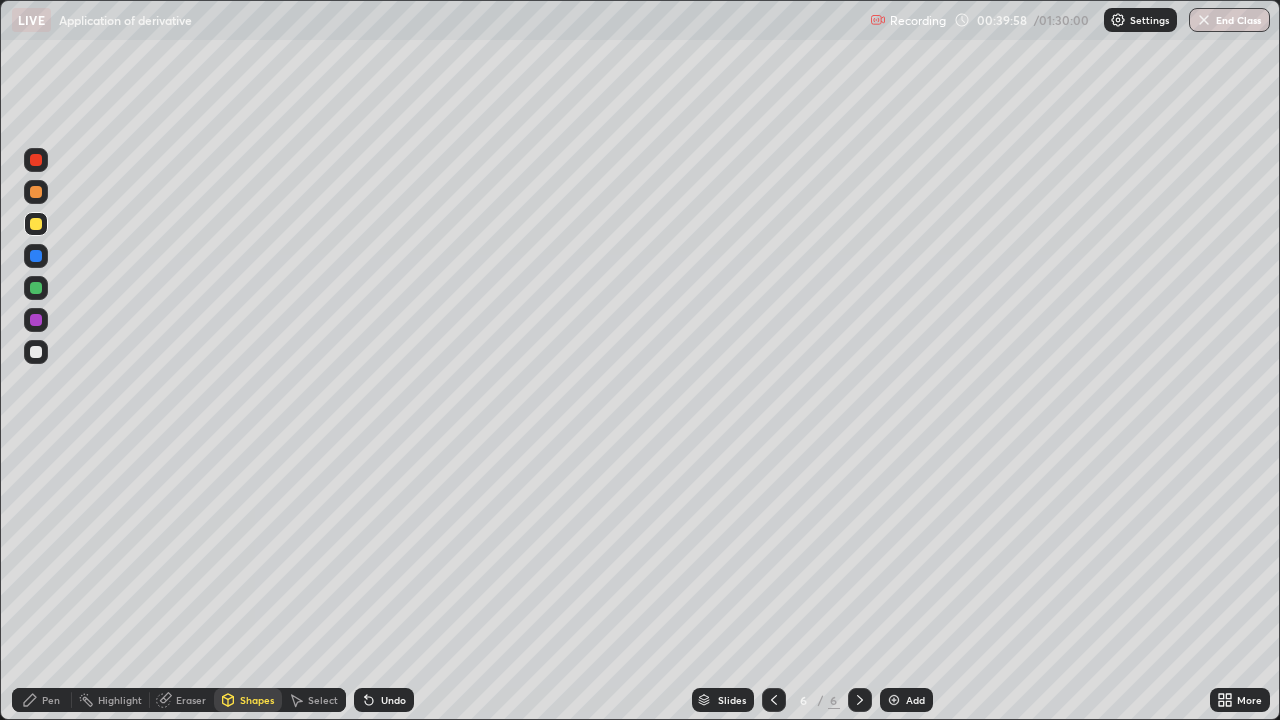 click at bounding box center [36, 352] 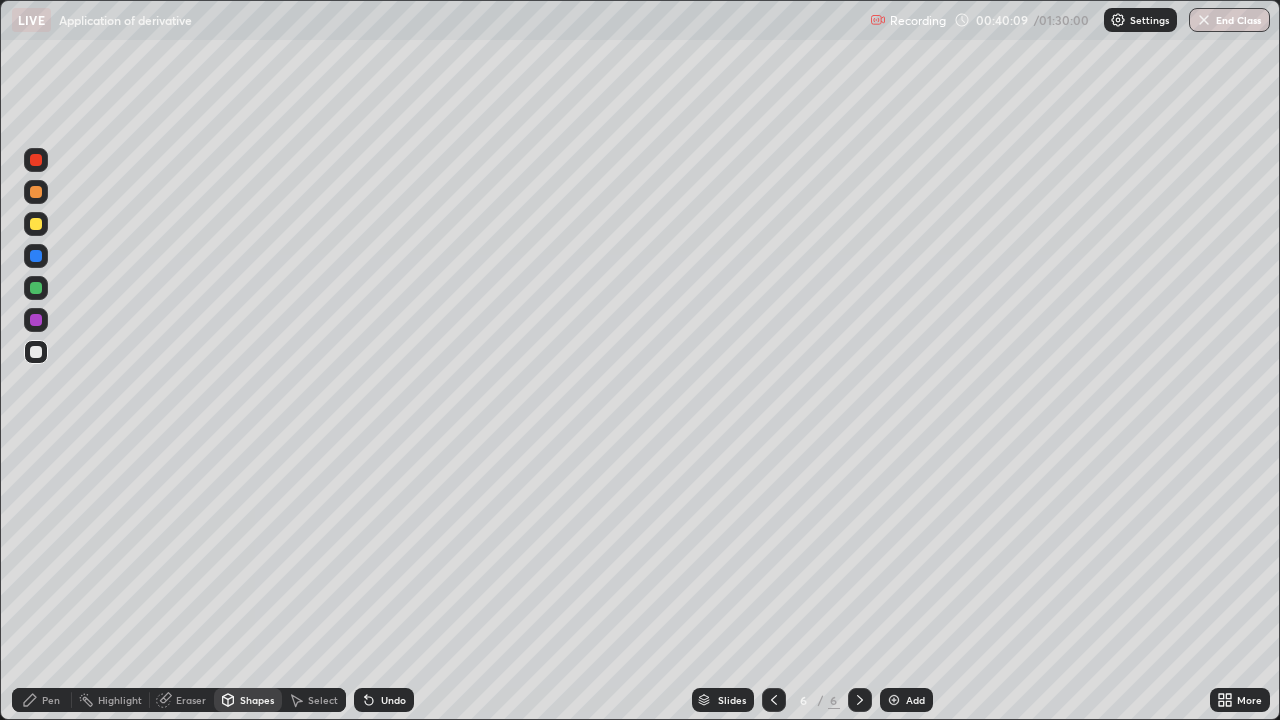 click on "Undo" at bounding box center (393, 700) 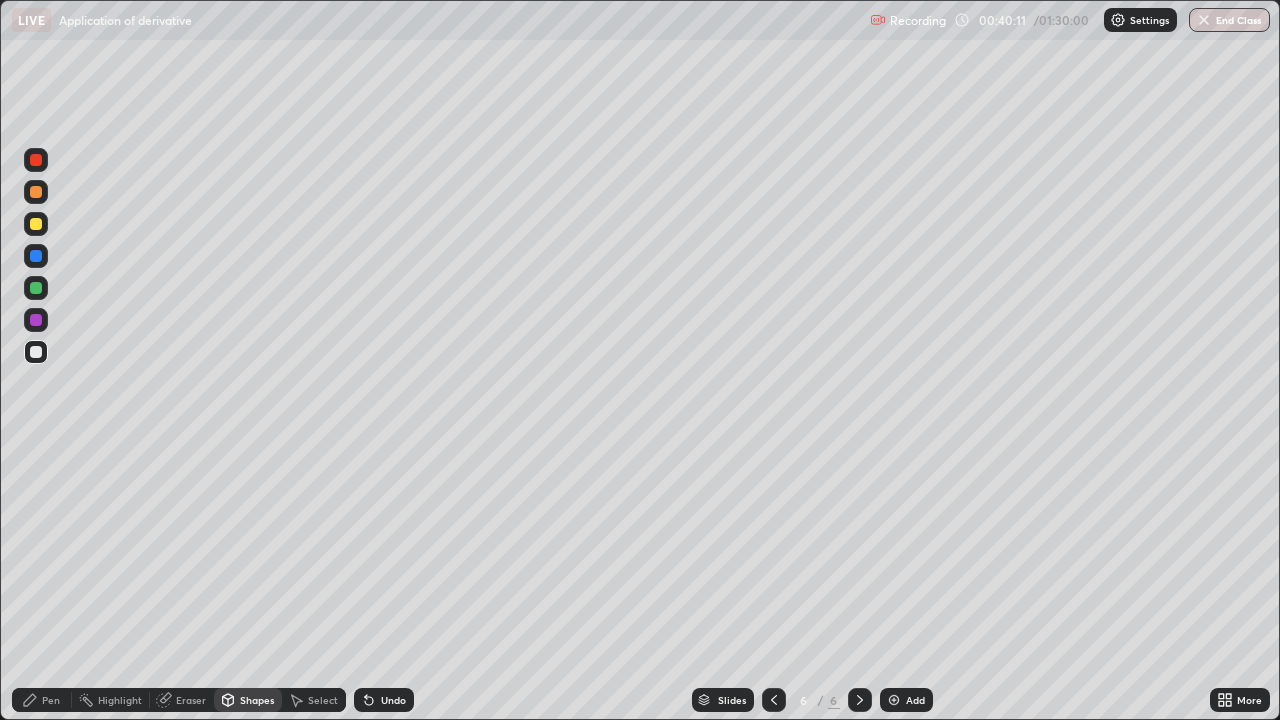 click on "Undo" at bounding box center [393, 700] 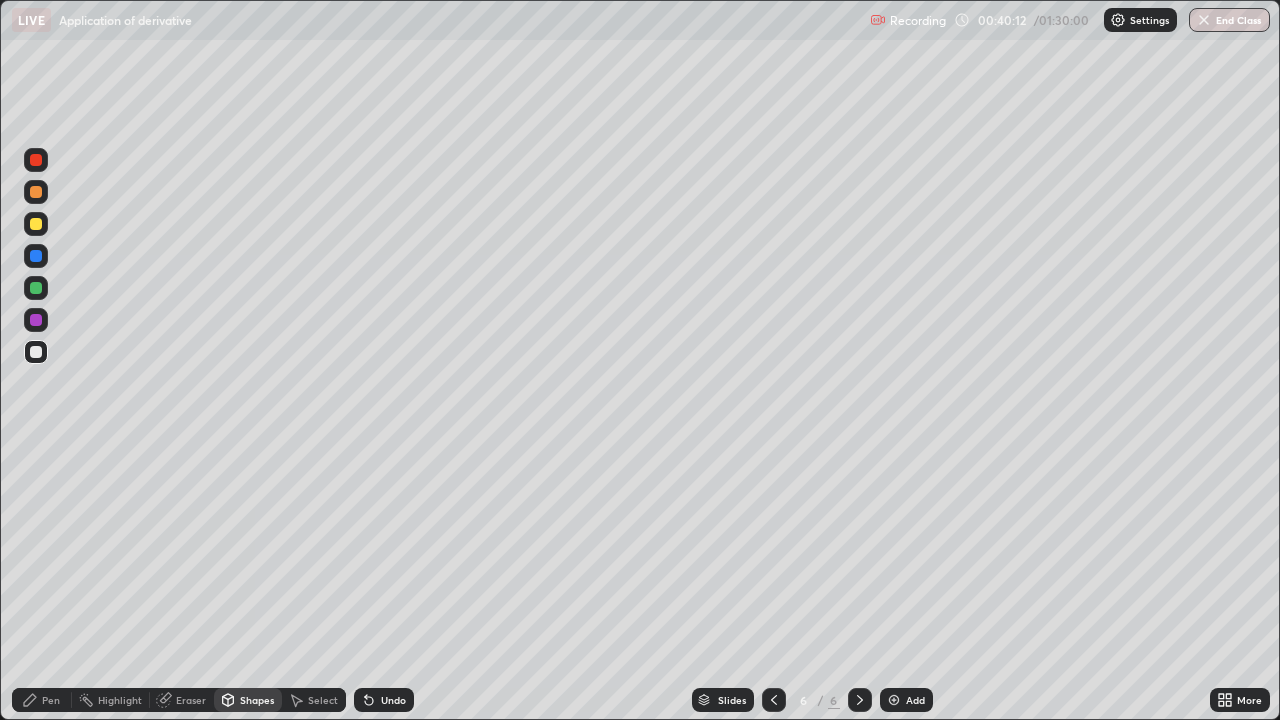 click on "Pen" at bounding box center [42, 700] 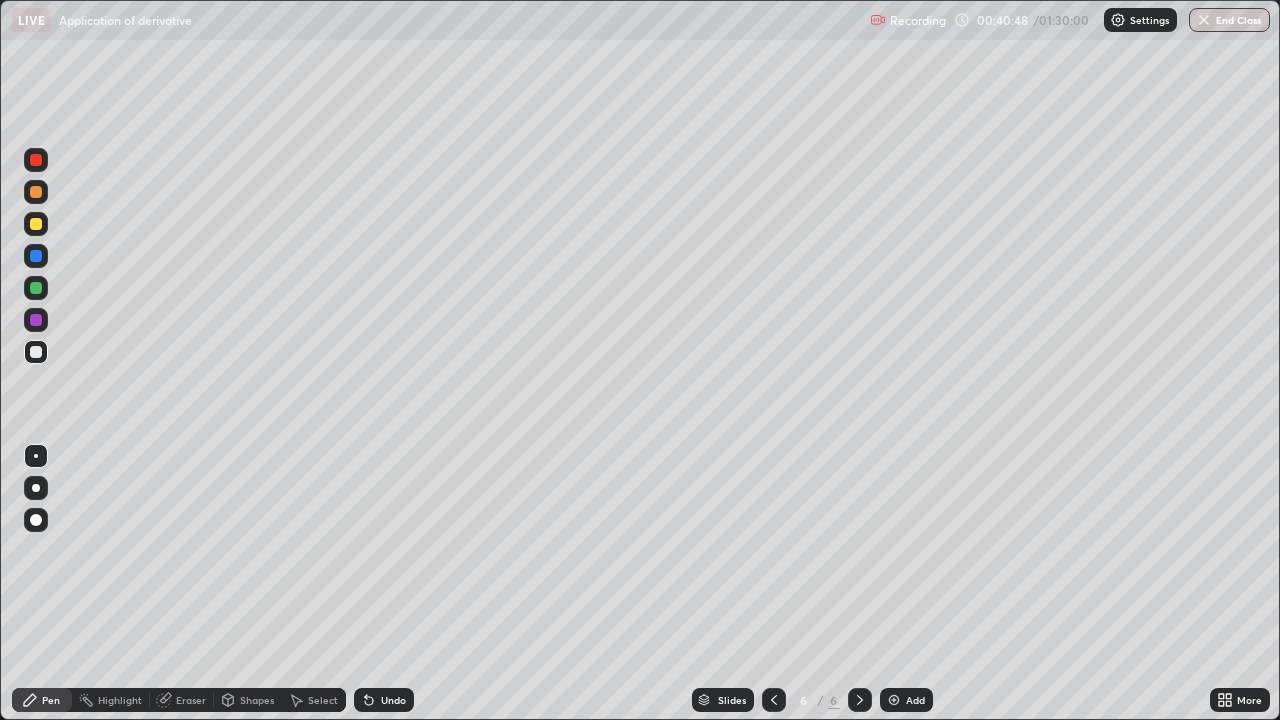 click on "Undo" at bounding box center [384, 700] 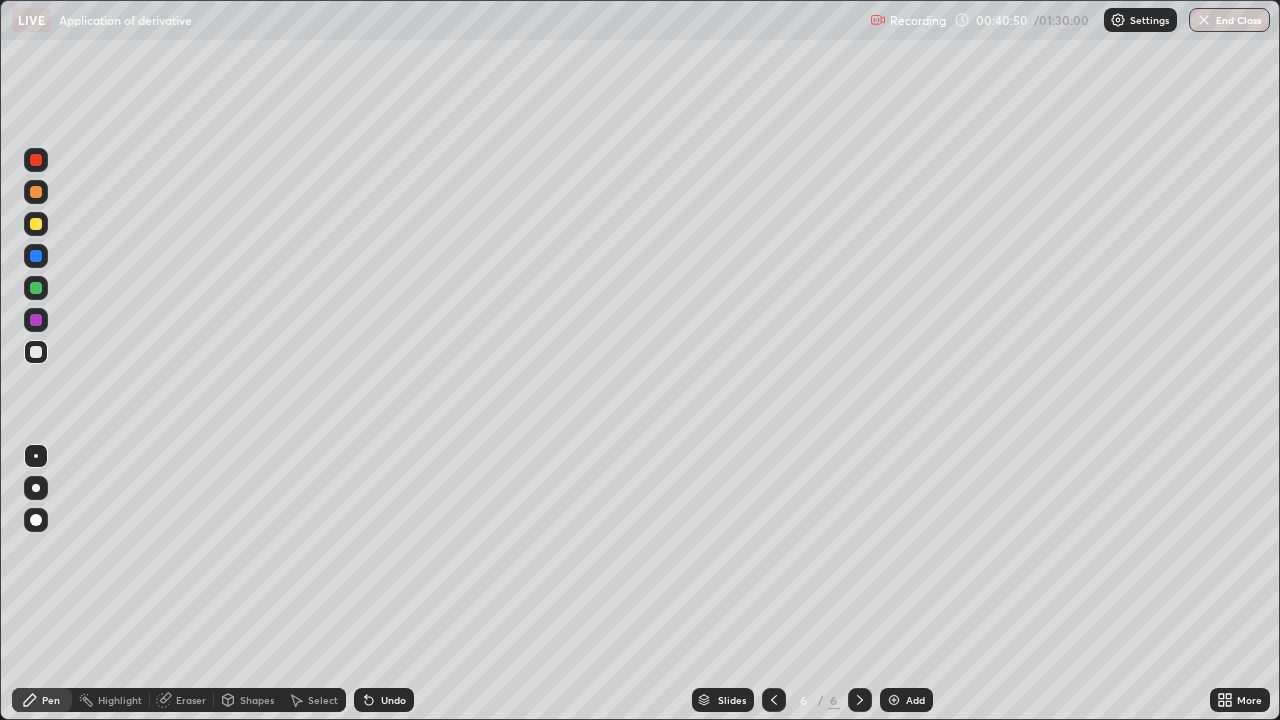 click 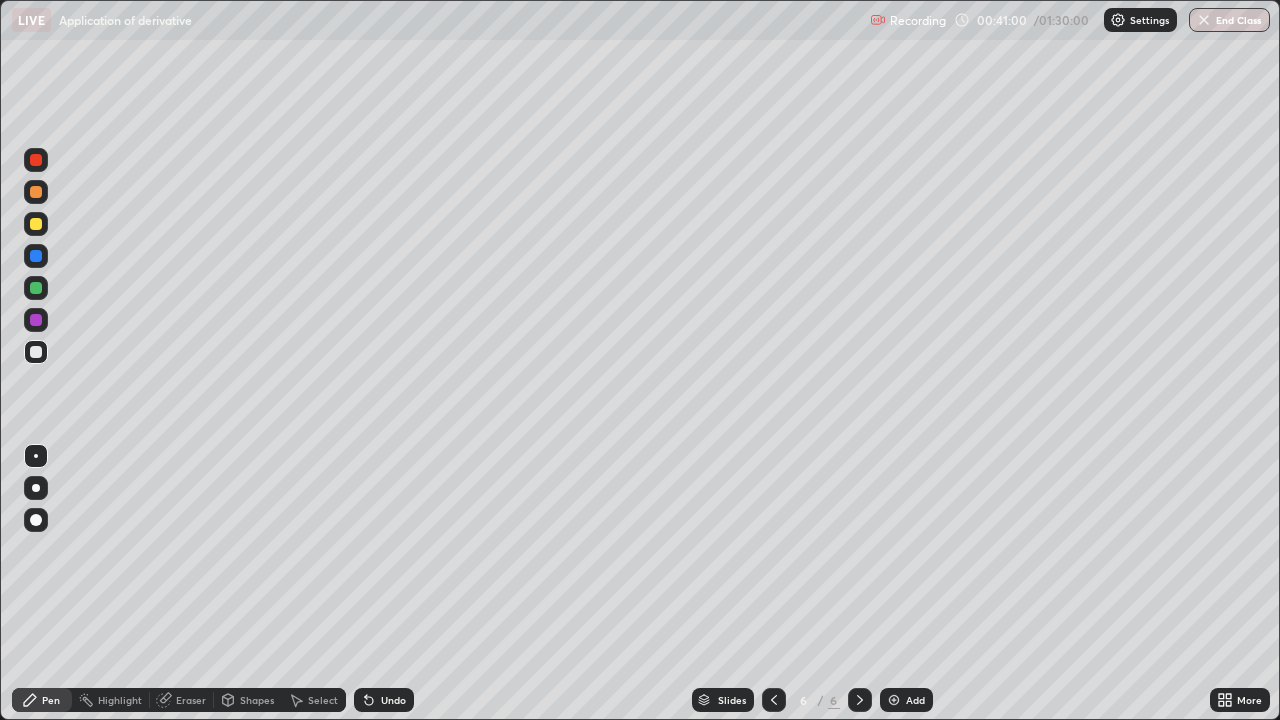 click on "Shapes" at bounding box center [248, 700] 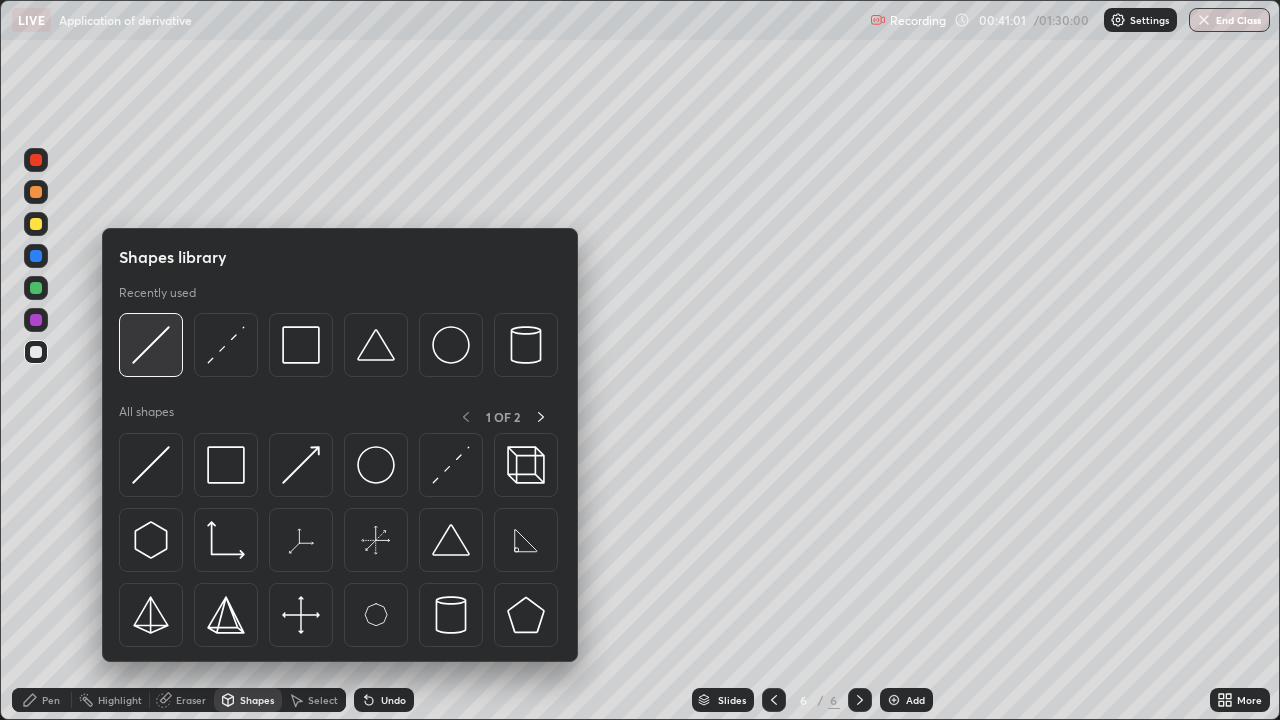 click at bounding box center (151, 345) 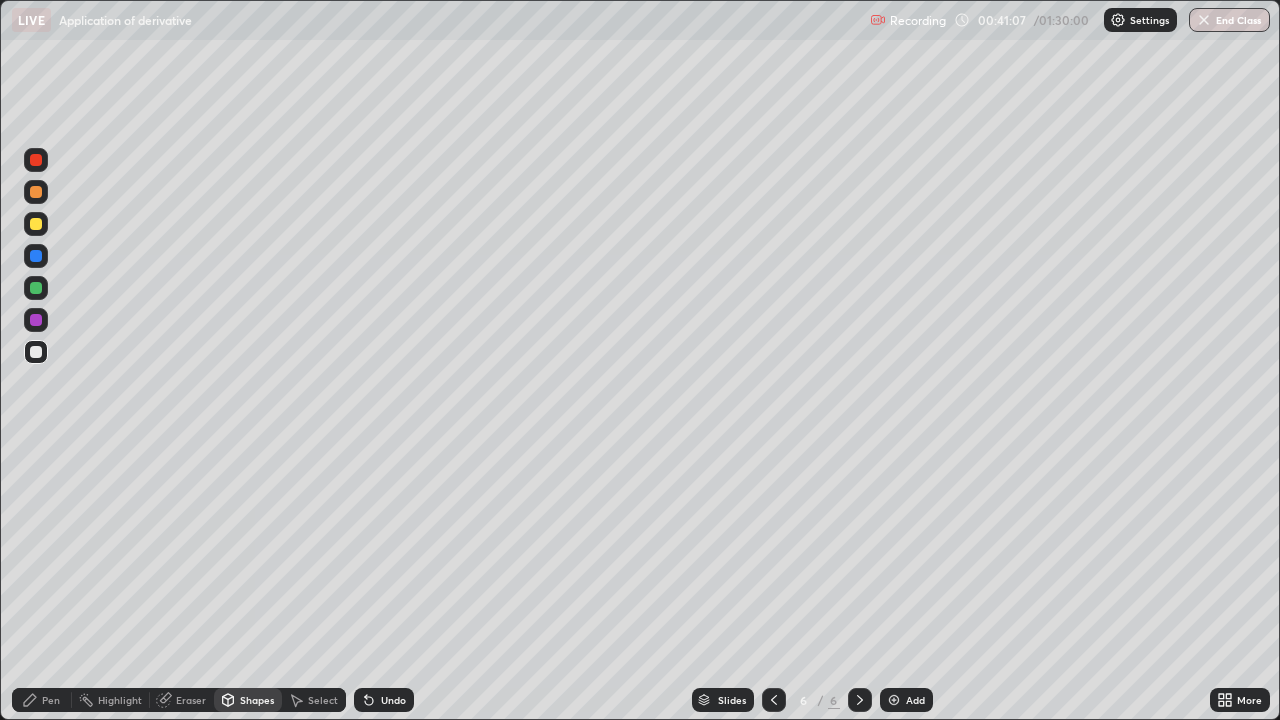 click on "Eraser" at bounding box center (182, 700) 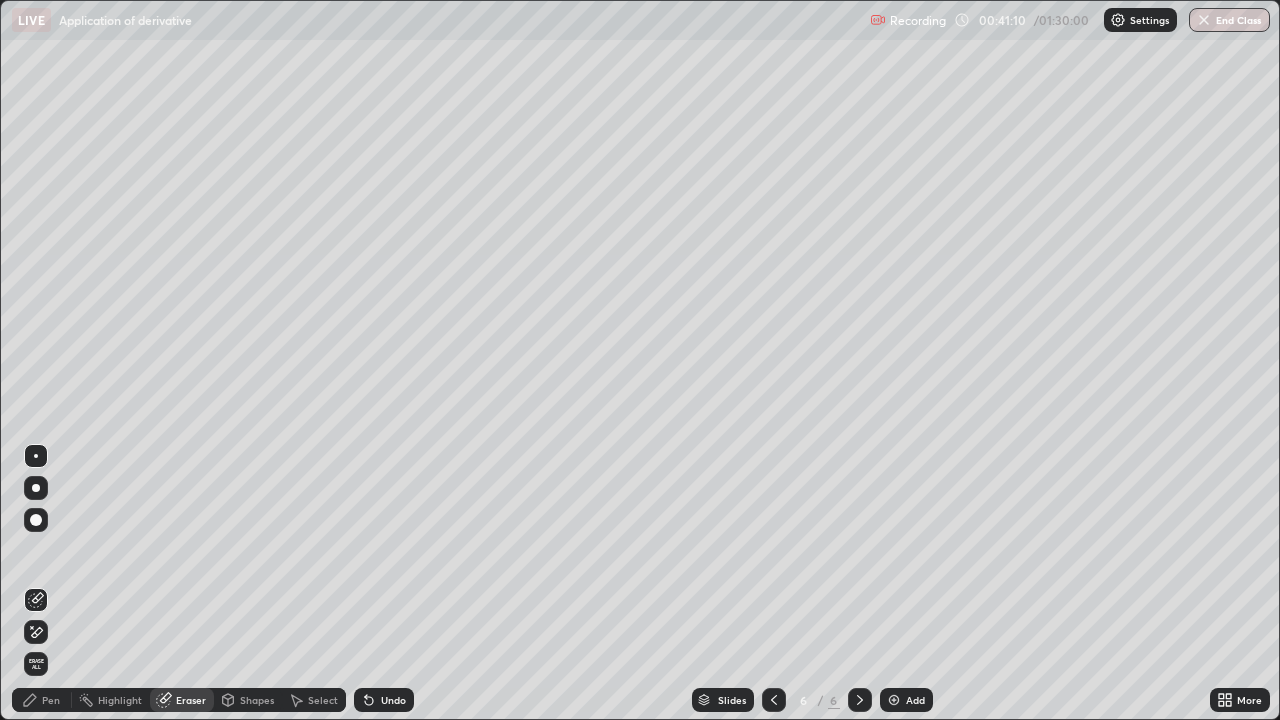 click on "Eraser" at bounding box center [191, 700] 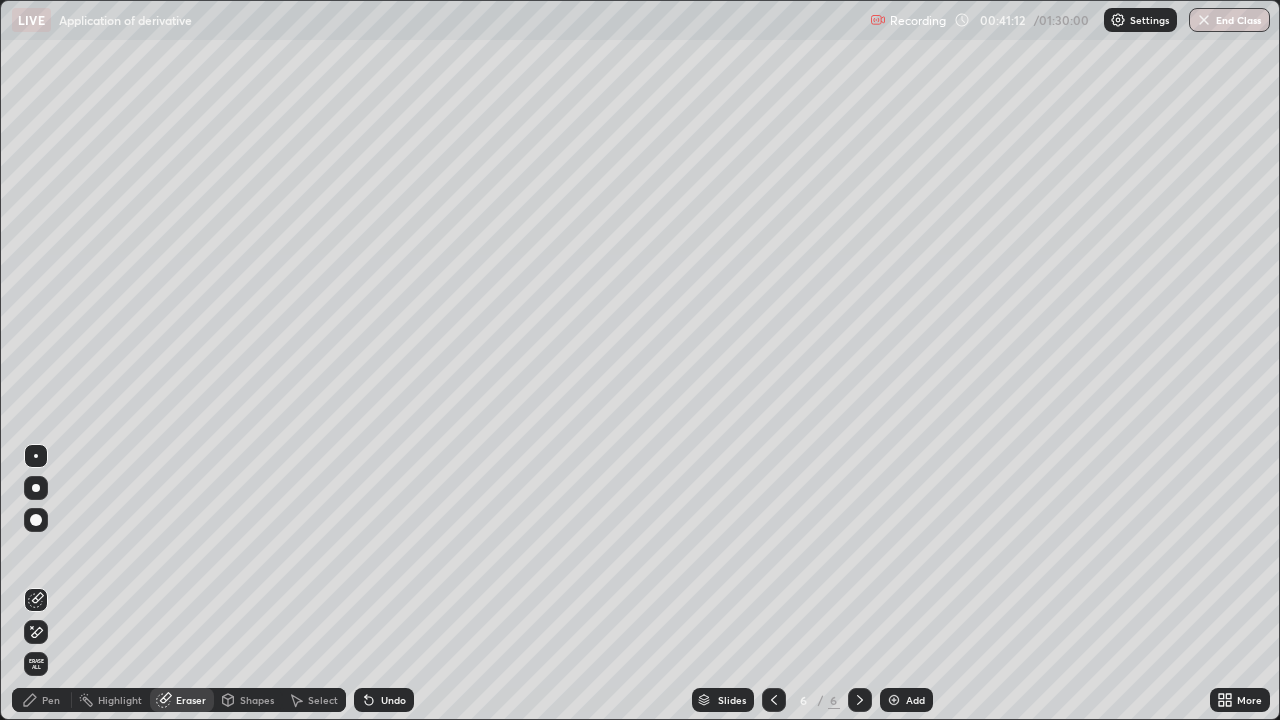 click 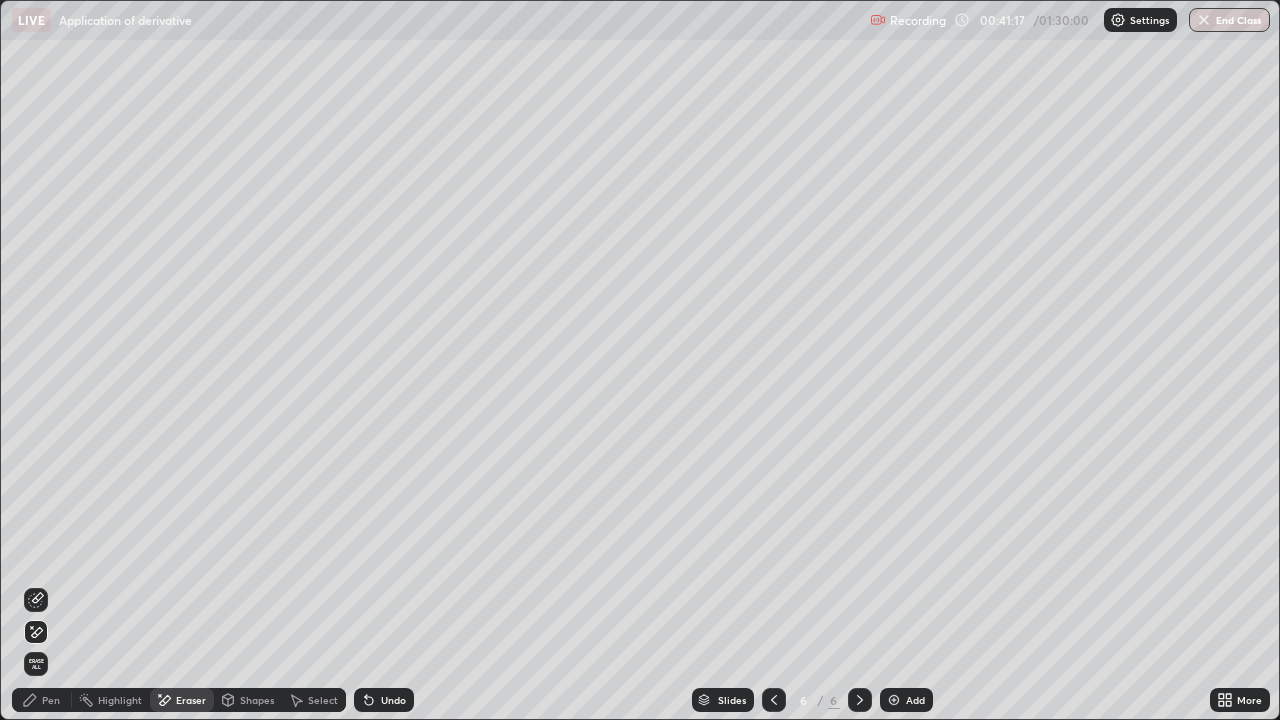 click on "Pen" at bounding box center [51, 700] 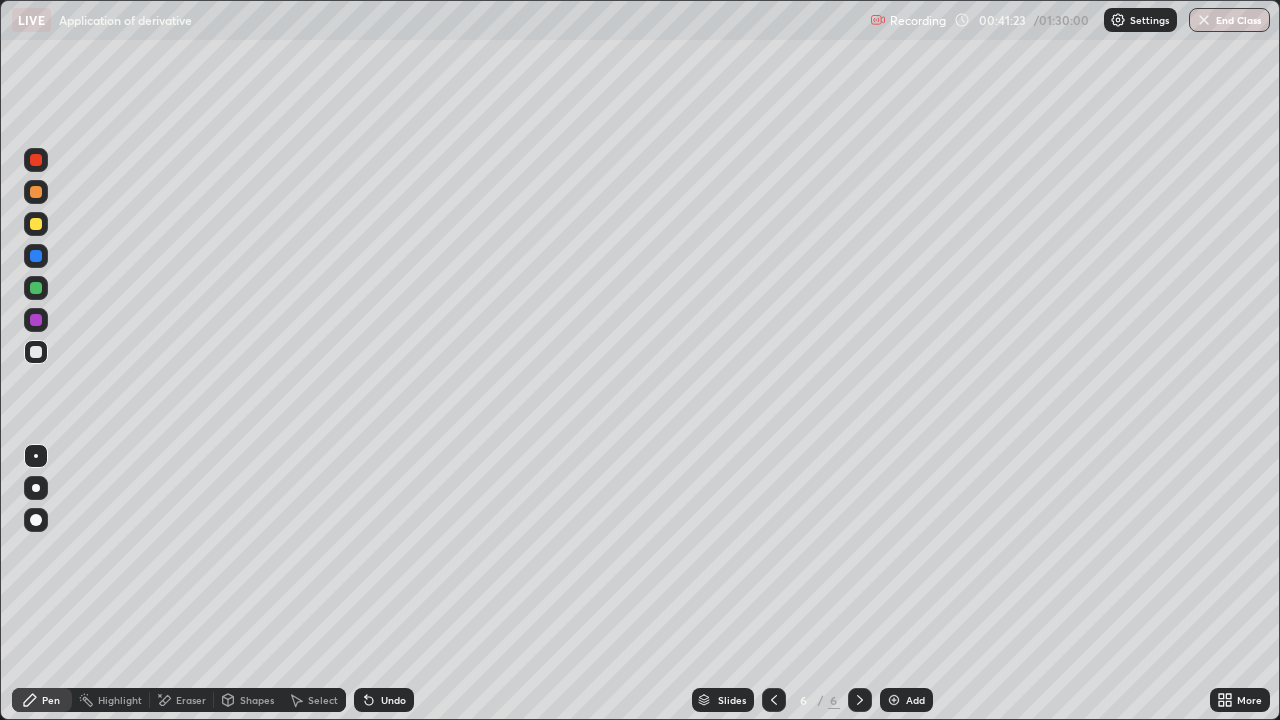 click at bounding box center (36, 288) 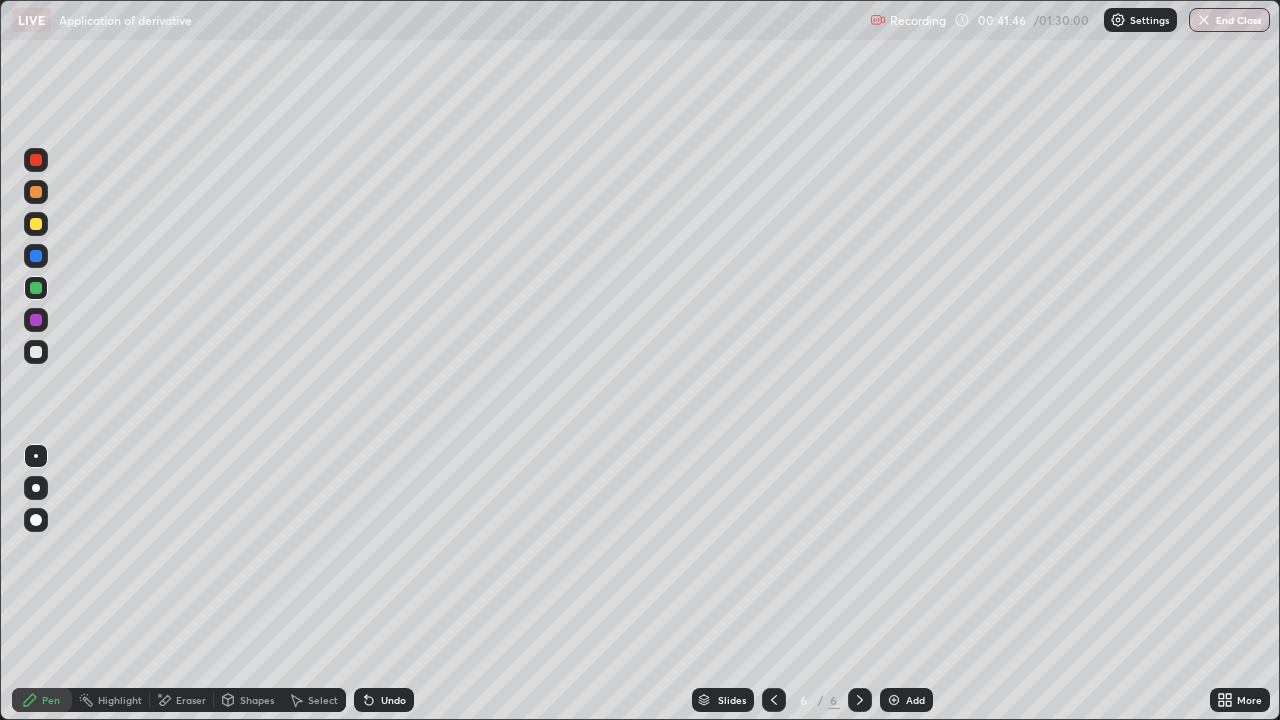 click on "Eraser" at bounding box center (191, 700) 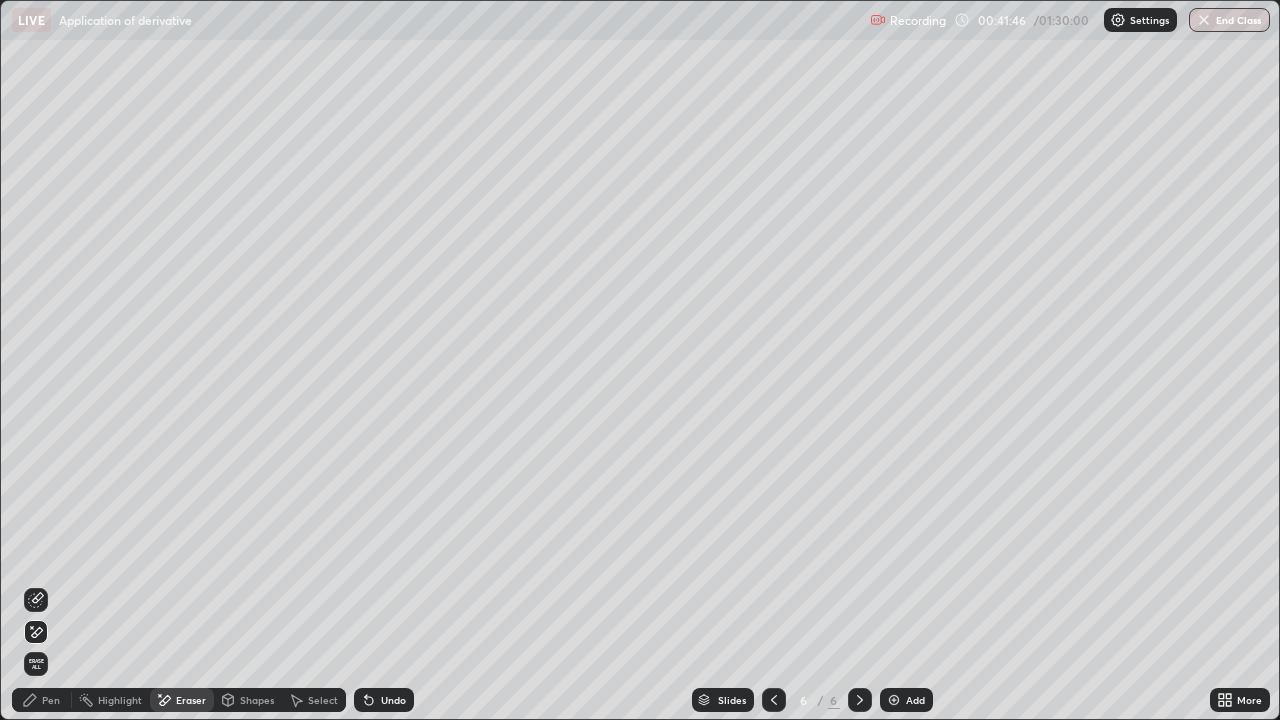 click on "Shapes" at bounding box center [248, 700] 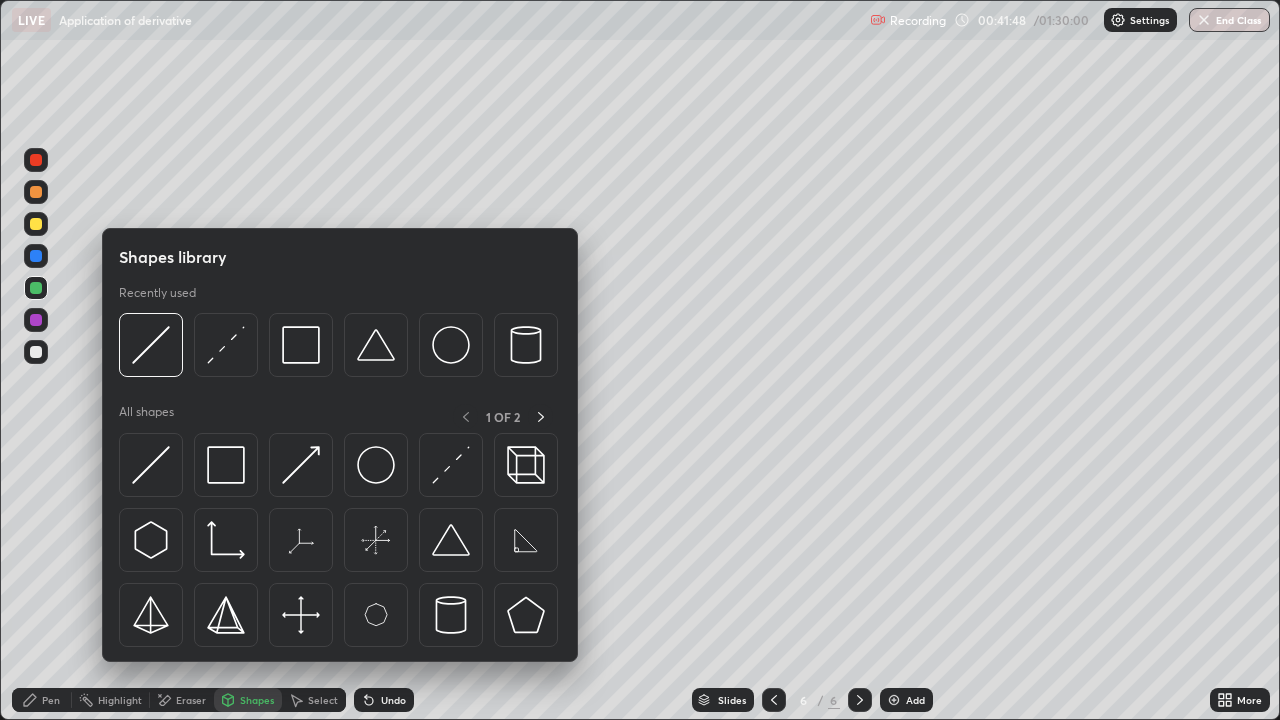click on "Eraser" at bounding box center [191, 700] 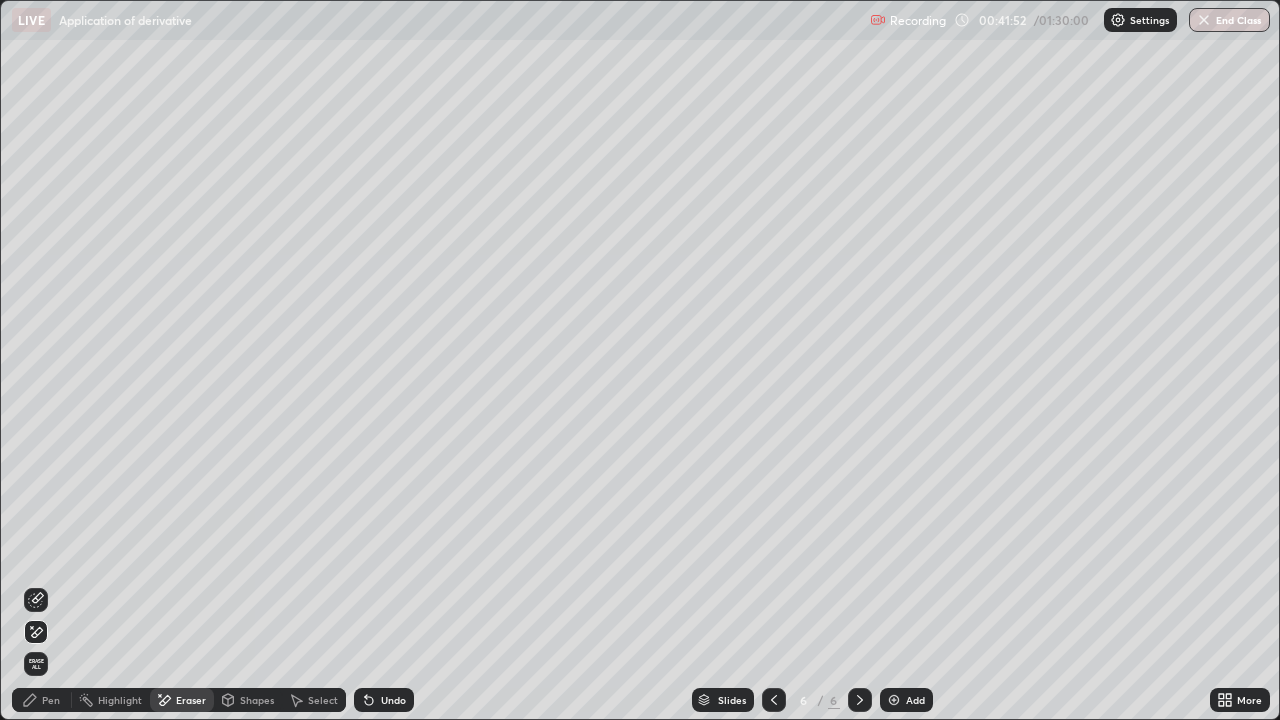 click on "Undo" at bounding box center [393, 700] 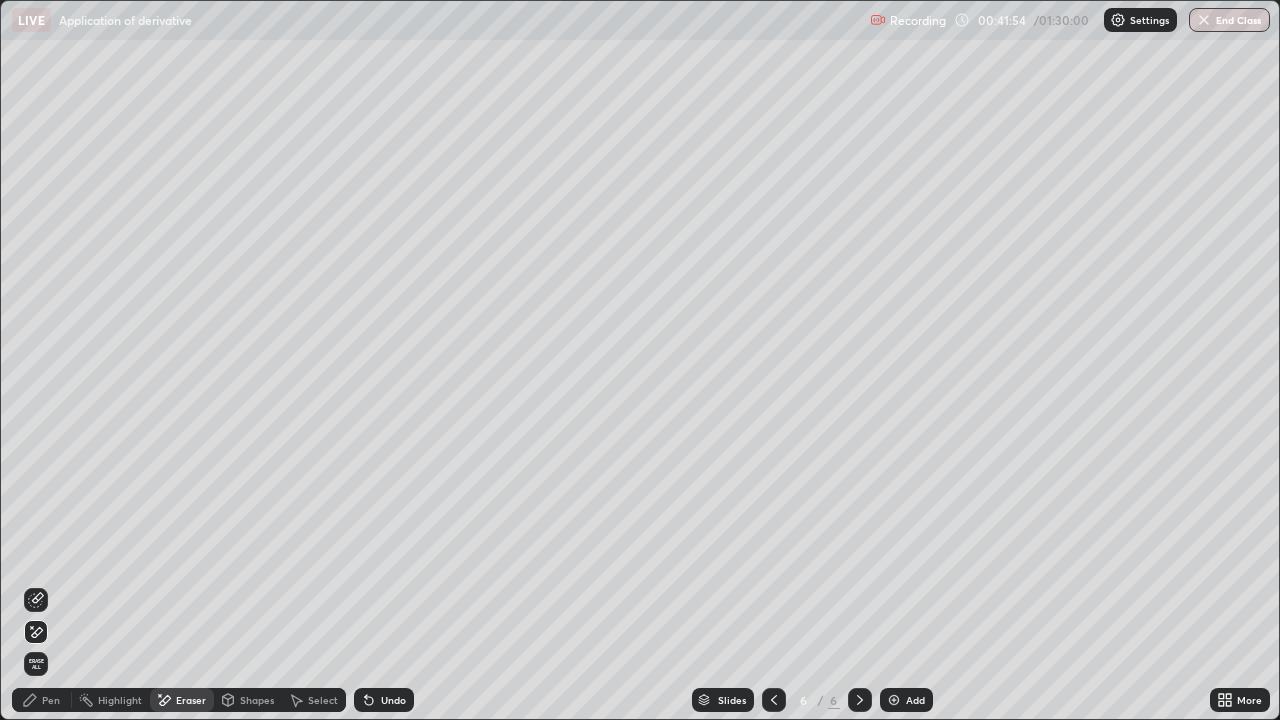 click on "Undo" at bounding box center [393, 700] 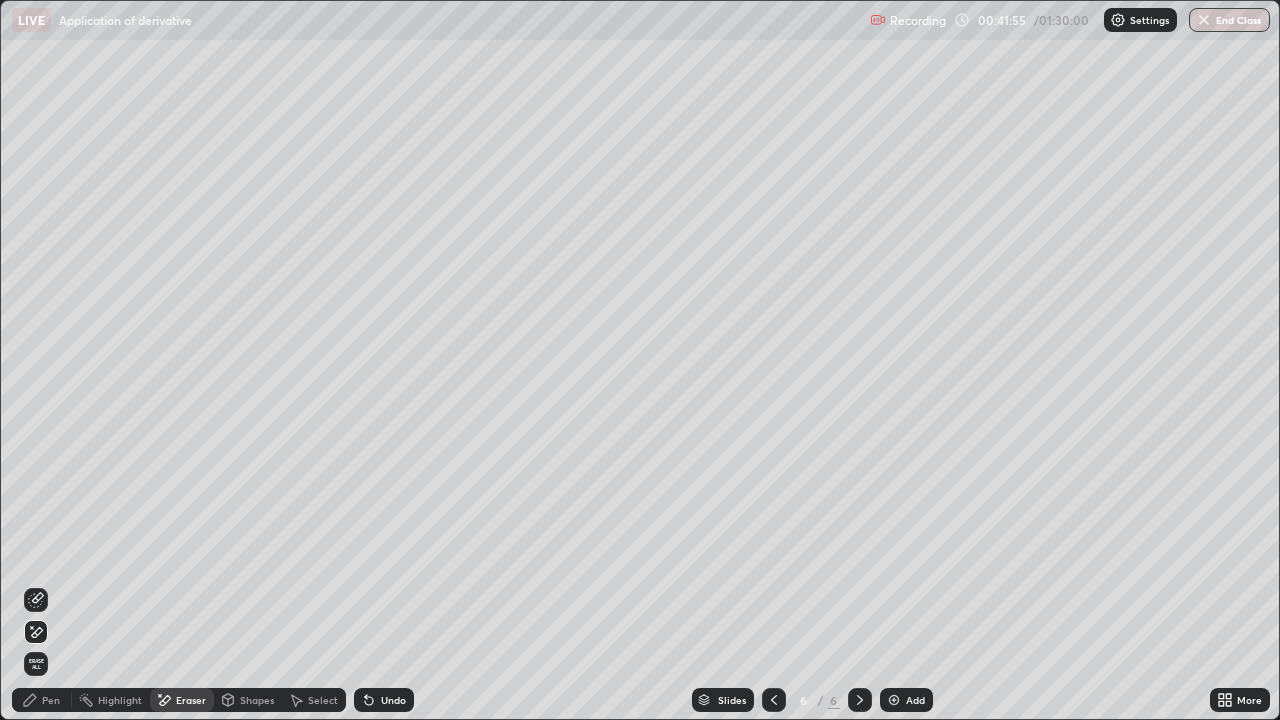 click on "Undo" at bounding box center [393, 700] 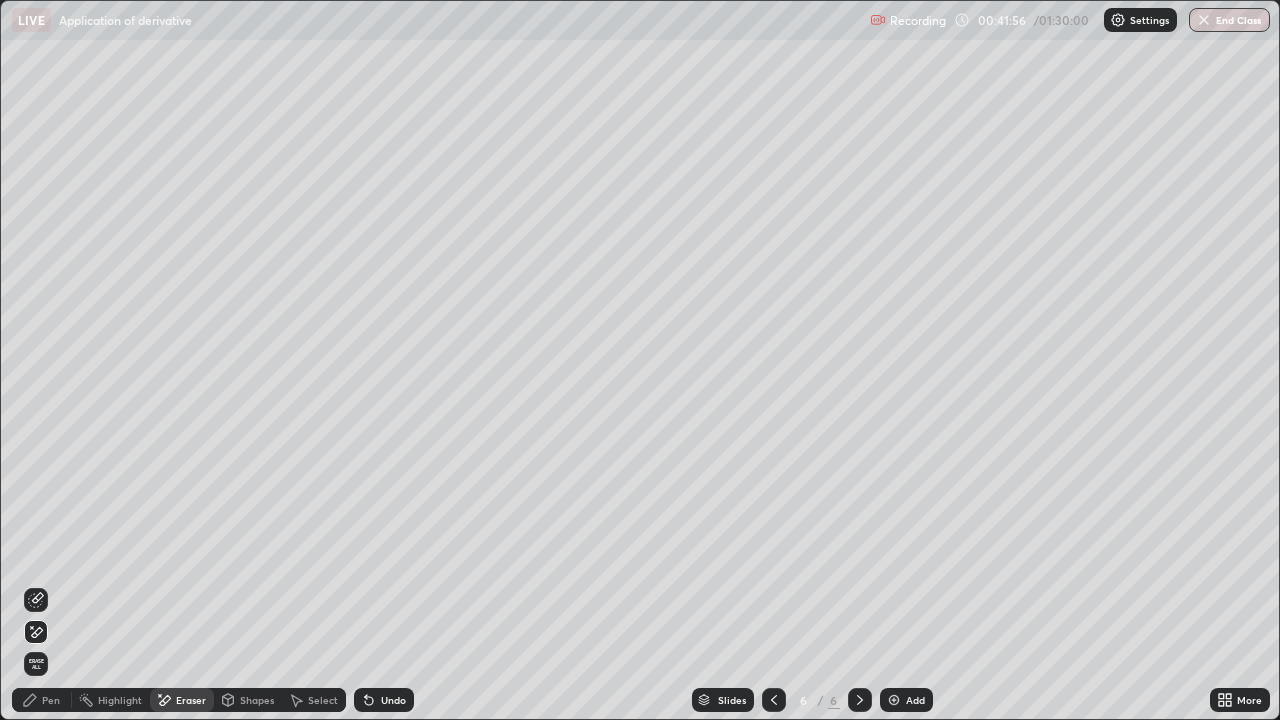 click on "Undo" at bounding box center (393, 700) 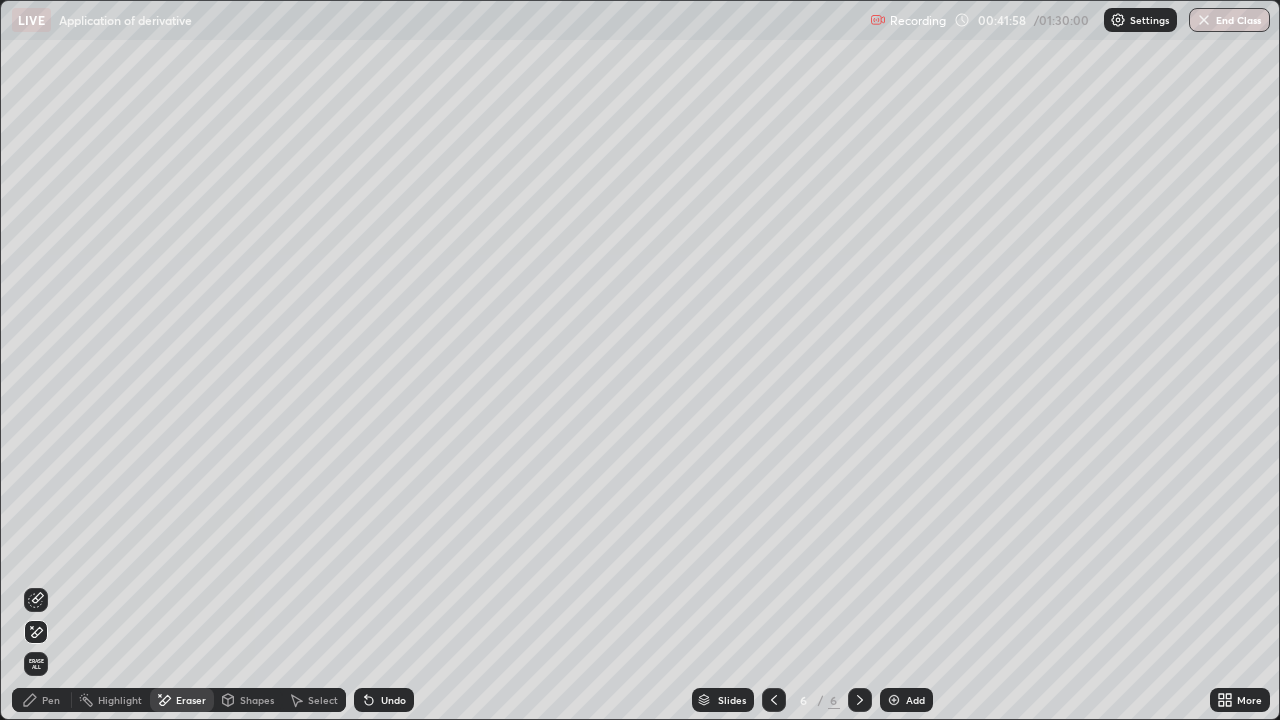 click at bounding box center (36, 600) 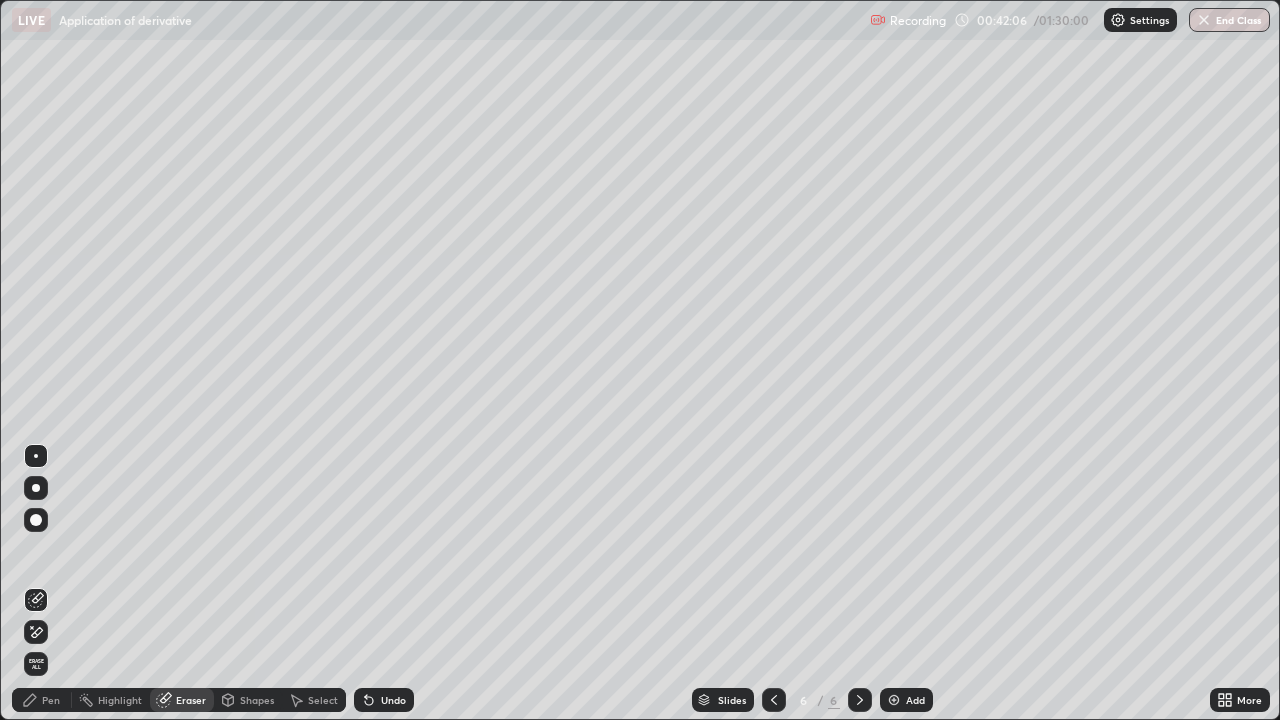 click on "Pen" at bounding box center [42, 700] 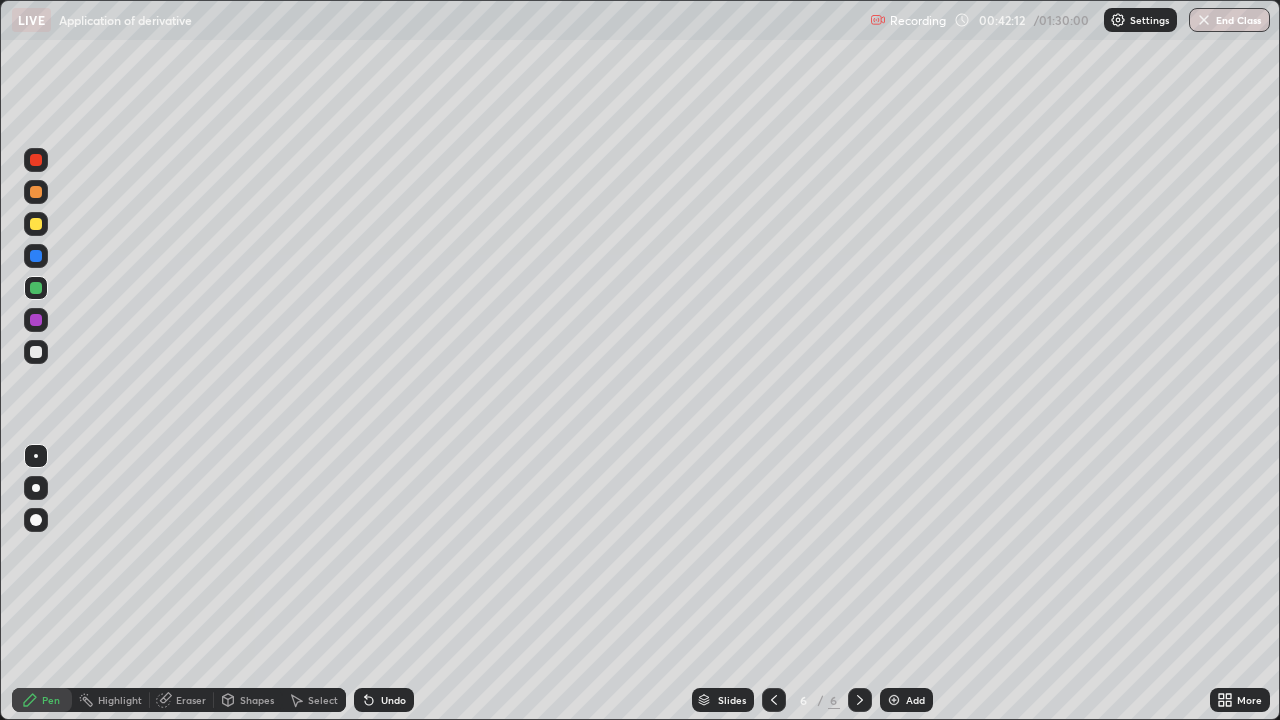 click on "Undo" at bounding box center [393, 700] 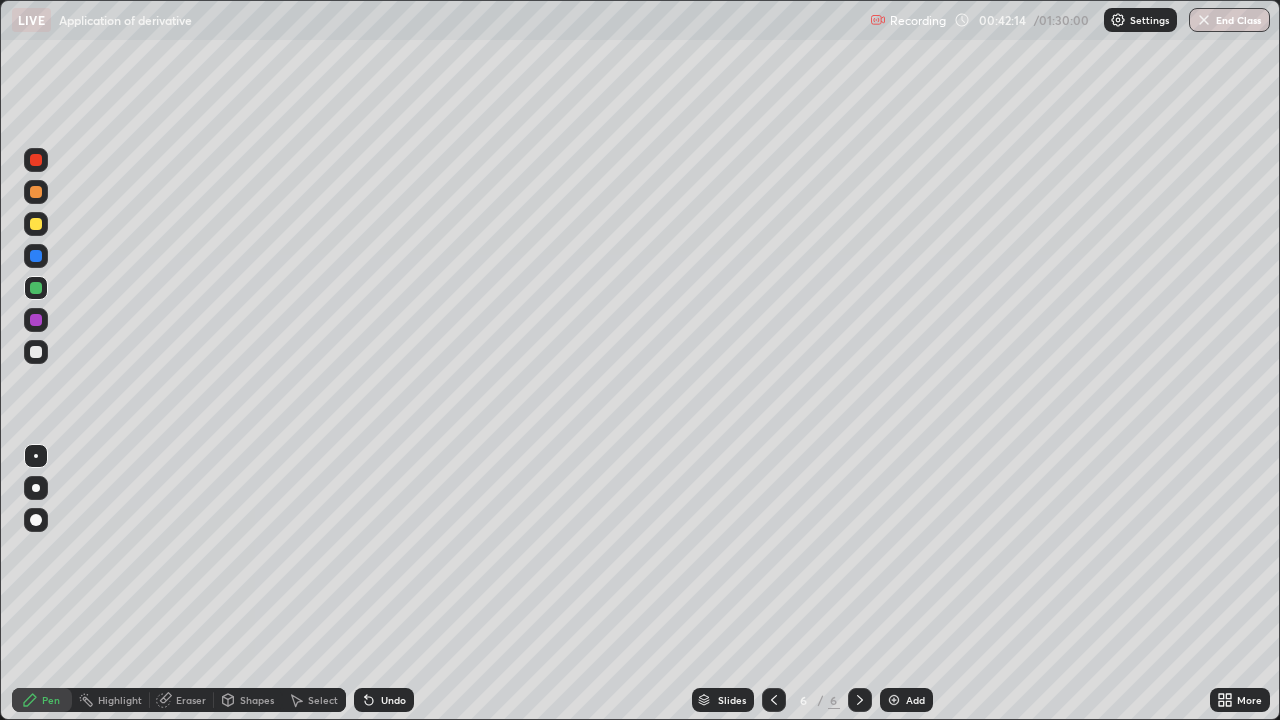 click at bounding box center (36, 520) 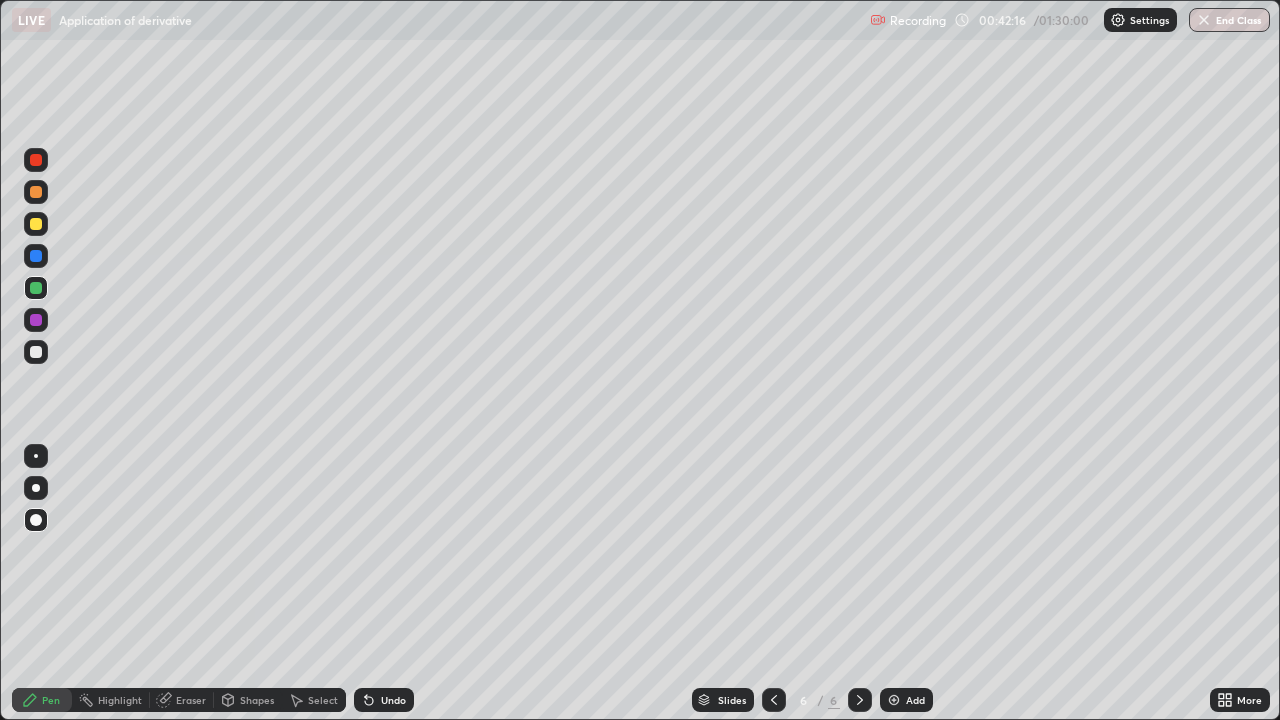 click at bounding box center (36, 456) 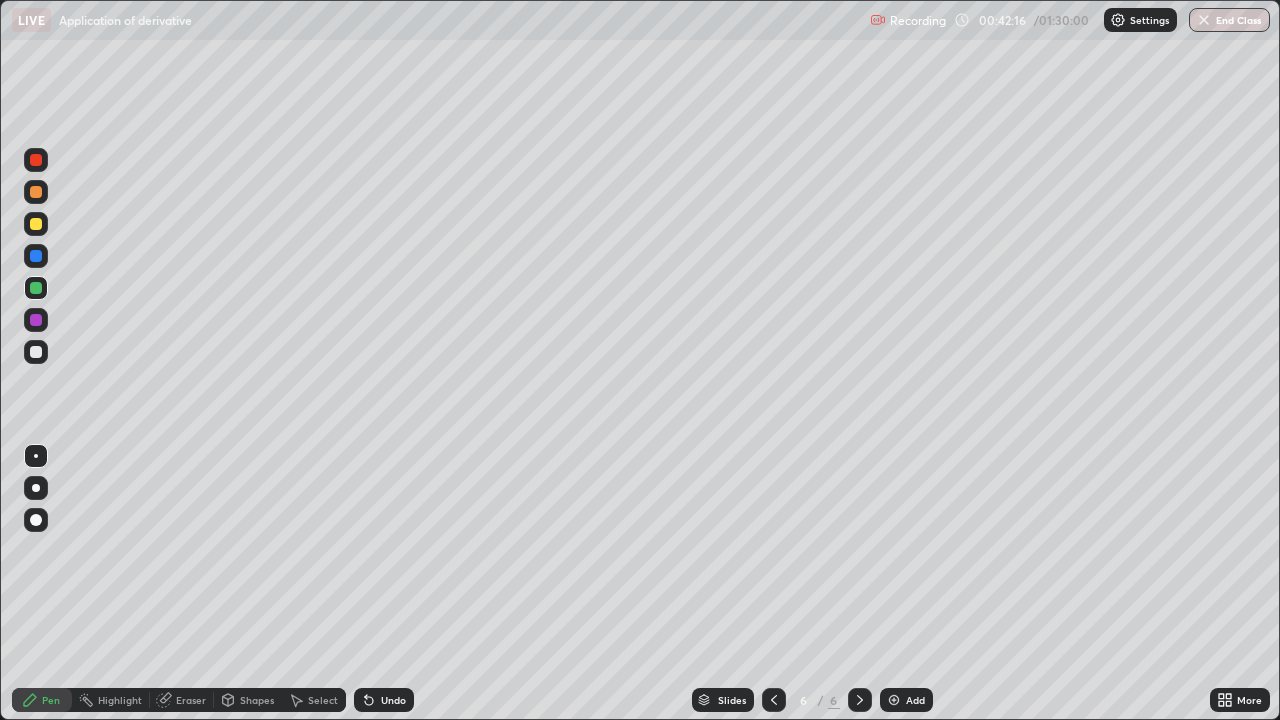 click at bounding box center (36, 352) 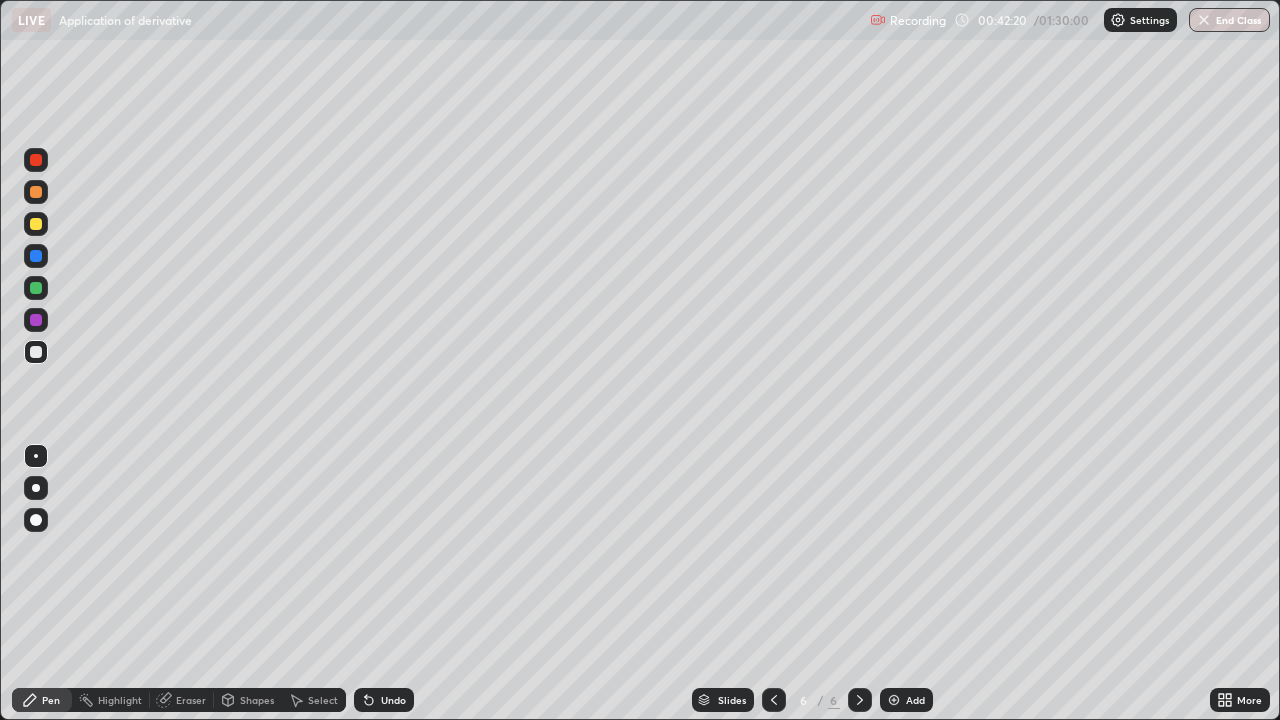 click on "Undo" at bounding box center (393, 700) 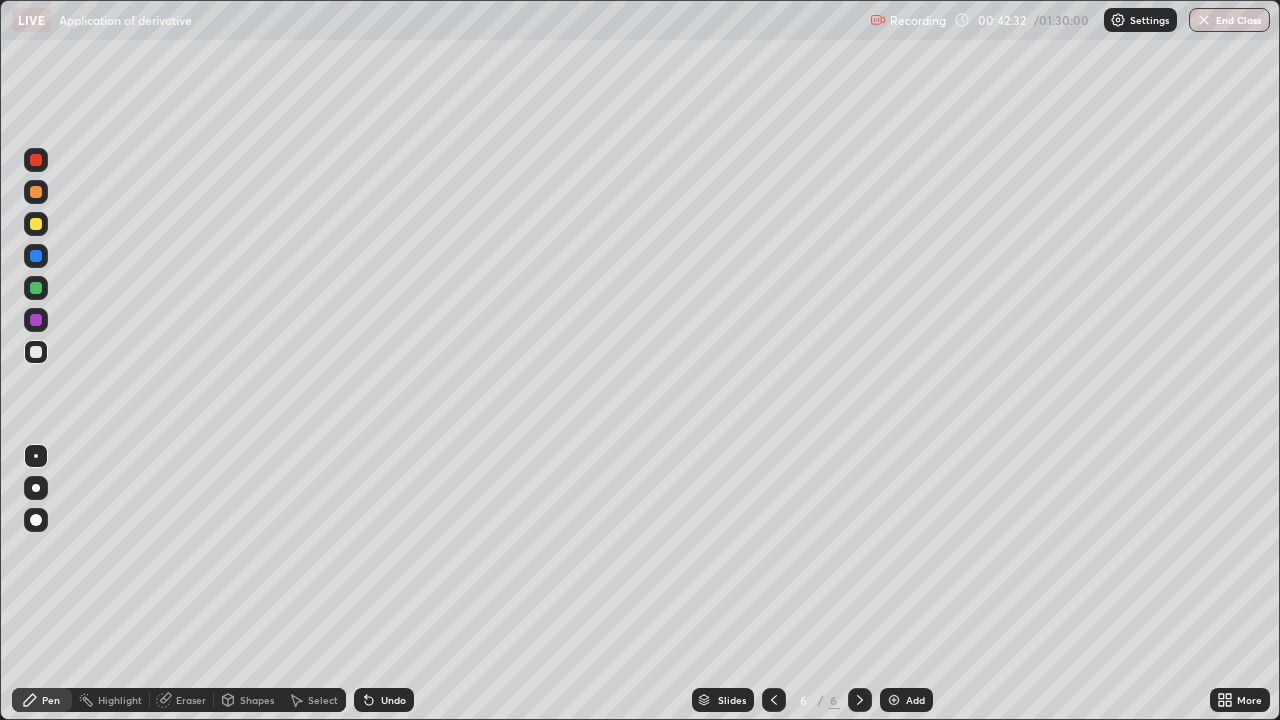 click on "Eraser" at bounding box center (182, 700) 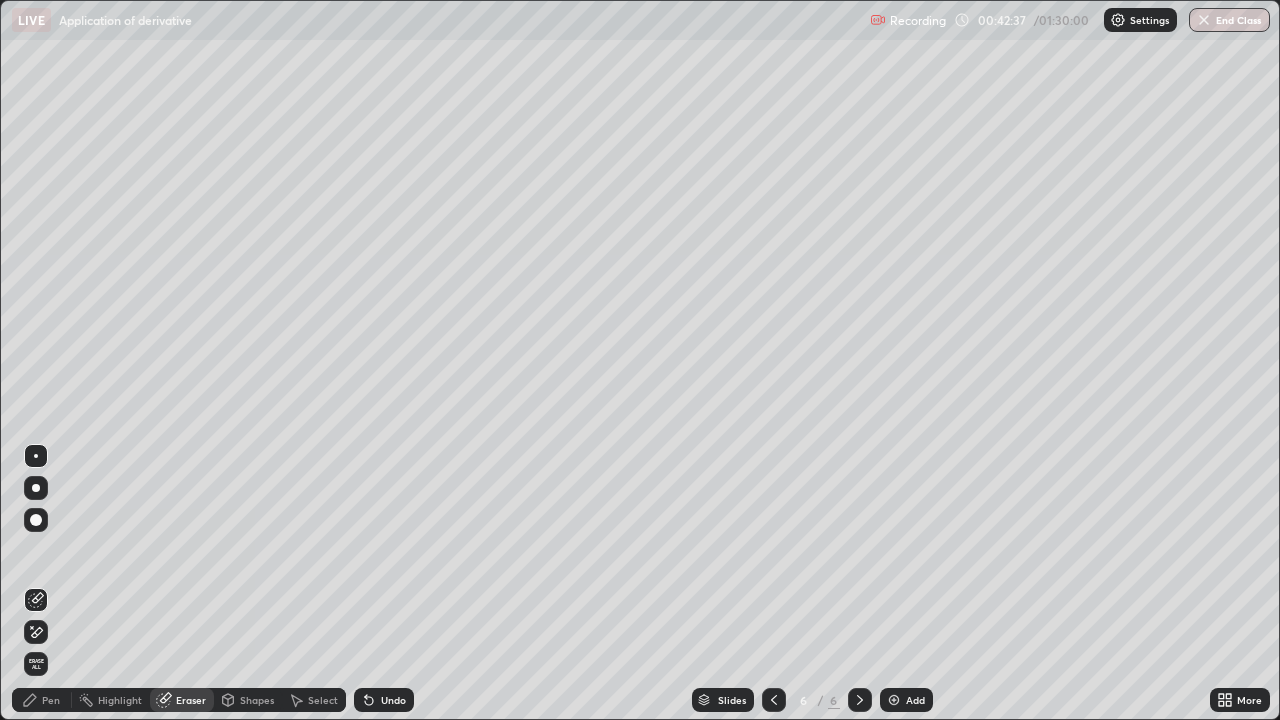 click on "Pen" at bounding box center (51, 700) 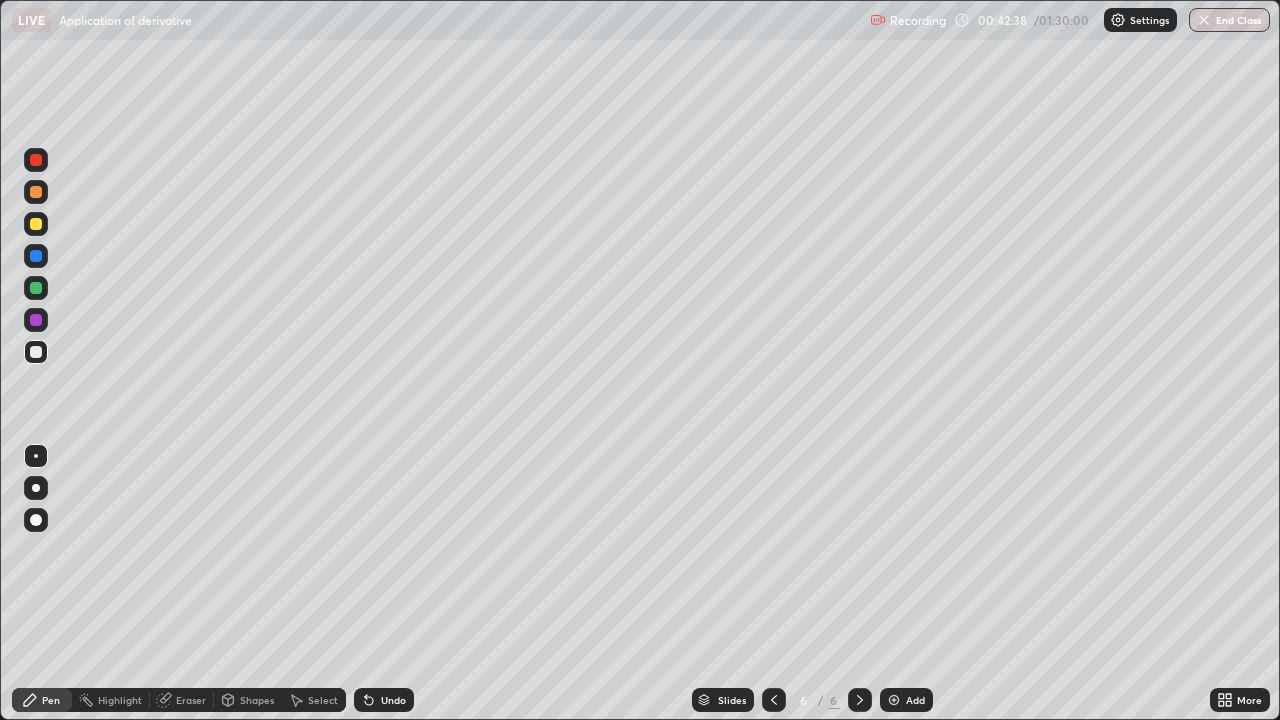 click at bounding box center [36, 224] 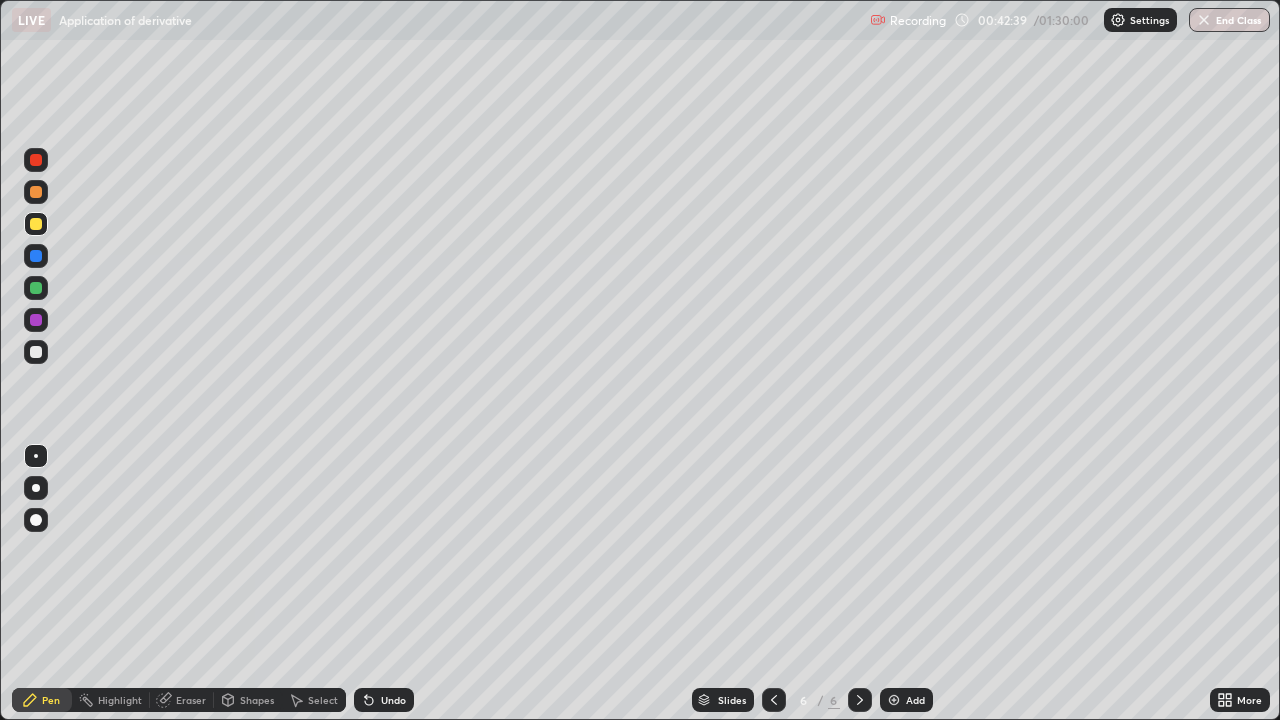 click on "Shapes" at bounding box center [257, 700] 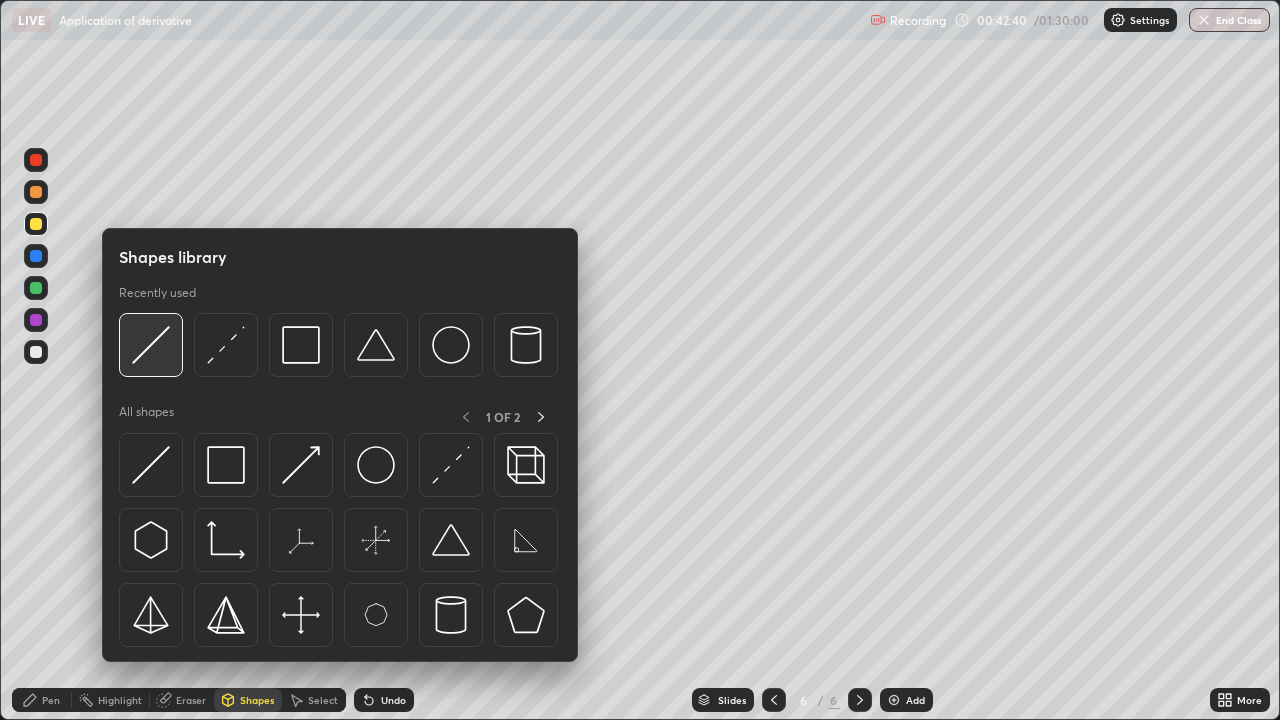 click at bounding box center [151, 345] 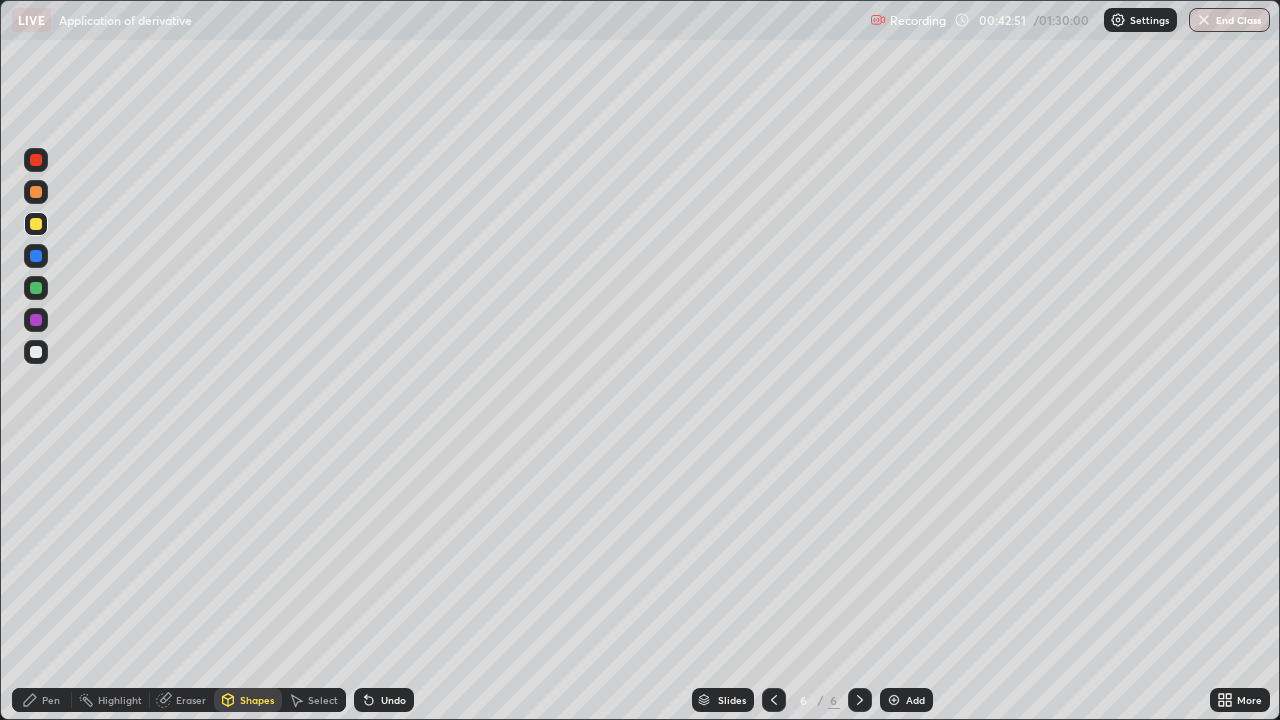 click on "Pen" at bounding box center [42, 700] 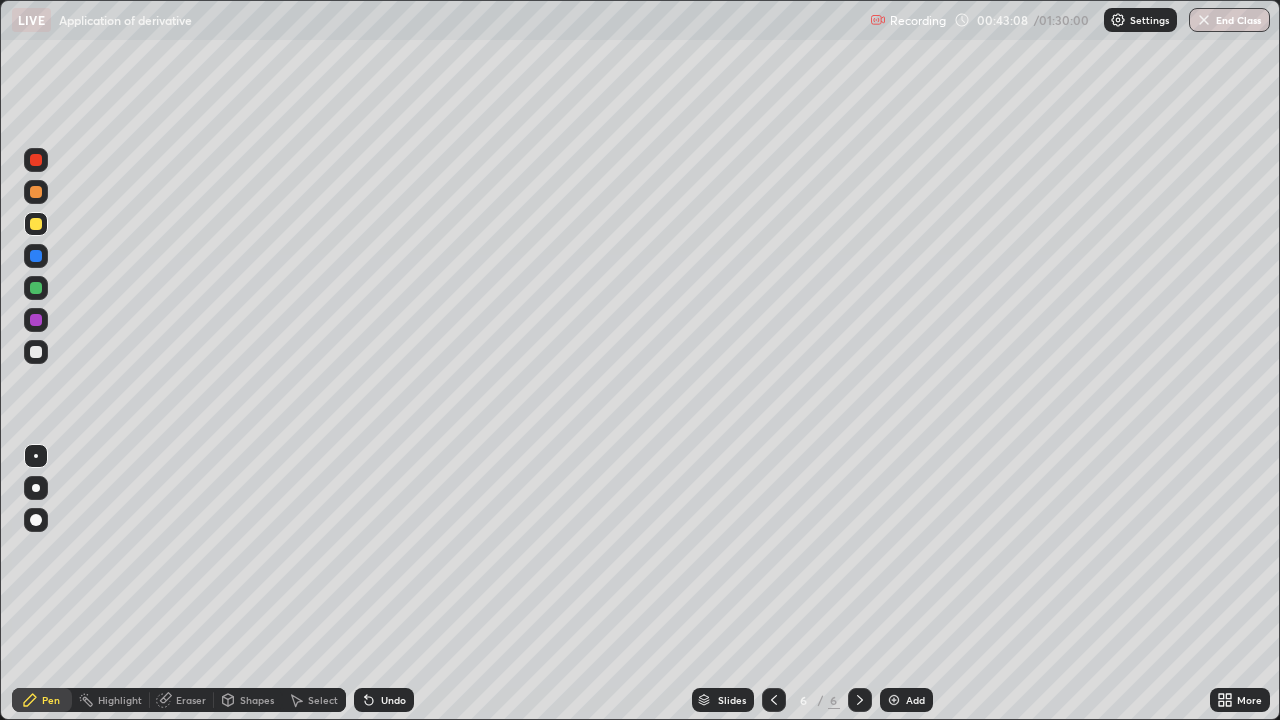 click at bounding box center (36, 352) 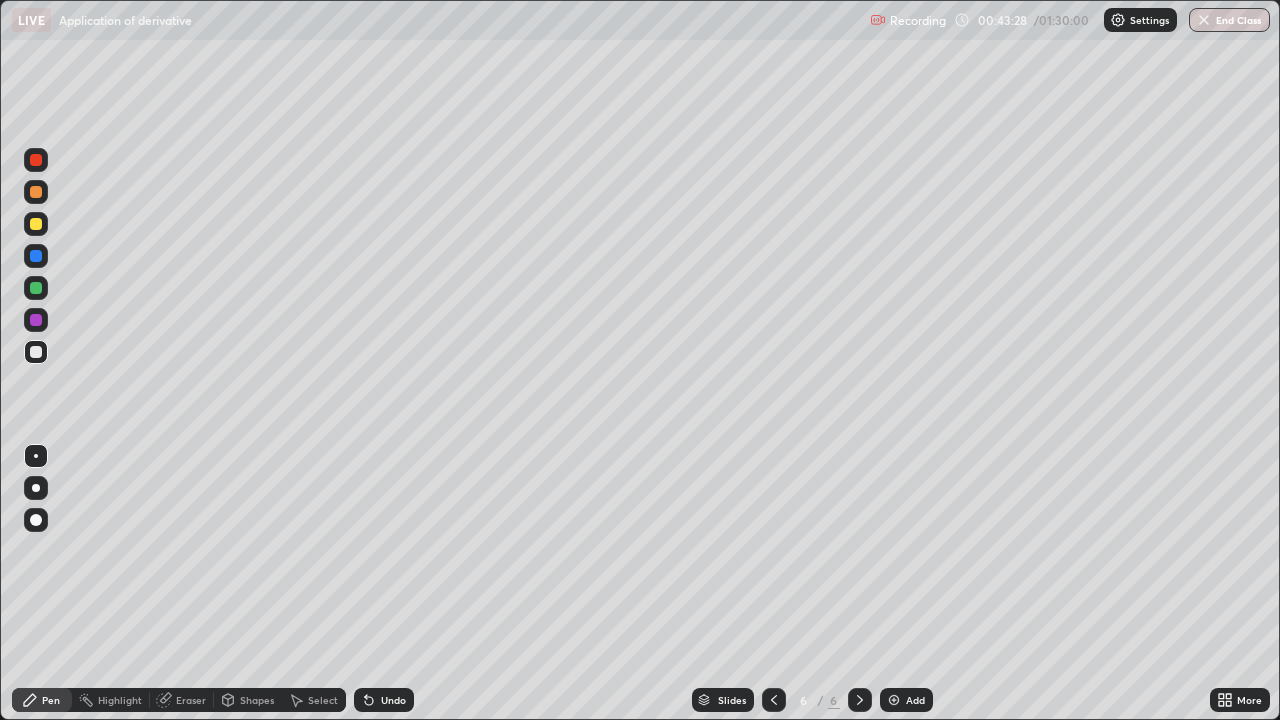 click on "Shapes" at bounding box center [248, 700] 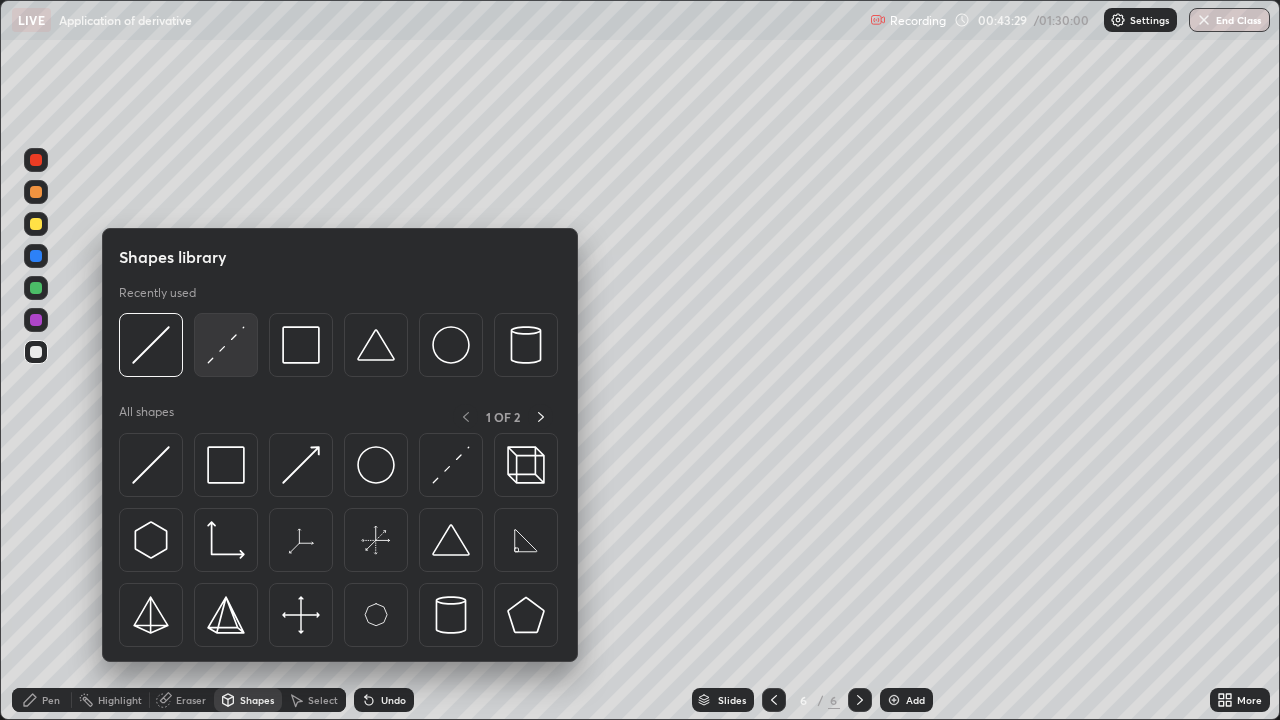 click at bounding box center [226, 345] 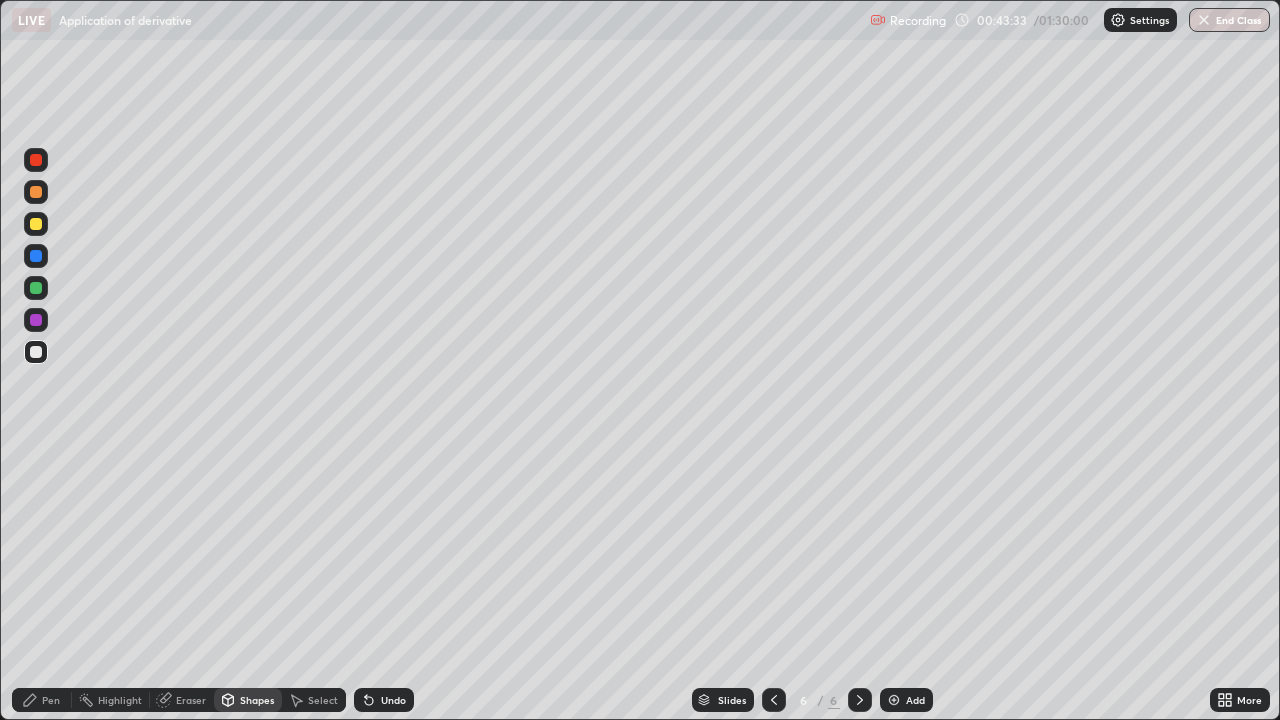 click on "Pen" at bounding box center [51, 700] 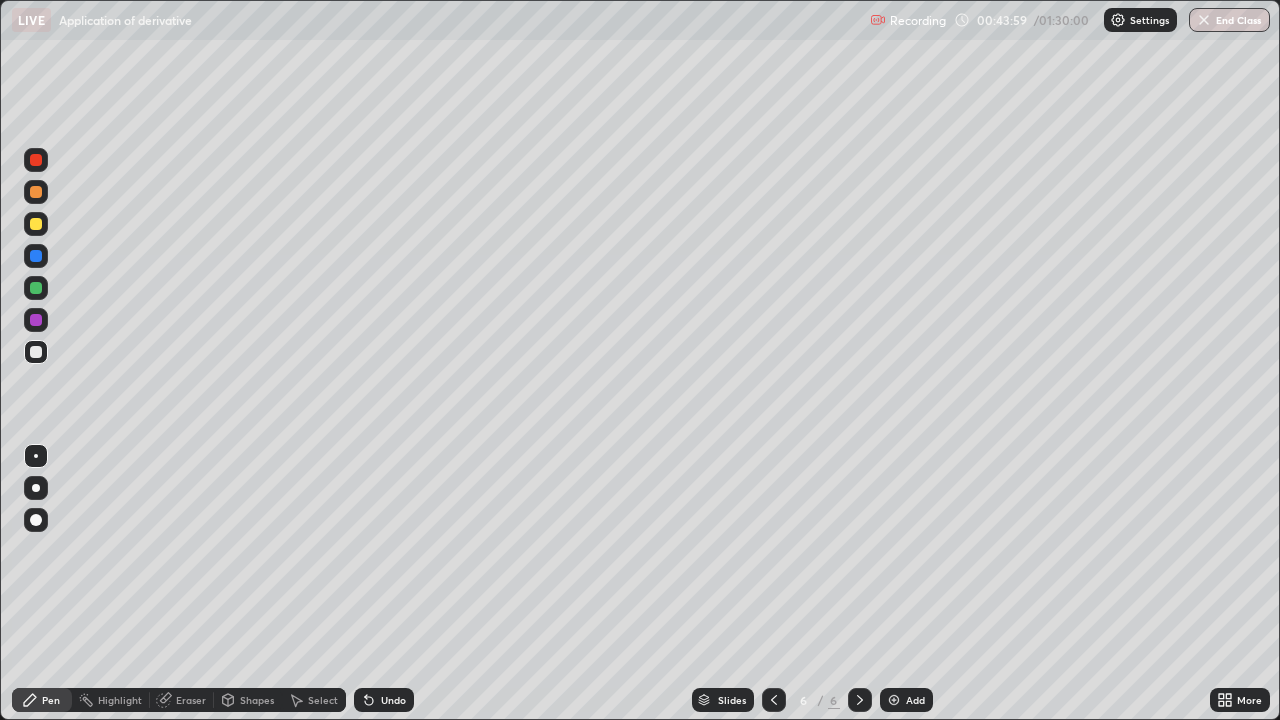 click on "Eraser" at bounding box center [191, 700] 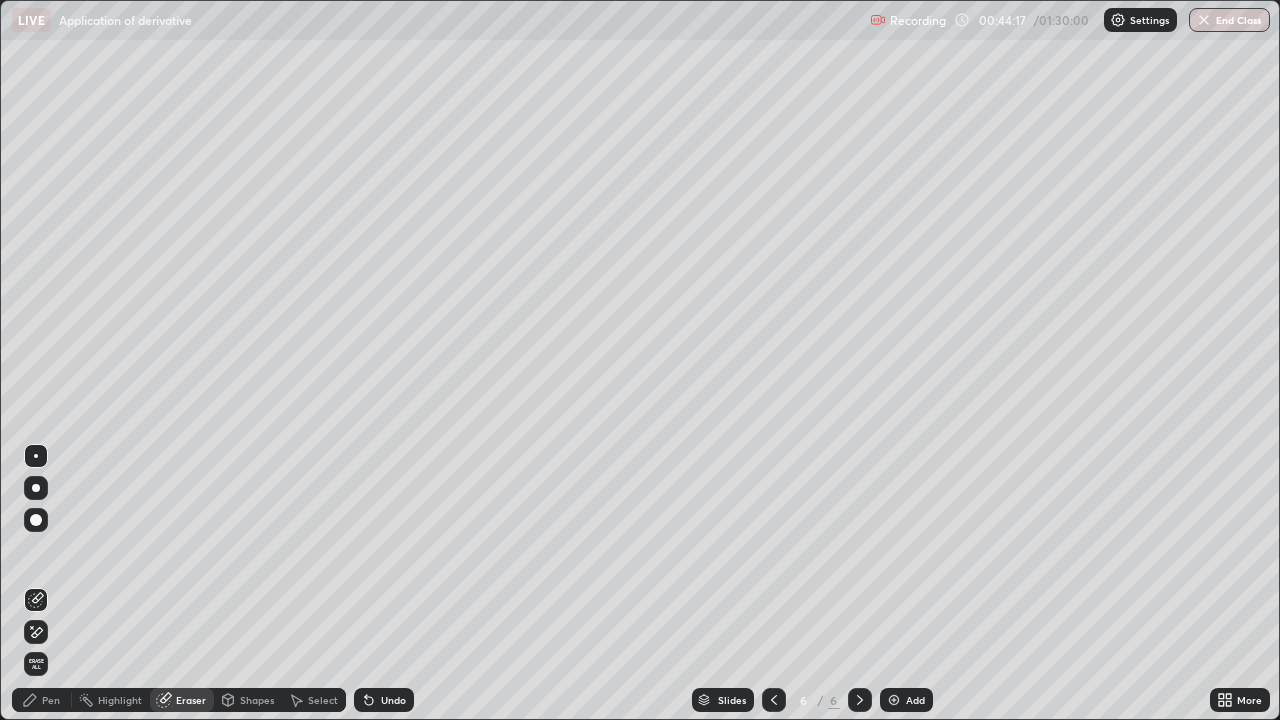 click on "Pen" at bounding box center [42, 700] 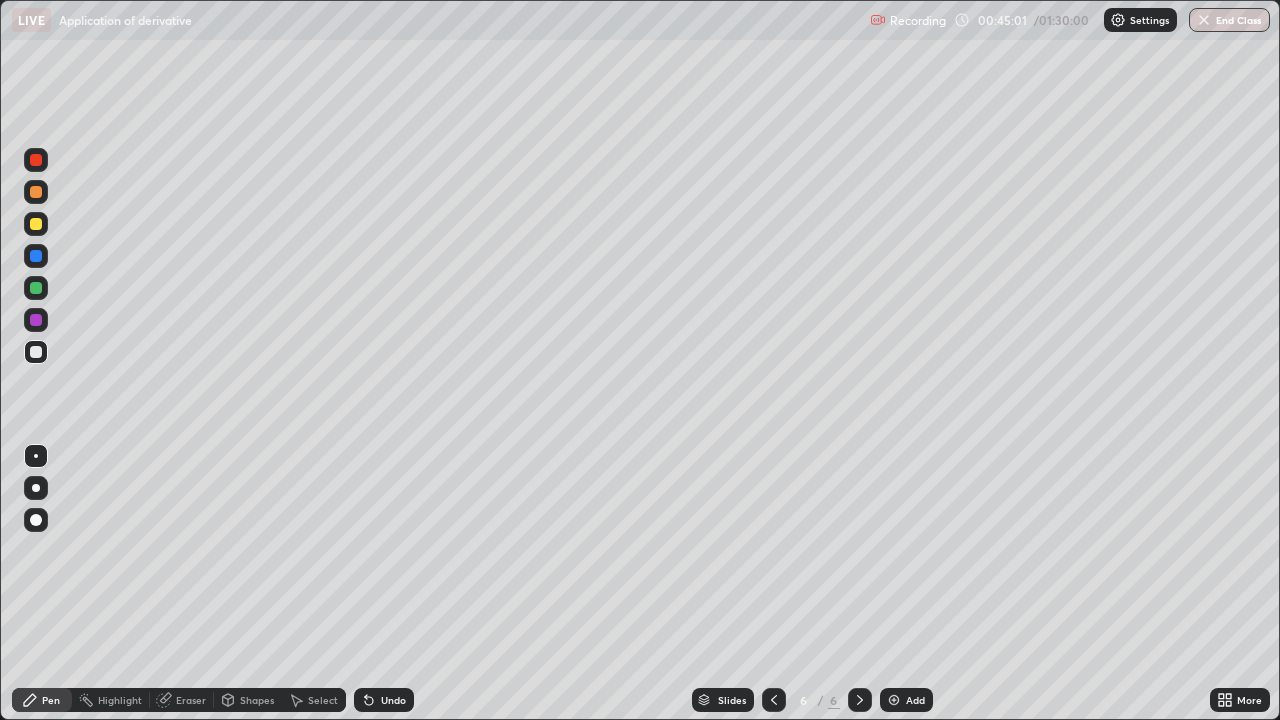 click at bounding box center [36, 224] 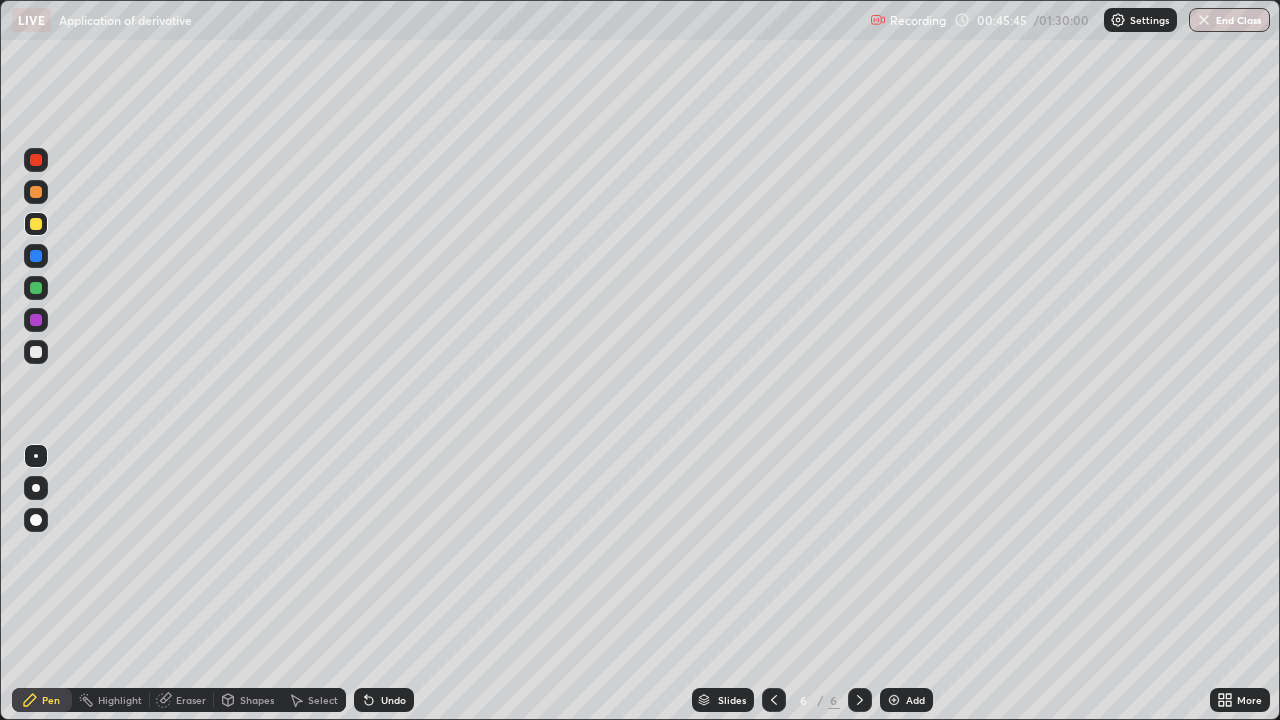 click at bounding box center [36, 352] 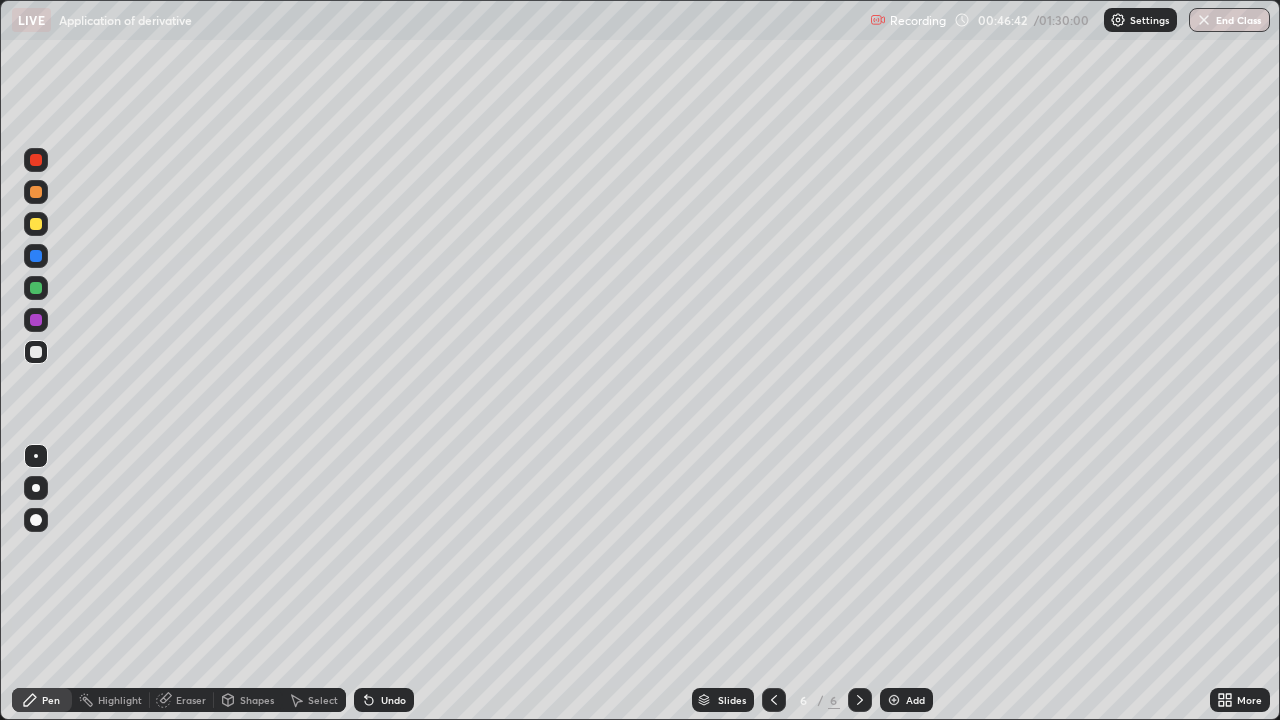 click at bounding box center (36, 224) 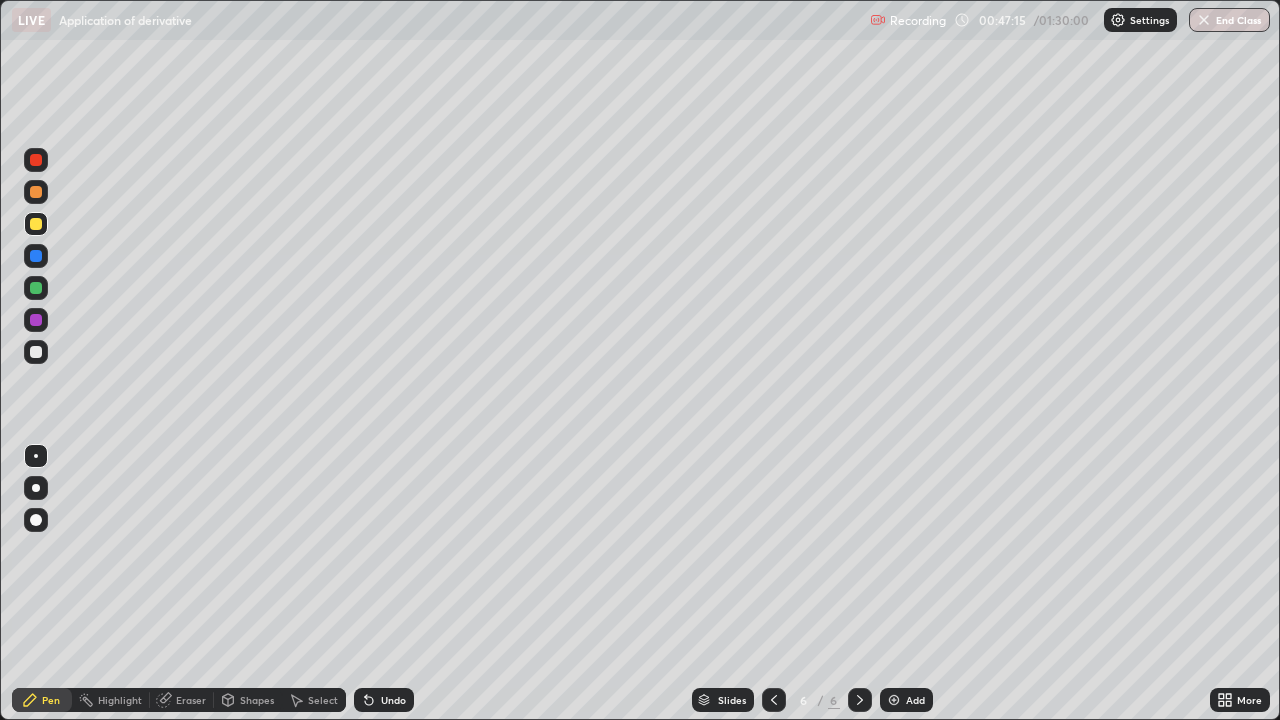 click at bounding box center [36, 192] 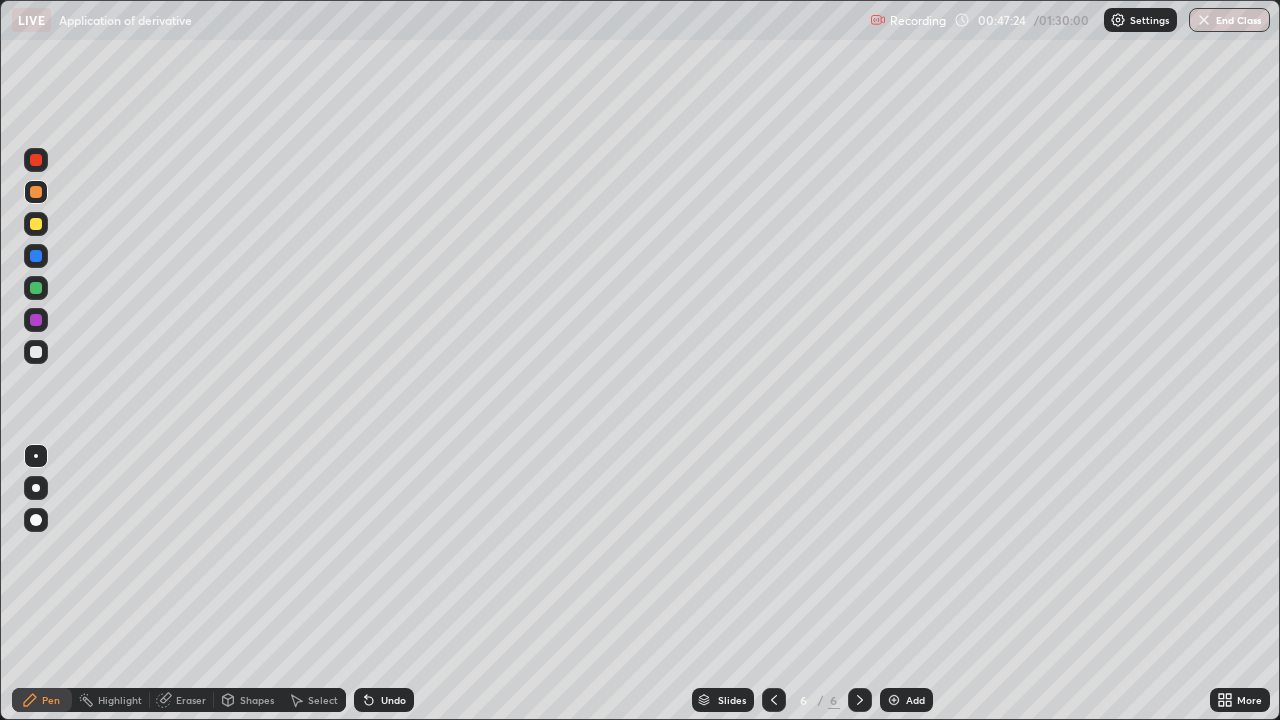 click on "Undo" at bounding box center (380, 700) 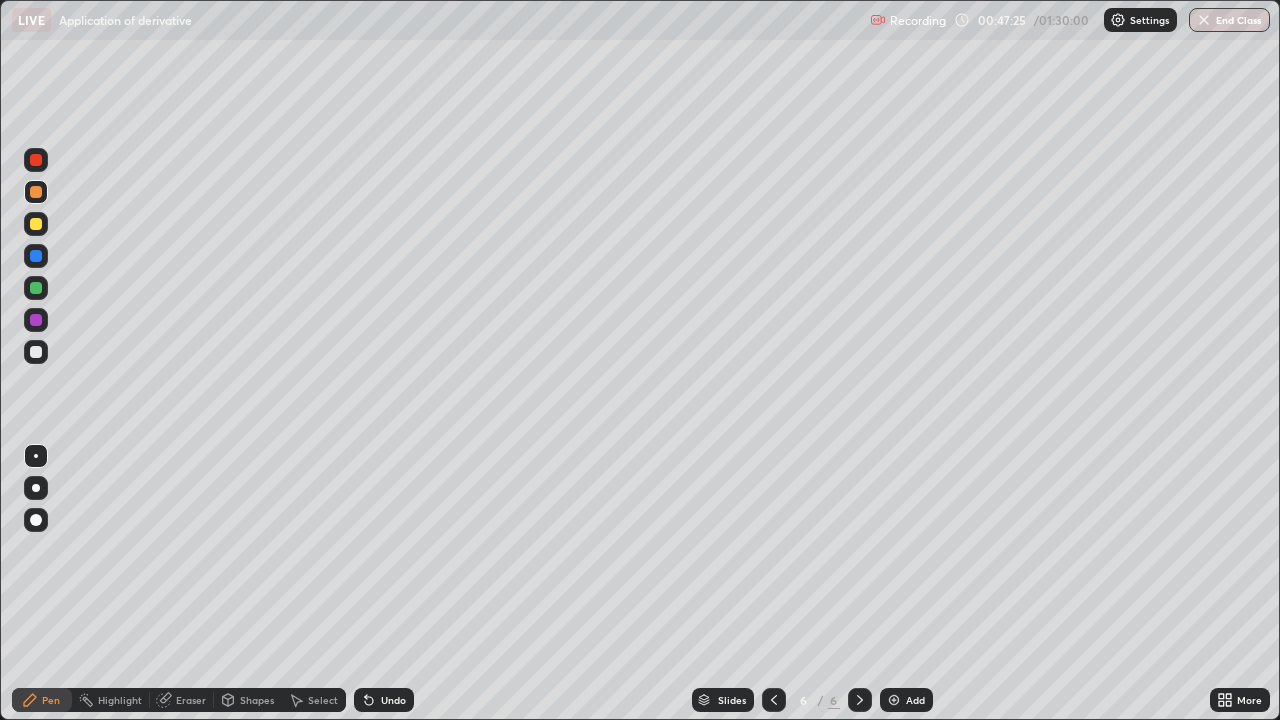 click on "Undo" at bounding box center (384, 700) 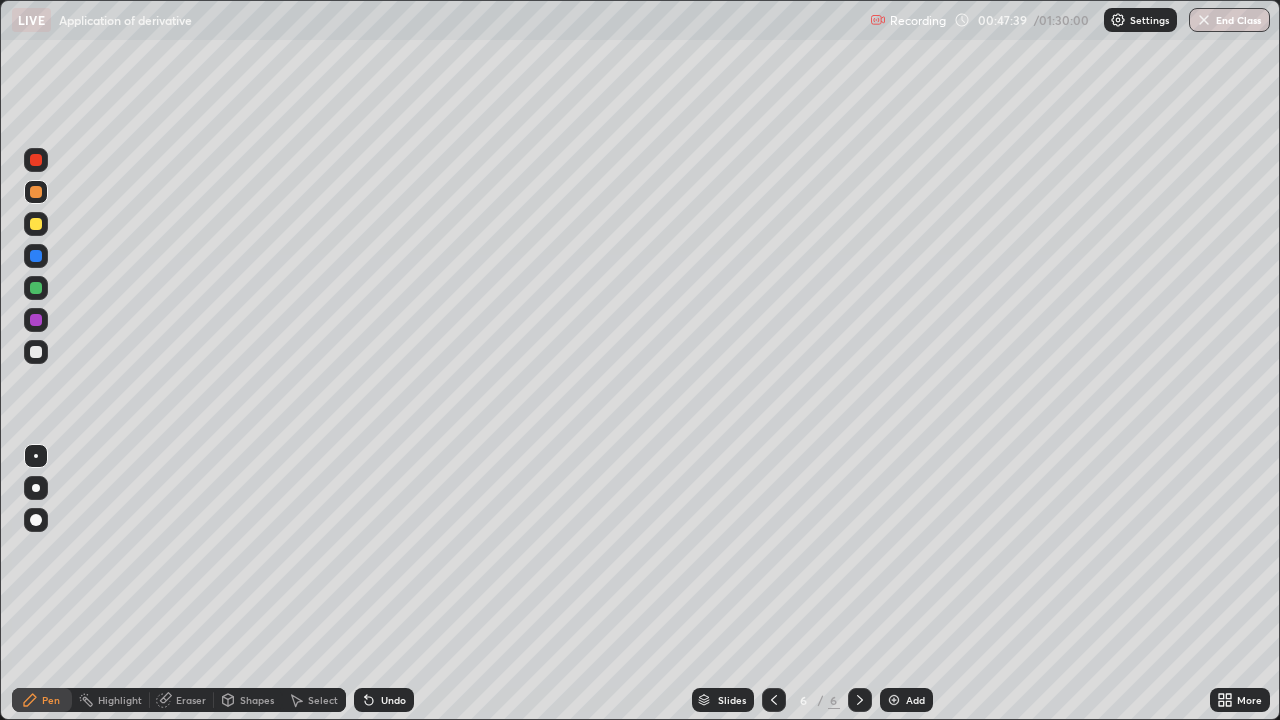 click on "Select" at bounding box center (323, 700) 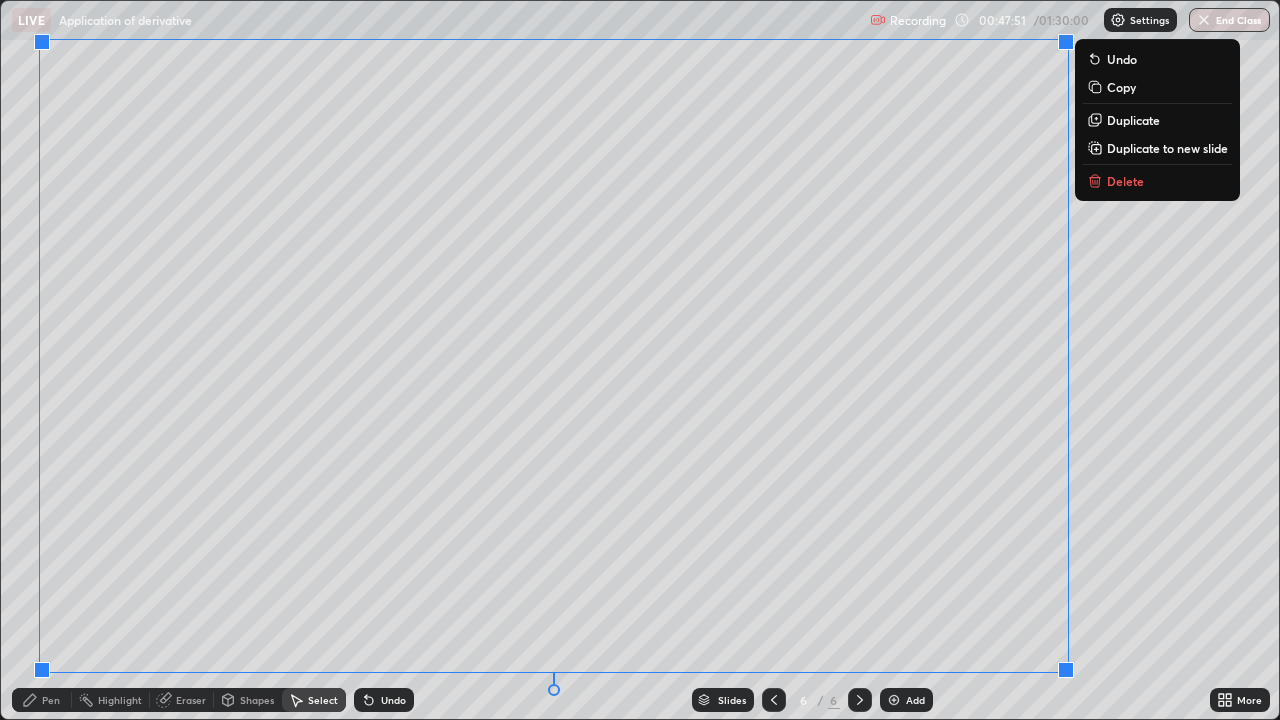 click on "0 ° Undo Copy Duplicate Duplicate to new slide Delete" at bounding box center (640, 360) 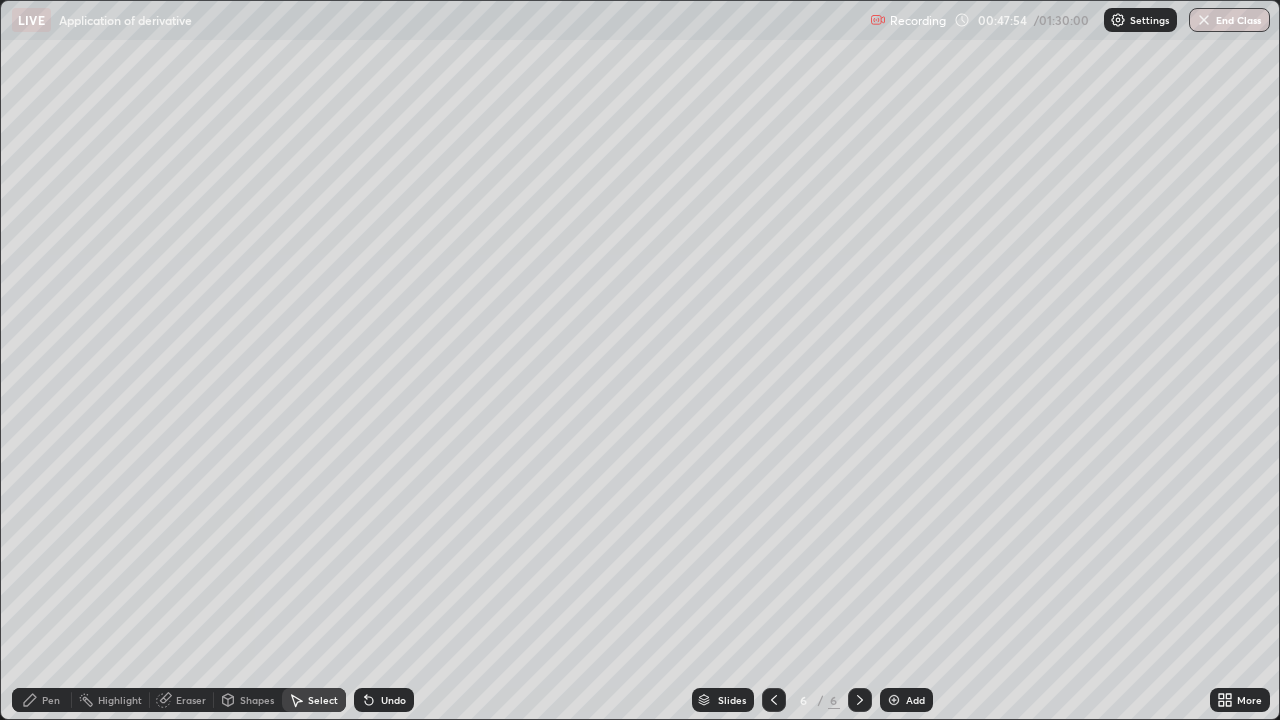 click on "Pen" at bounding box center [51, 700] 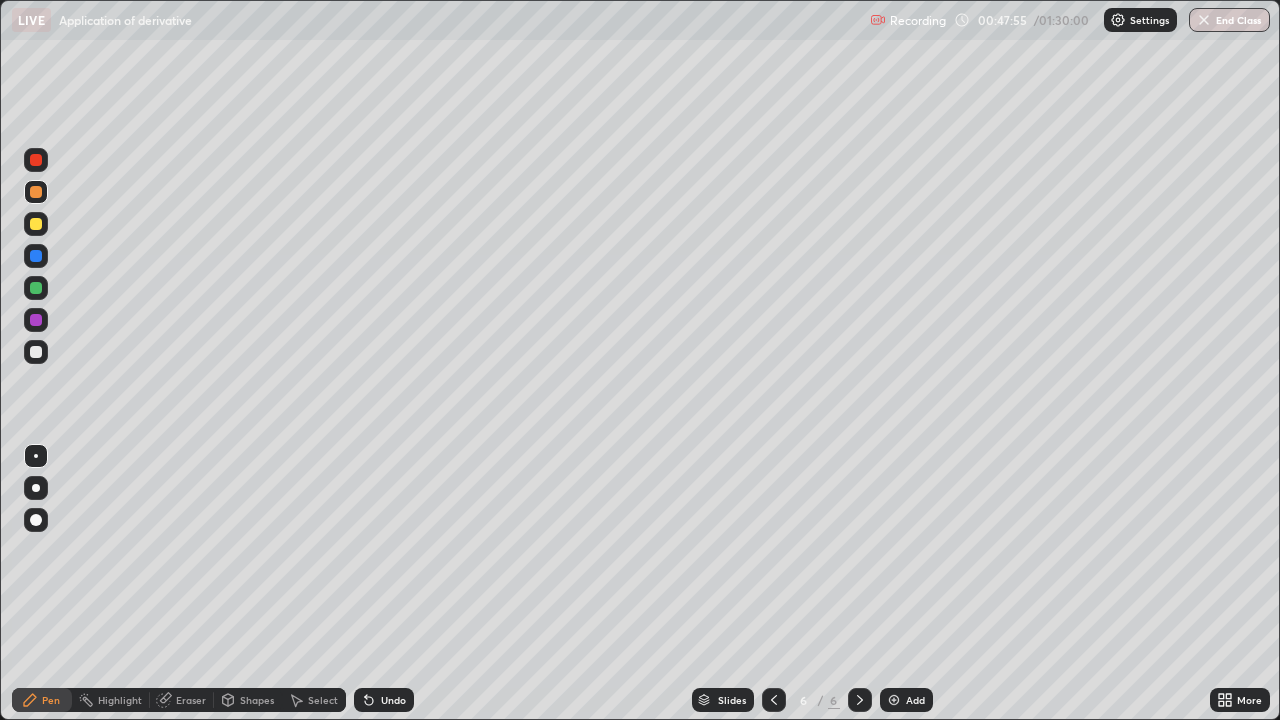 click at bounding box center (36, 192) 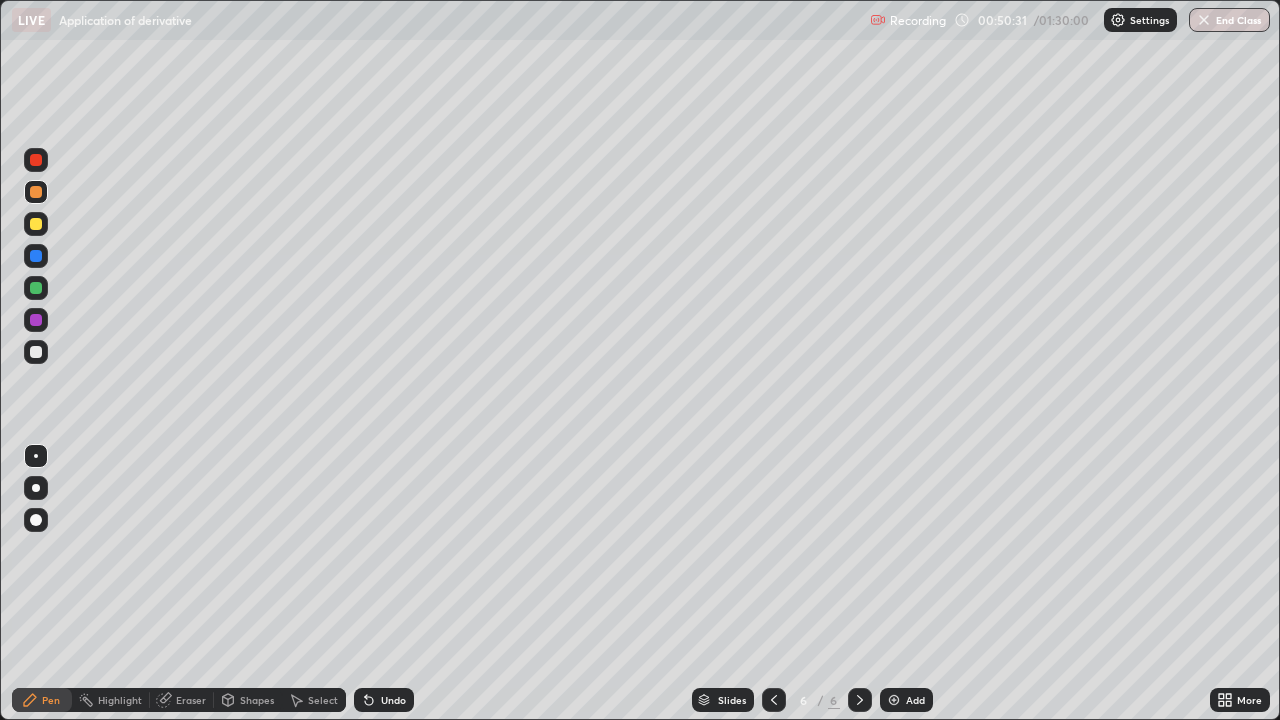 click on "Eraser" at bounding box center (191, 700) 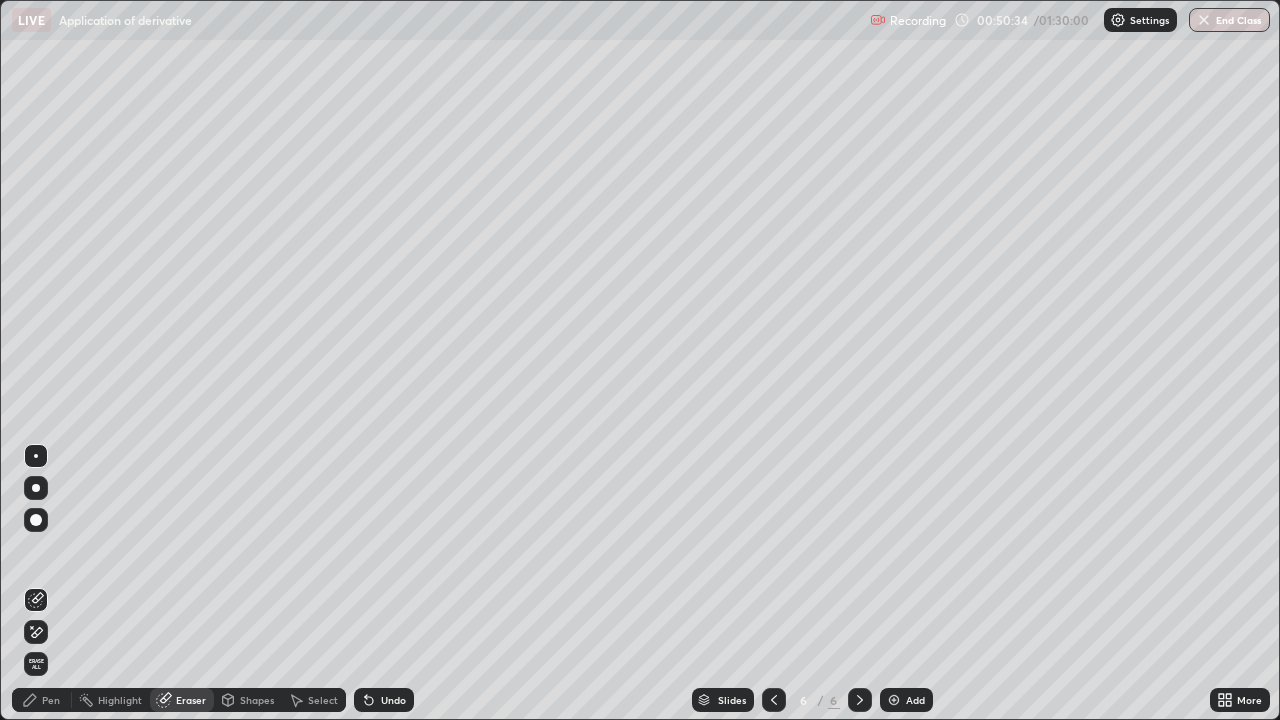 click on "Pen" at bounding box center (42, 700) 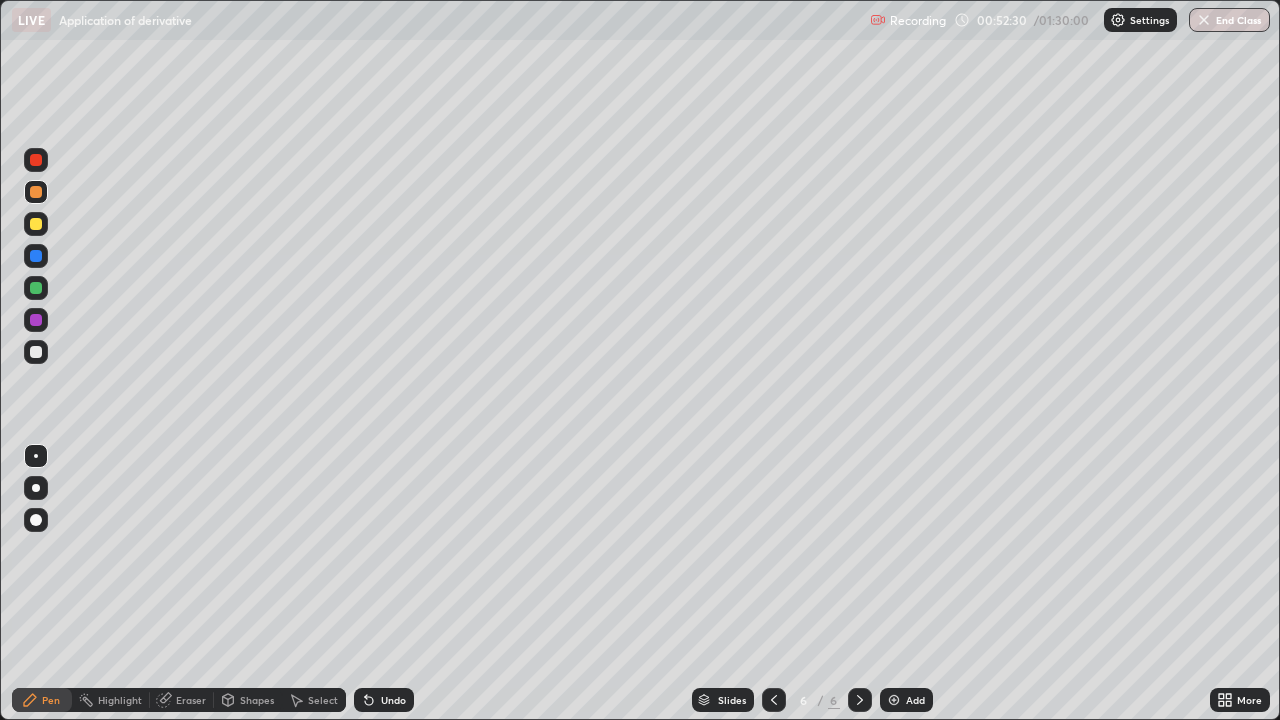 click on "Add" at bounding box center (915, 700) 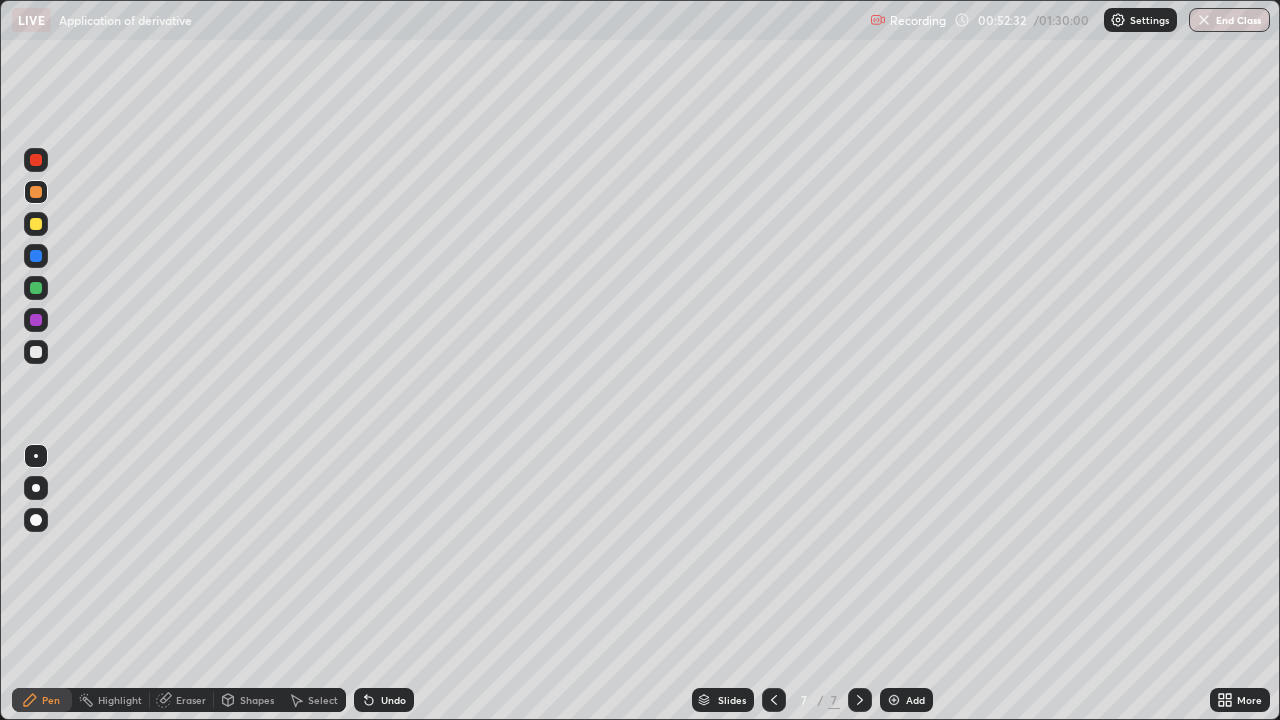 click at bounding box center (36, 352) 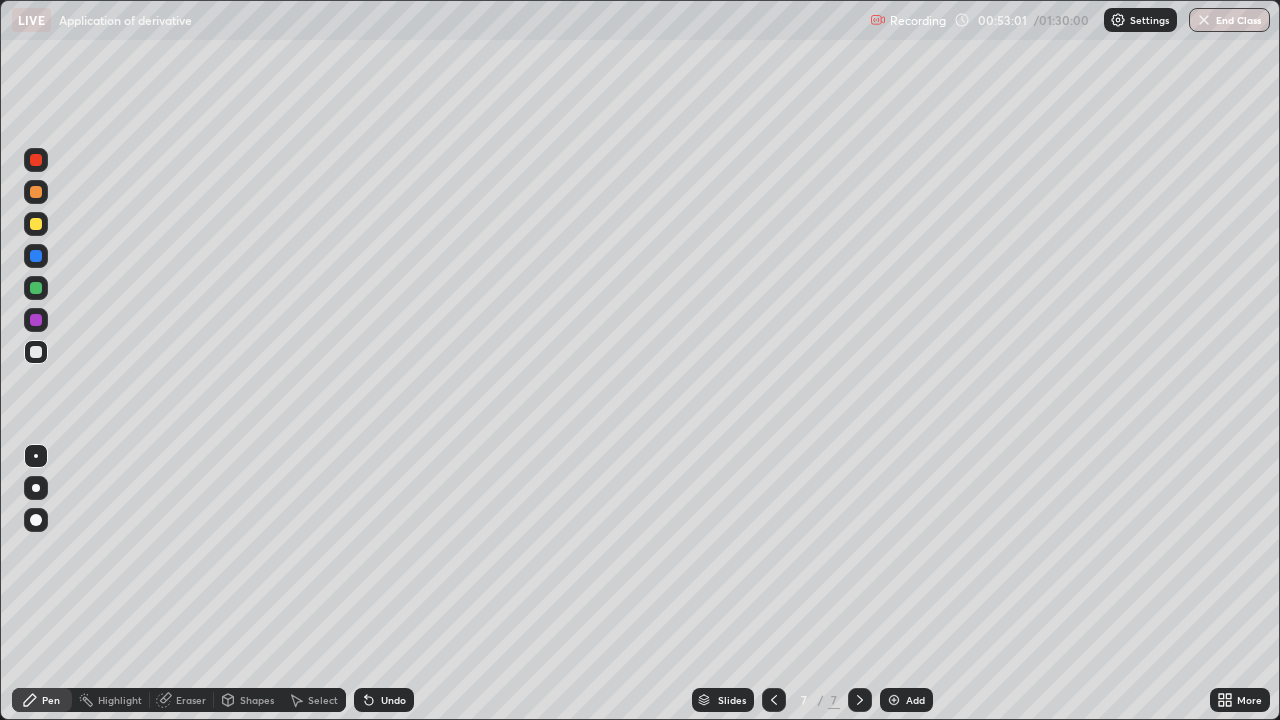 click at bounding box center (36, 288) 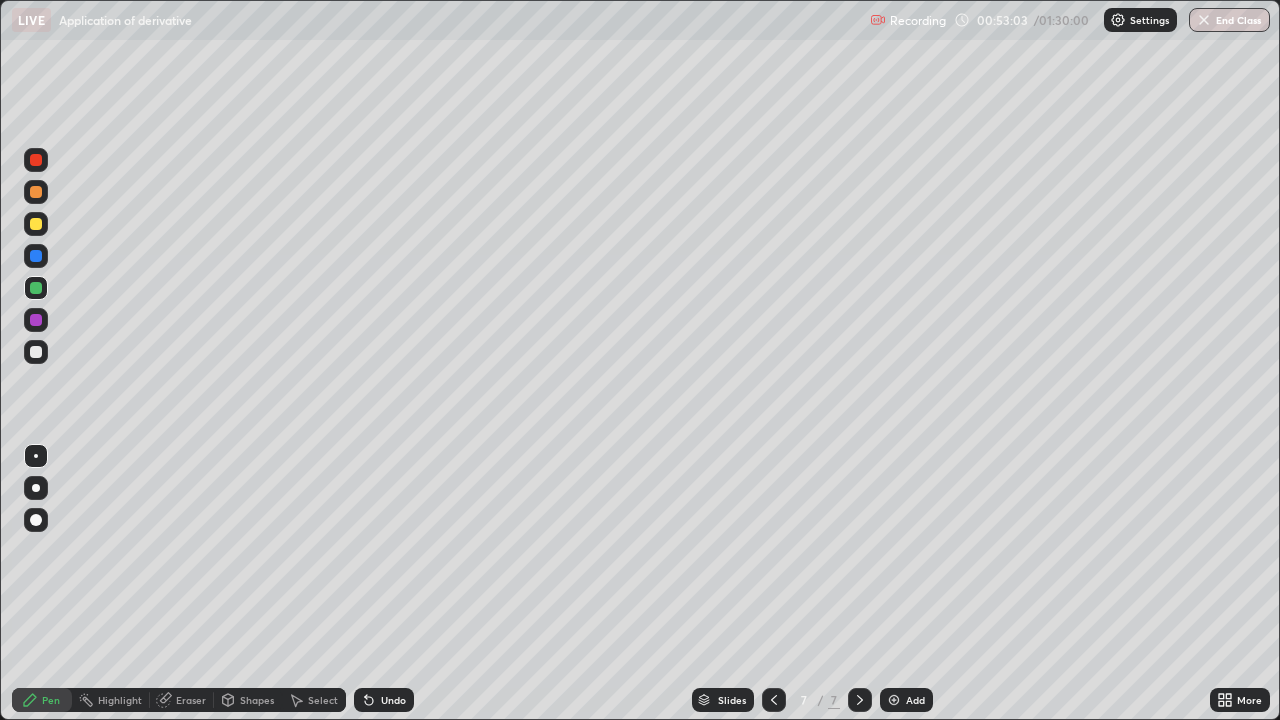 click on "Undo" at bounding box center (384, 700) 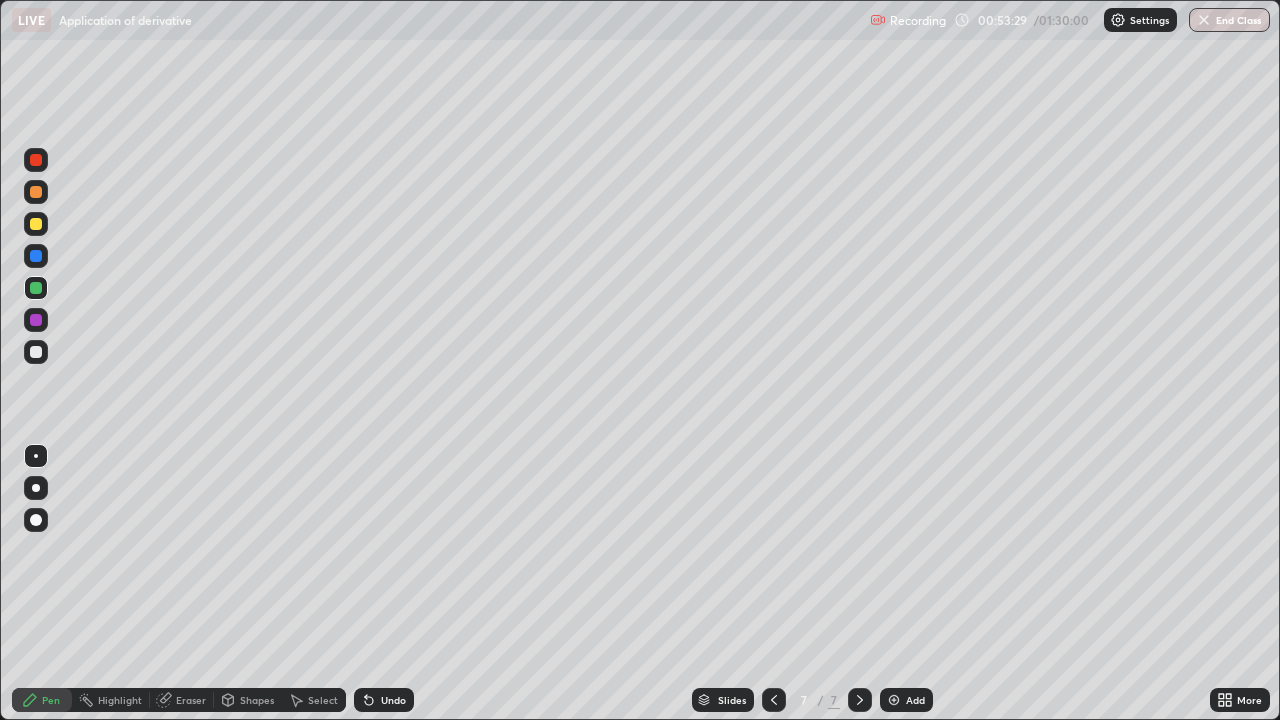 click at bounding box center [36, 224] 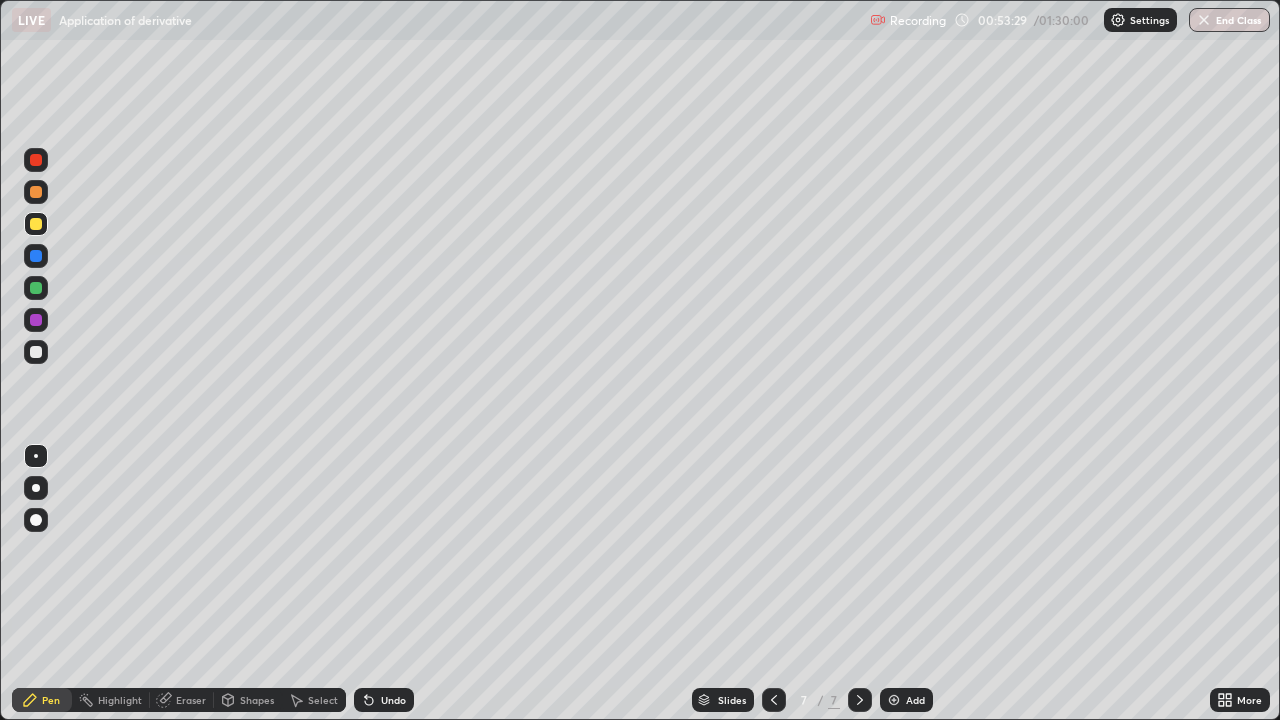 click at bounding box center [36, 192] 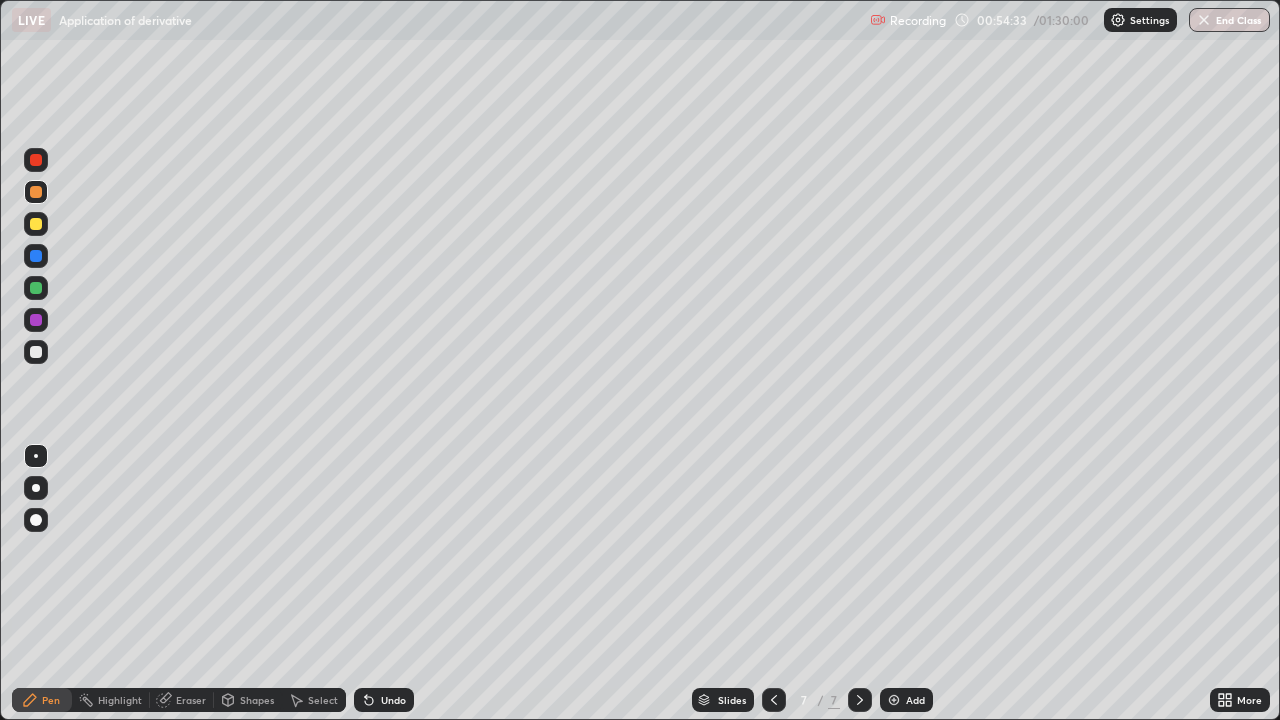 click on "Undo" at bounding box center (393, 700) 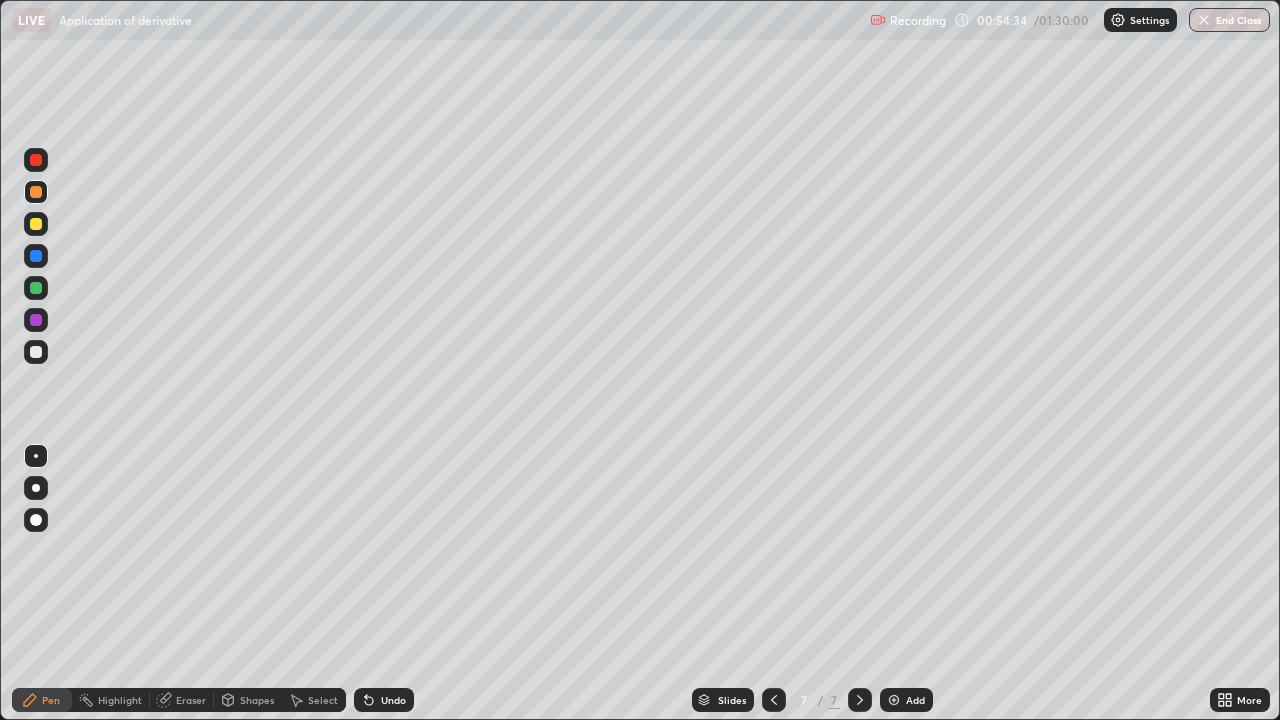 click 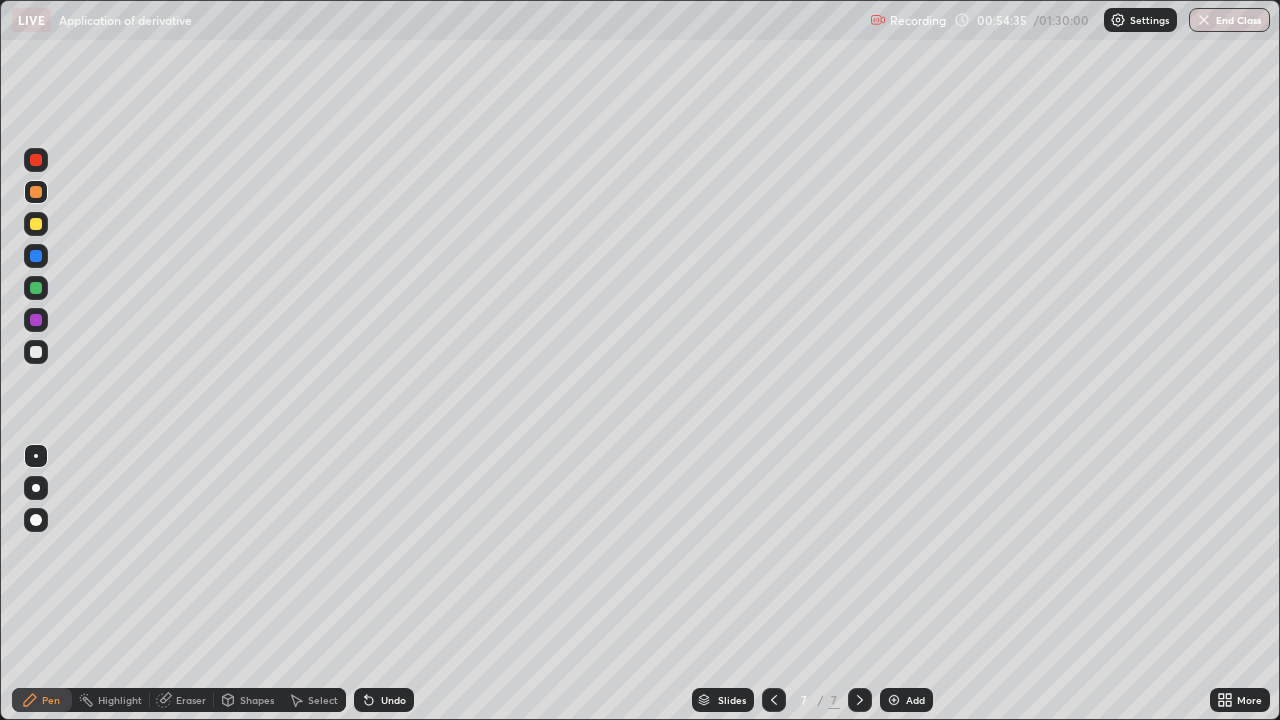 click on "Slides 7 / 7 Add" at bounding box center (812, 700) 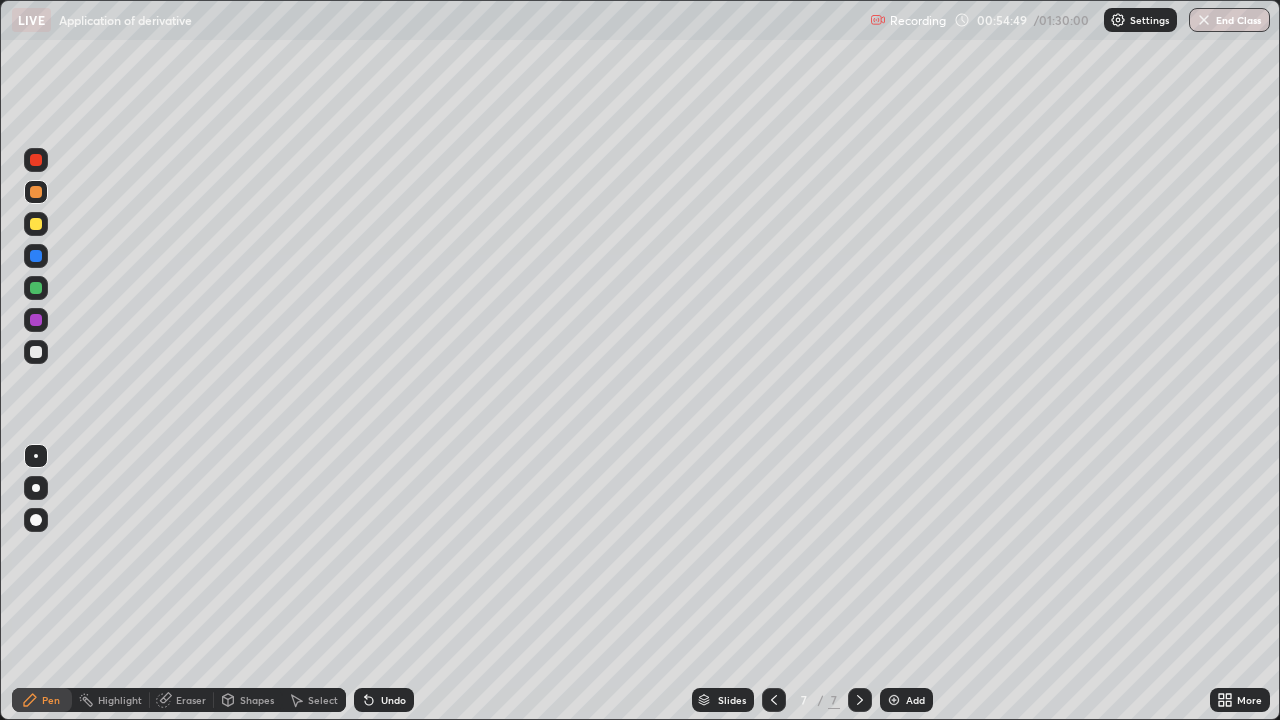 click on "Undo" at bounding box center (393, 700) 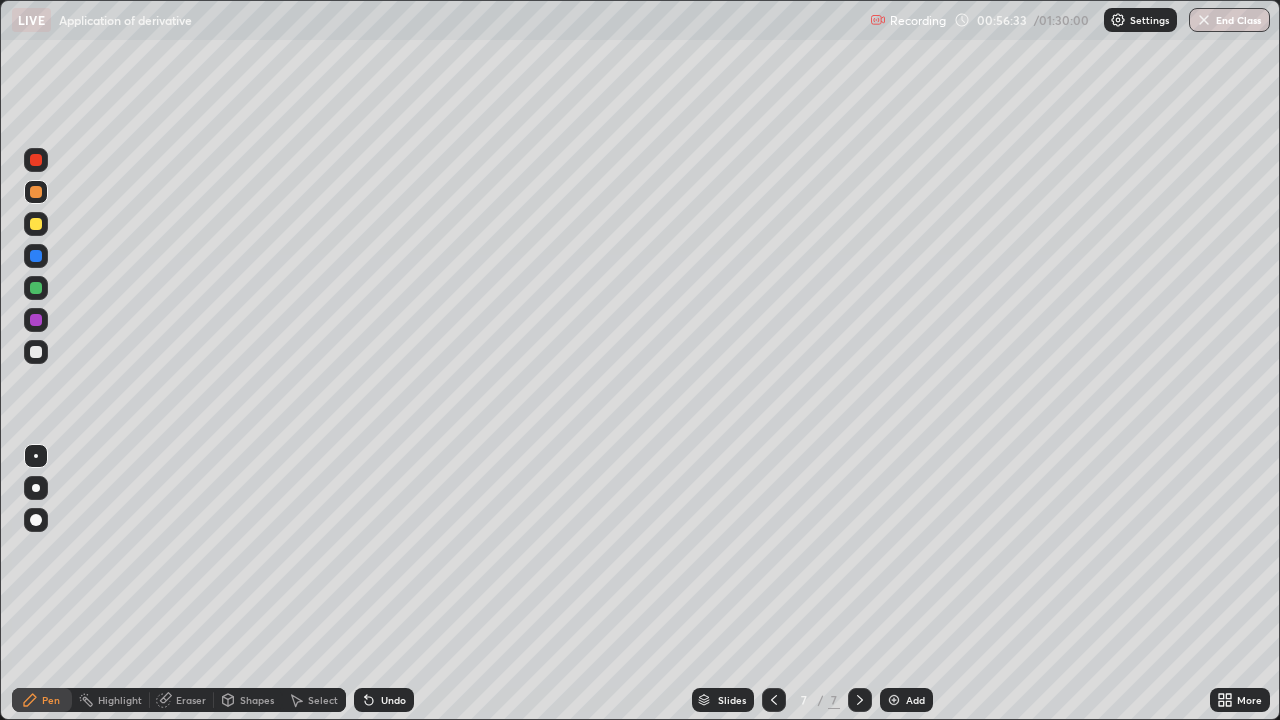 click at bounding box center (36, 352) 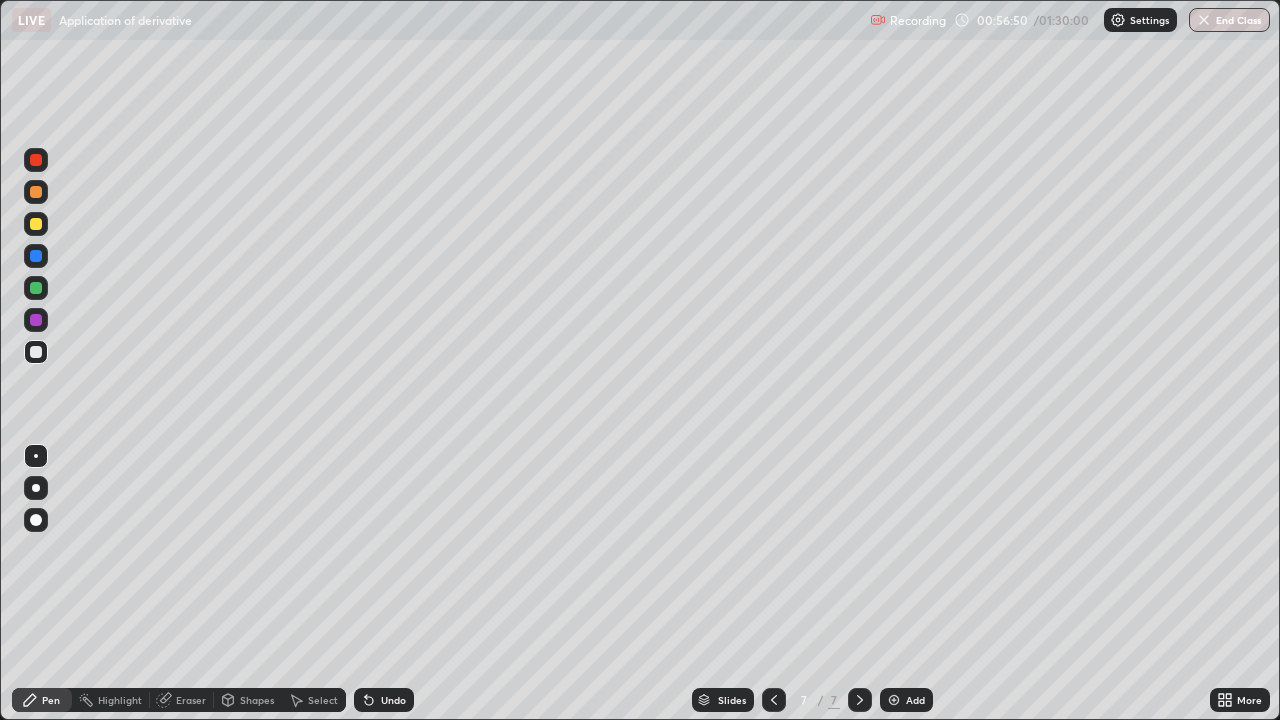 click 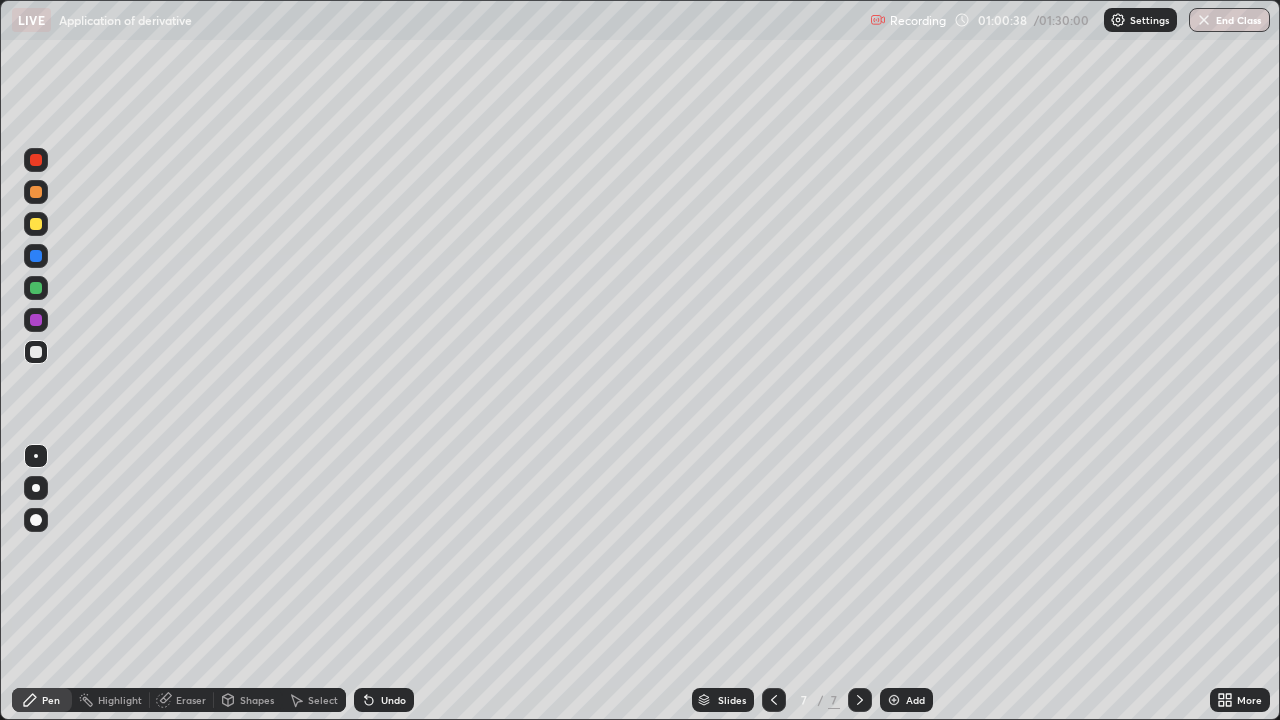 click at bounding box center (36, 224) 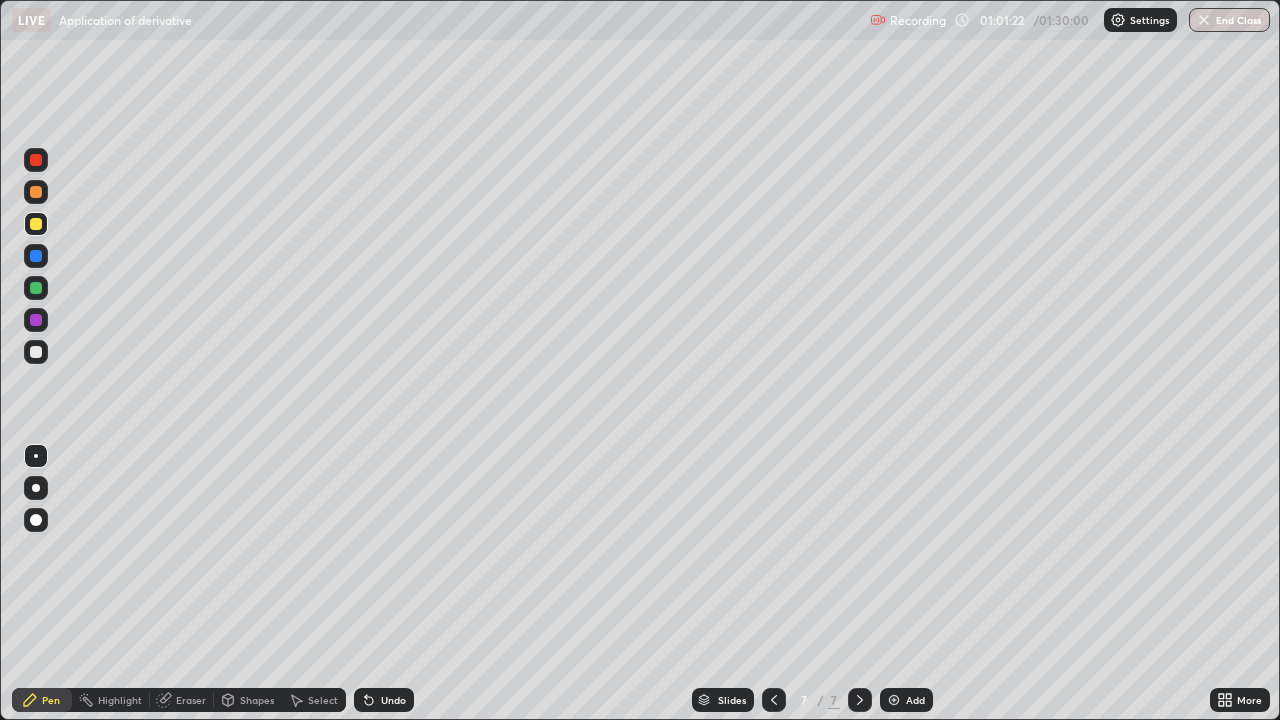 click on "Eraser" at bounding box center (191, 700) 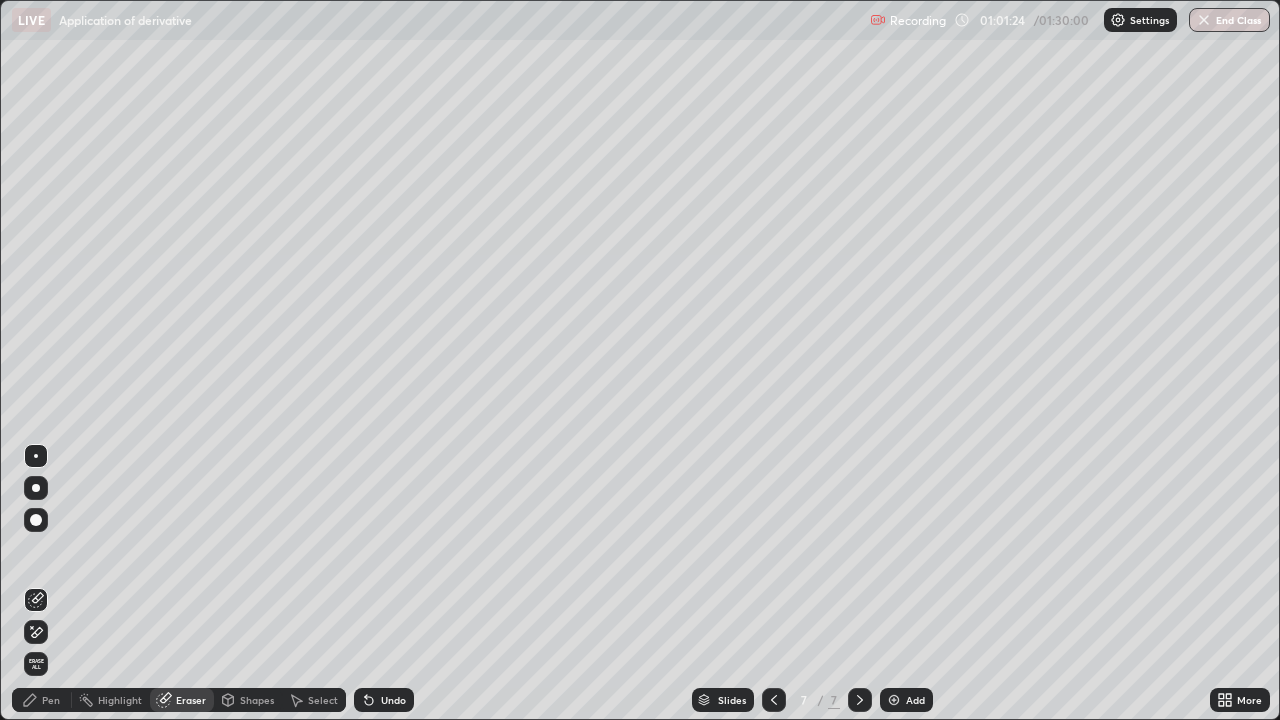 click on "Pen" at bounding box center [51, 700] 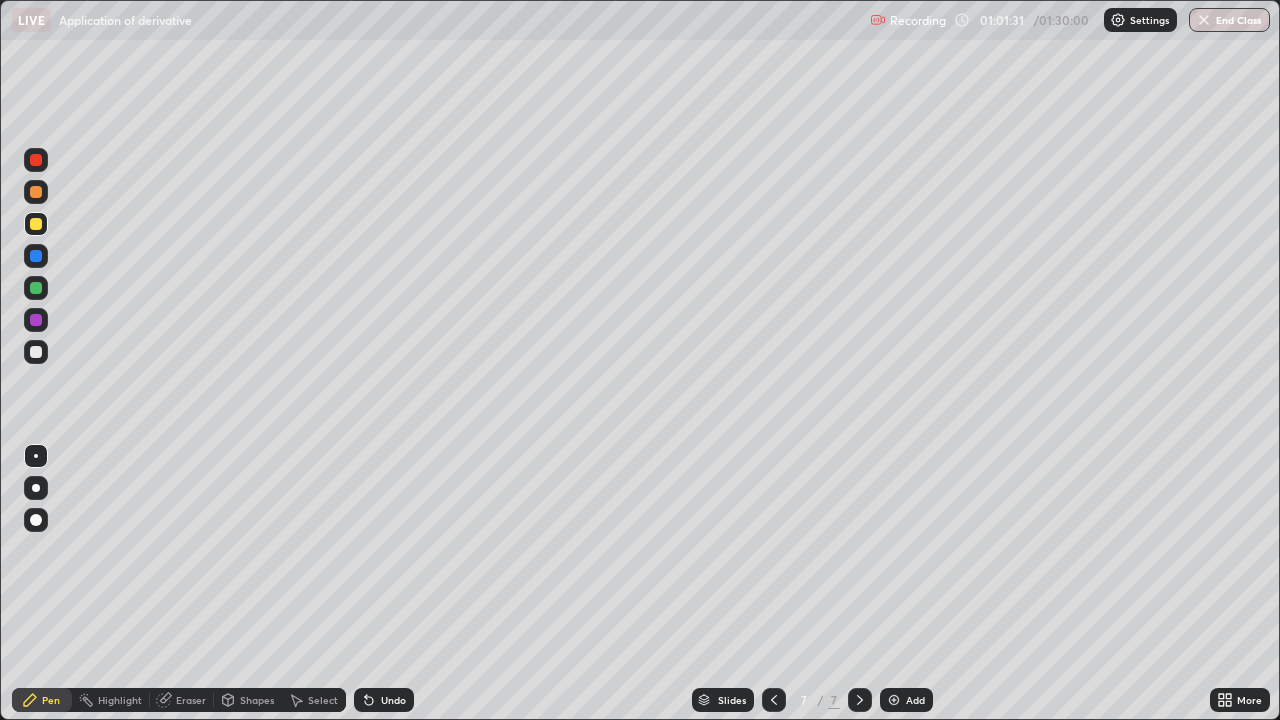 click on "Undo" at bounding box center (393, 700) 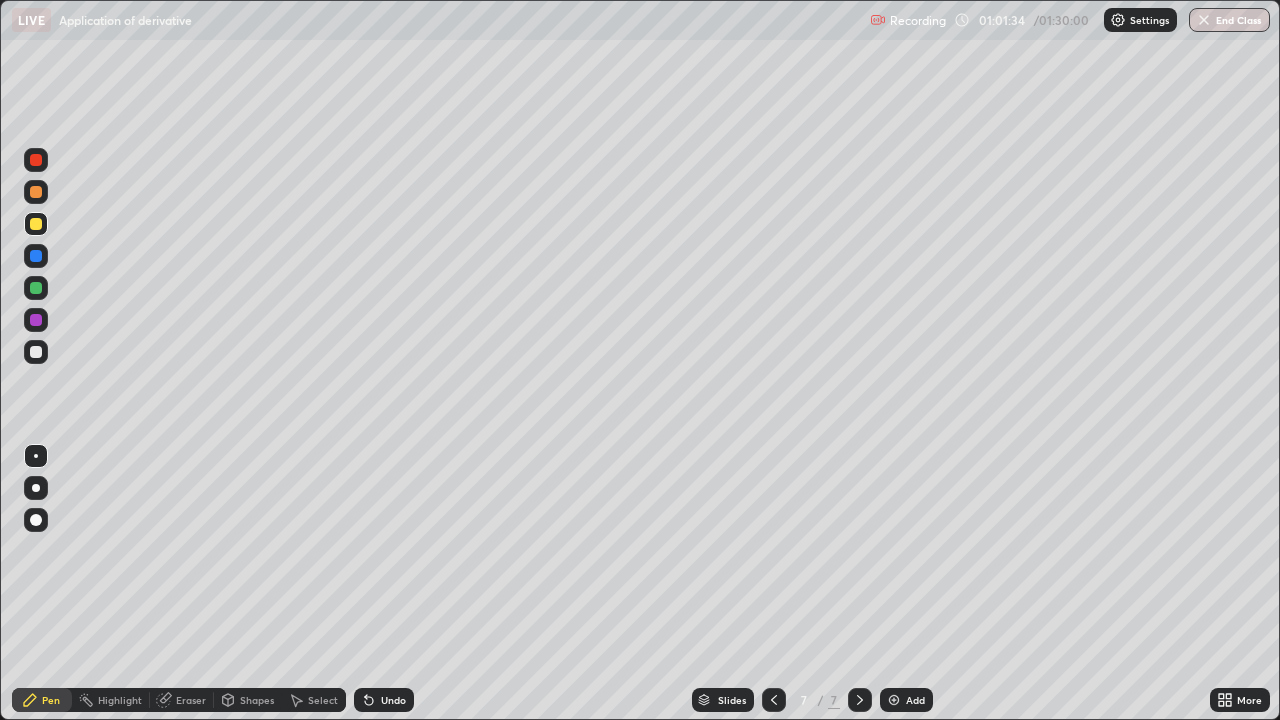 click on "Select" at bounding box center (314, 700) 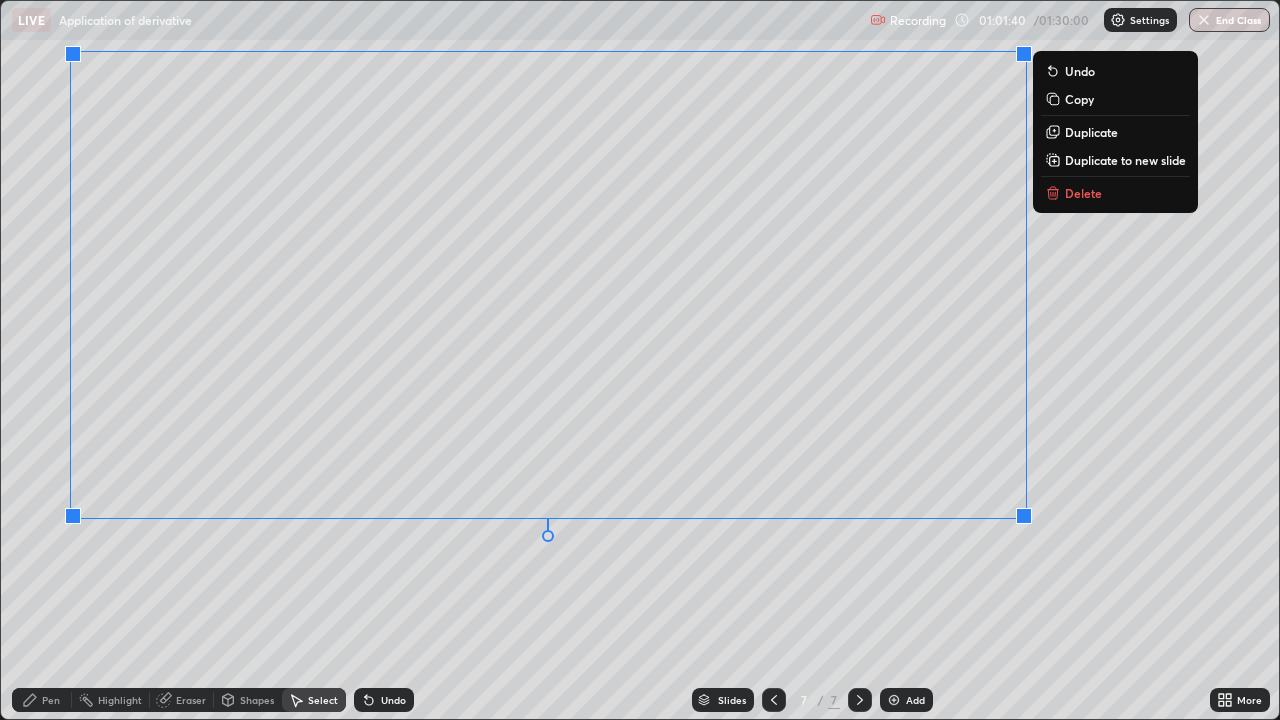 click on "0 ° Undo Copy Duplicate Duplicate to new slide Delete" at bounding box center (640, 360) 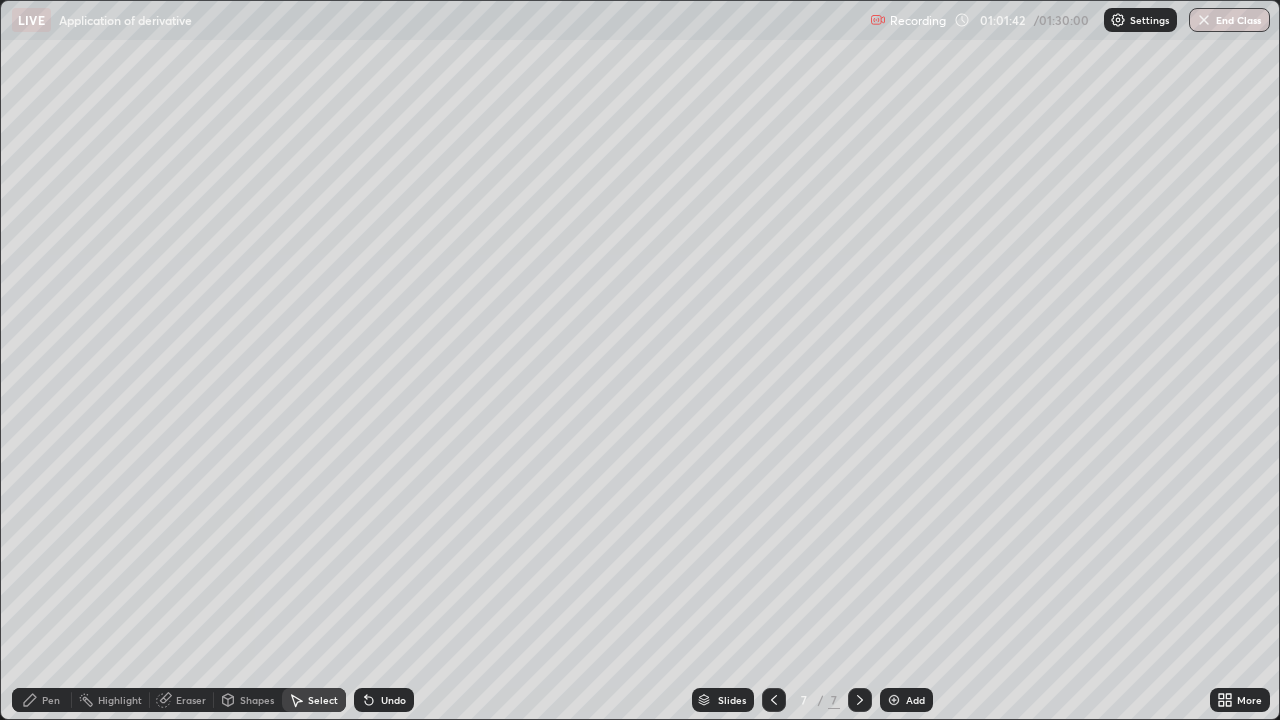 click on "Pen" at bounding box center (51, 700) 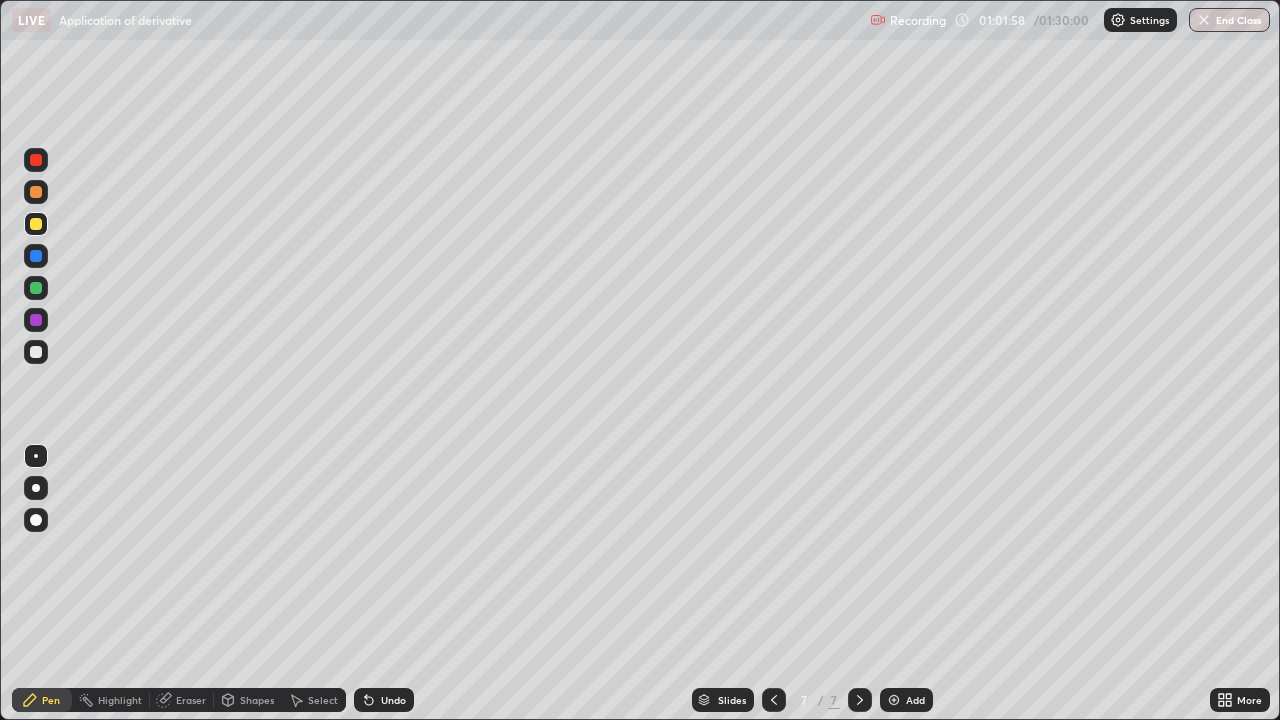click on "Eraser" at bounding box center [191, 700] 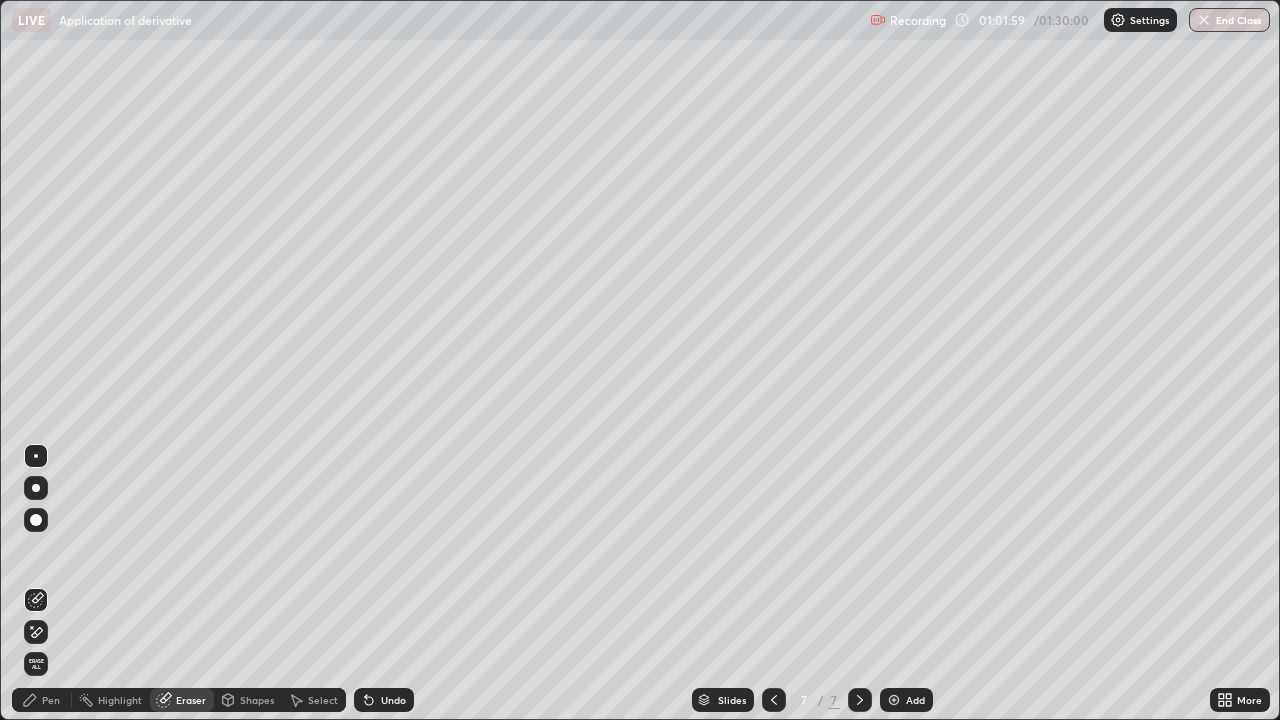 click on "Pen" at bounding box center (51, 700) 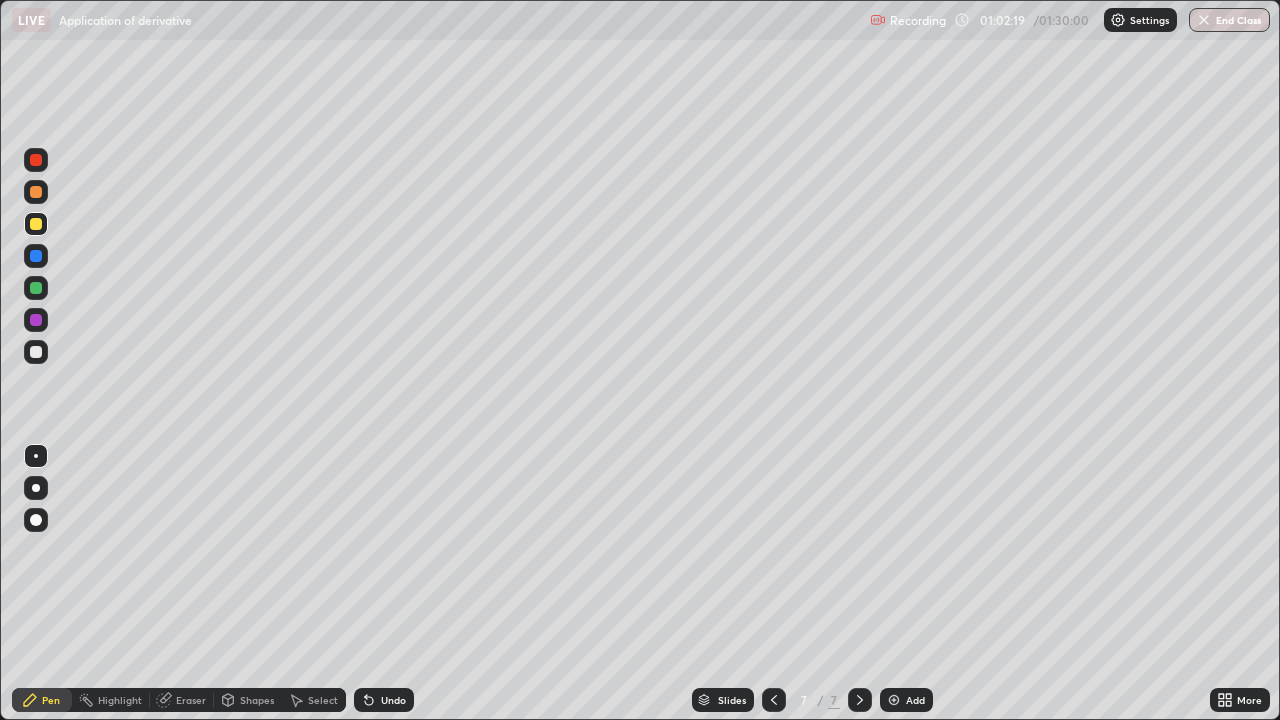 click on "Eraser" at bounding box center (191, 700) 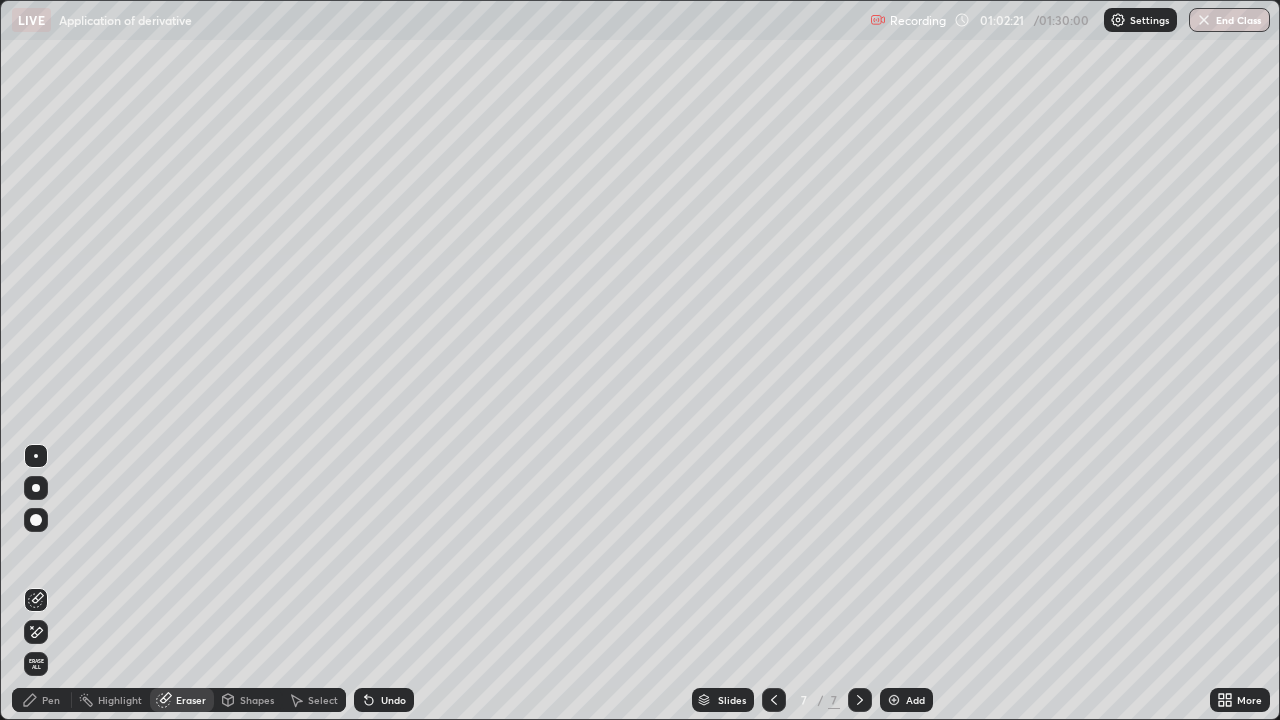 click on "Pen" at bounding box center (51, 700) 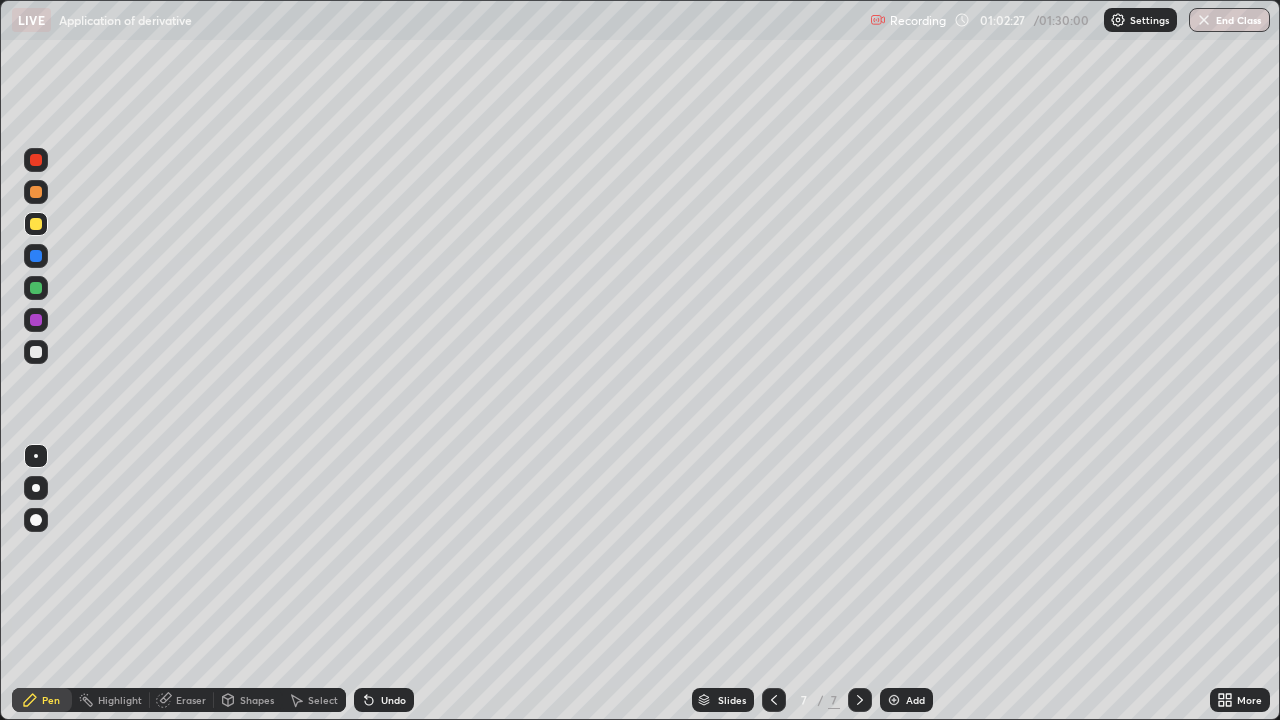 click at bounding box center [36, 288] 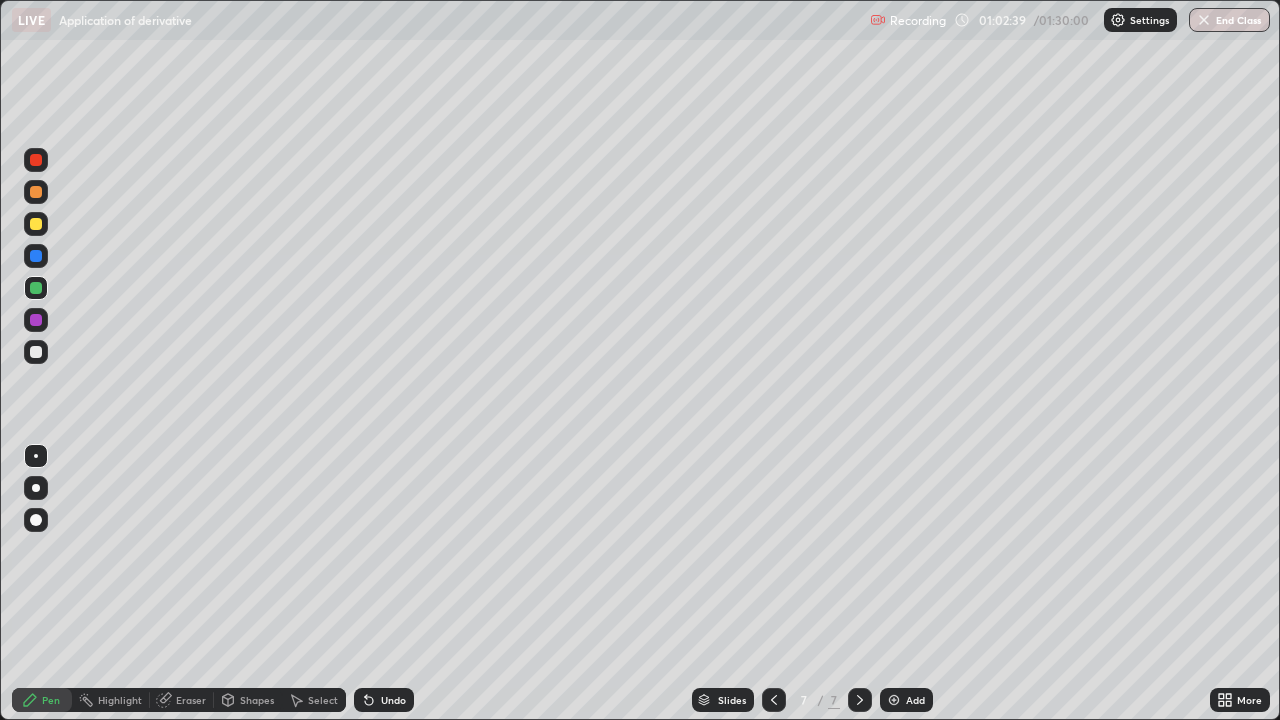 click at bounding box center (36, 352) 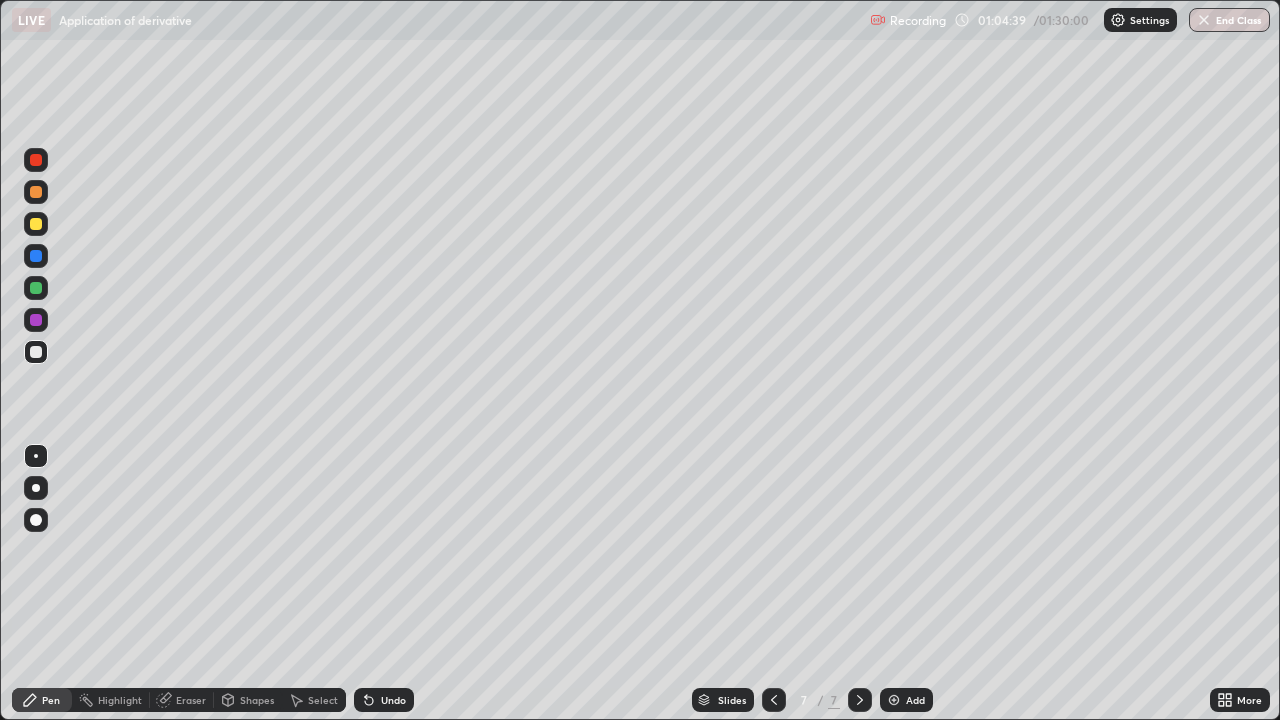 click on "Add" at bounding box center [915, 700] 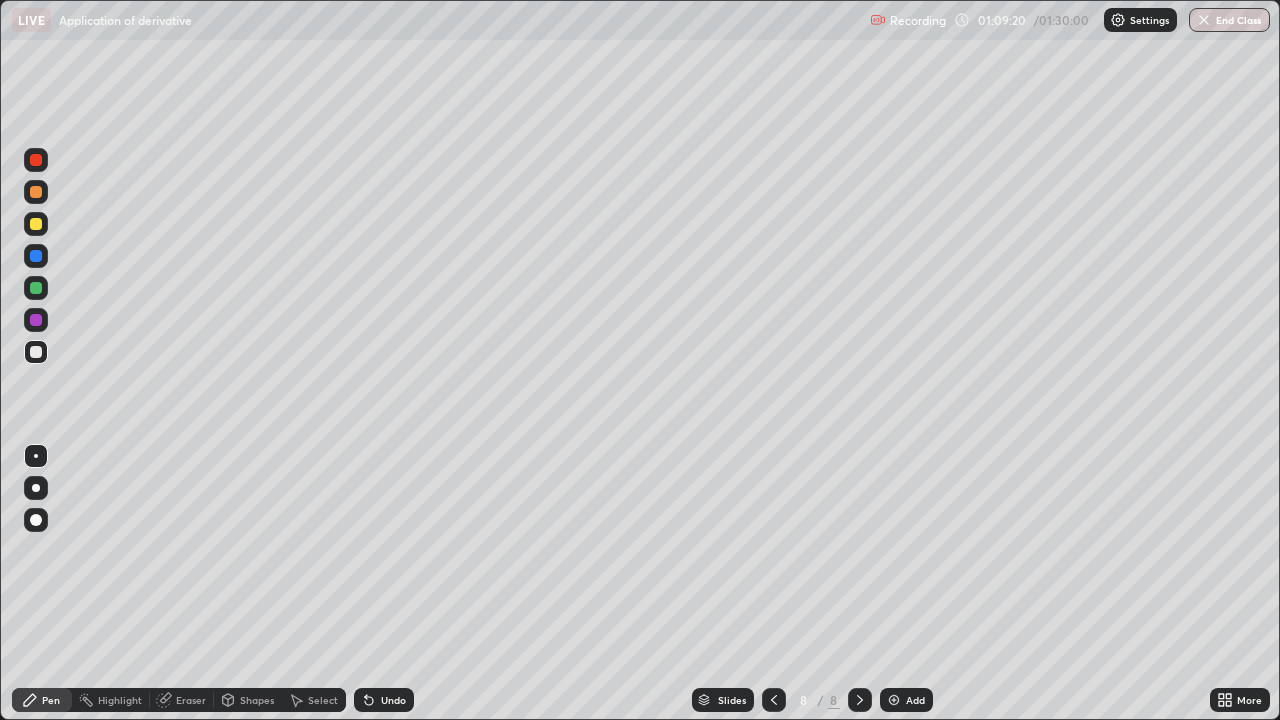 click at bounding box center [36, 224] 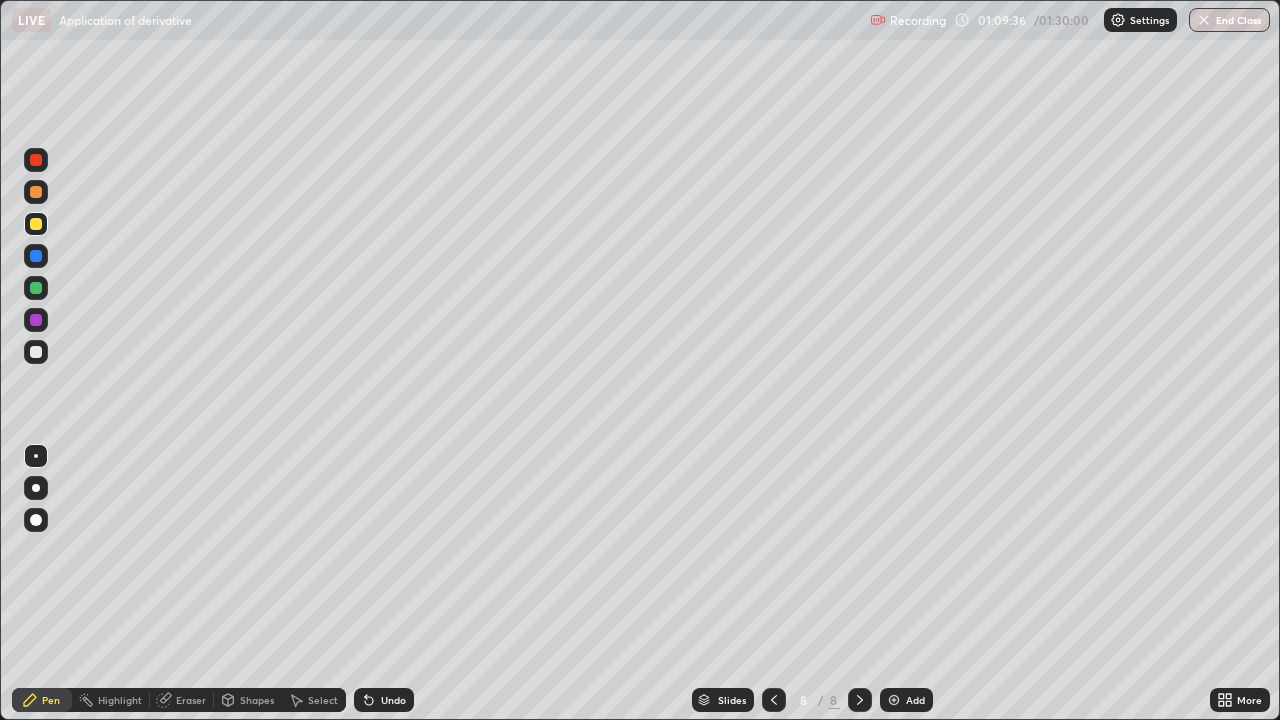 click 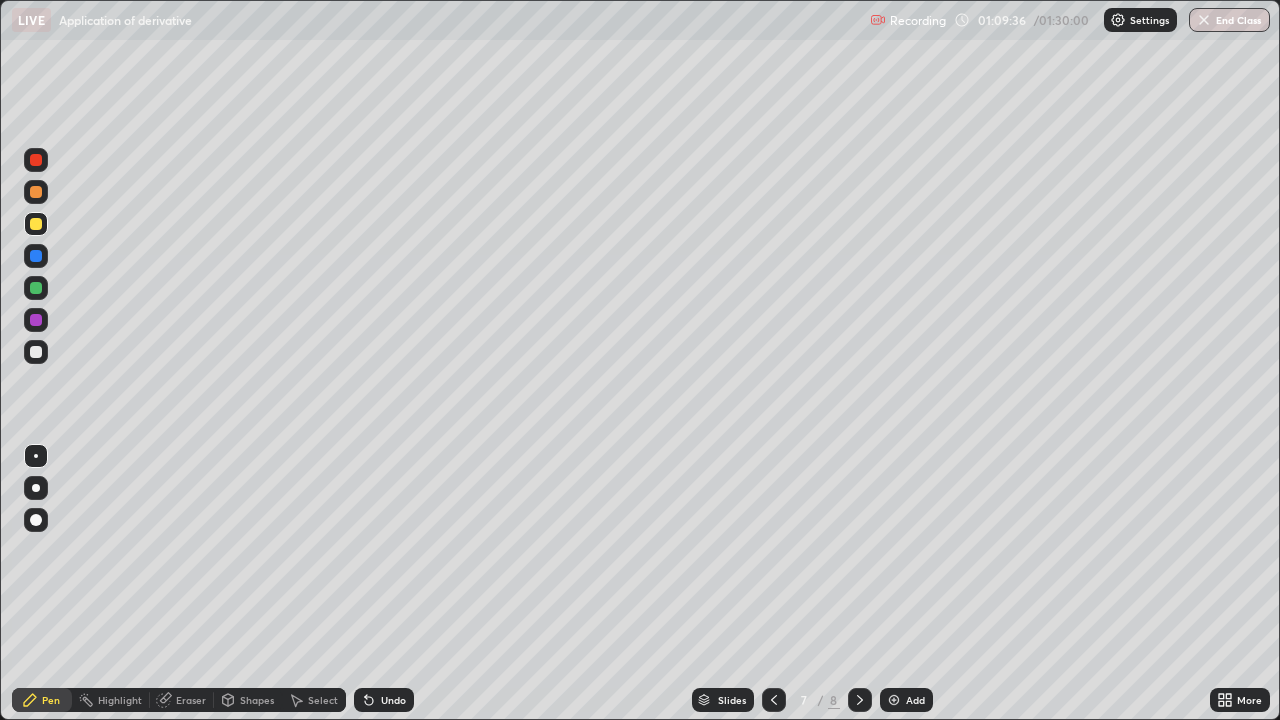click 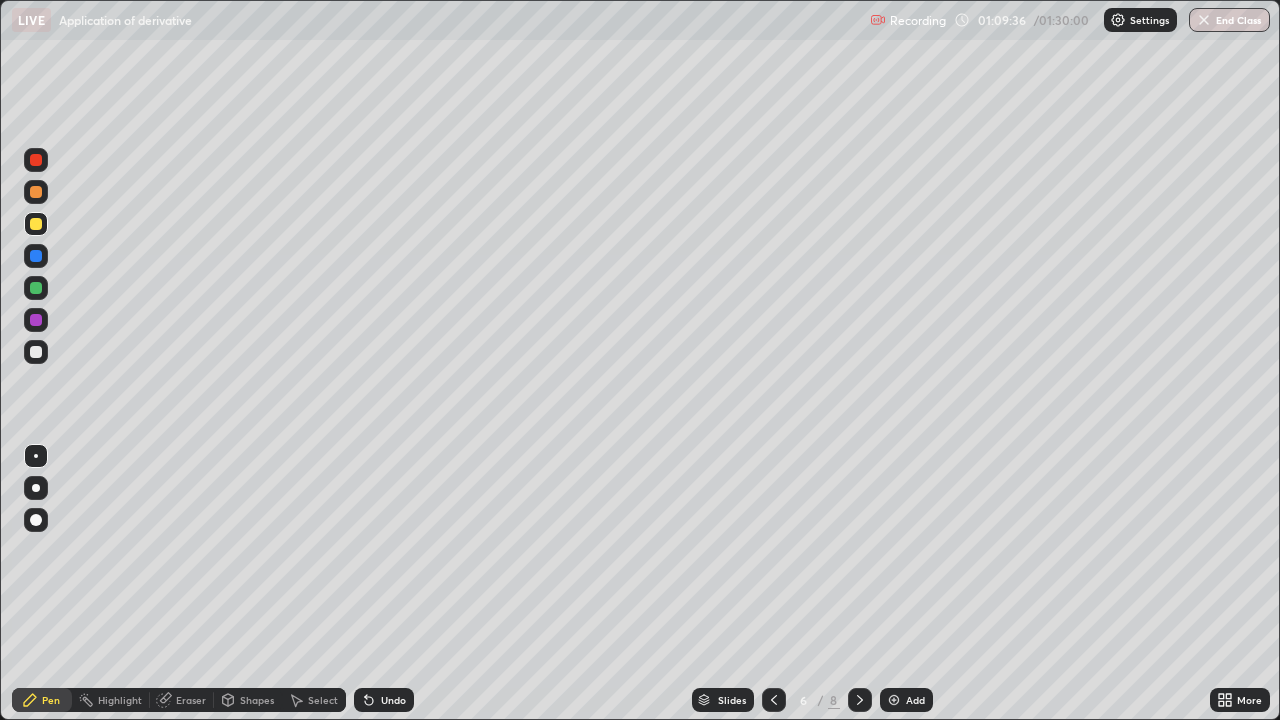click 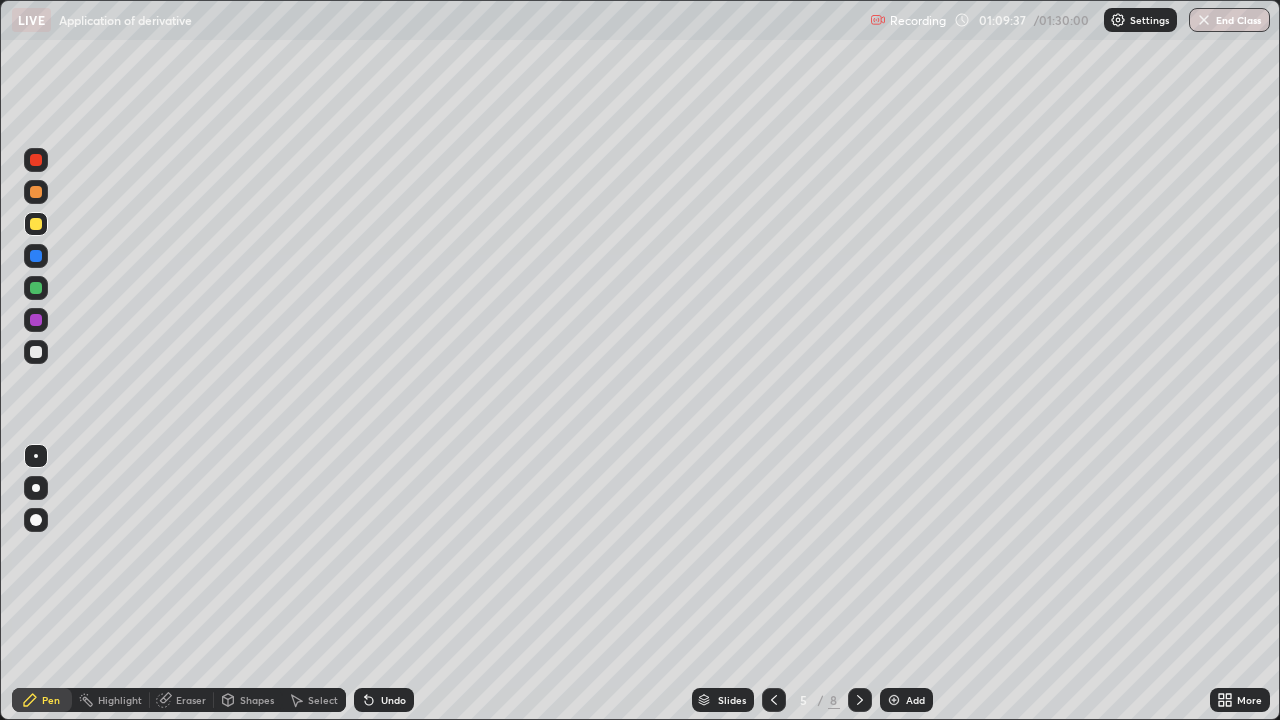 click 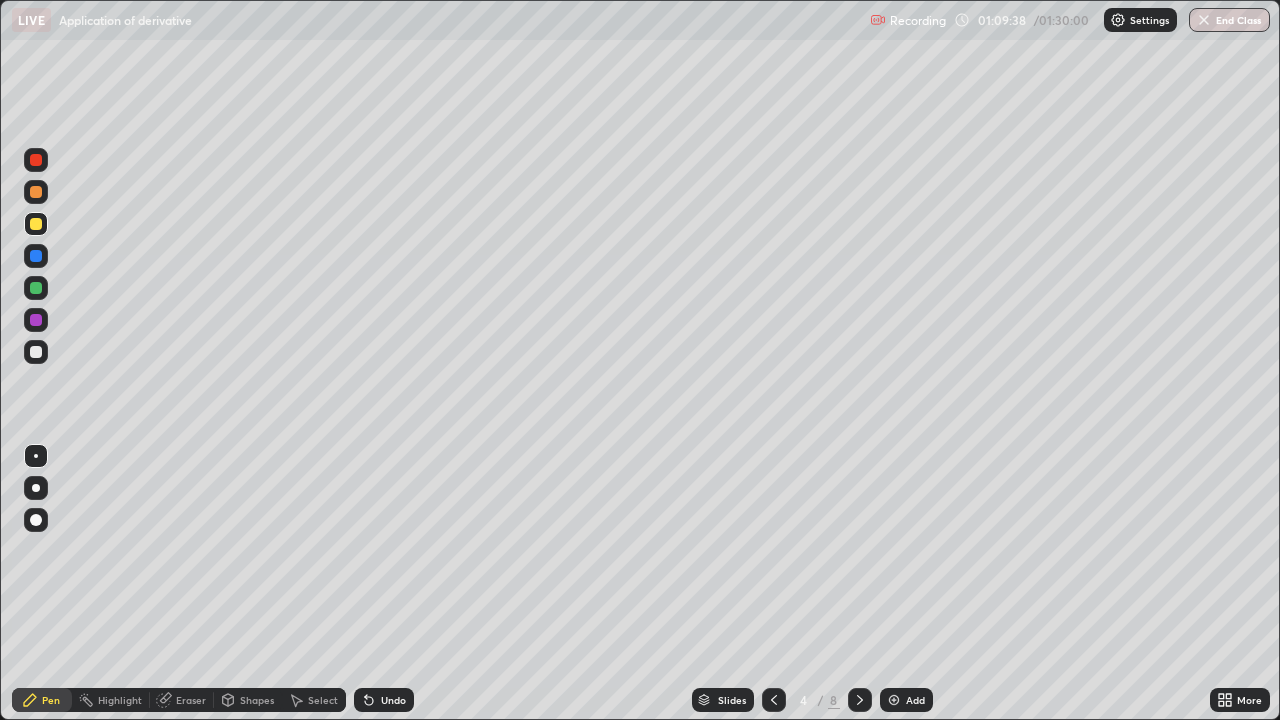 click 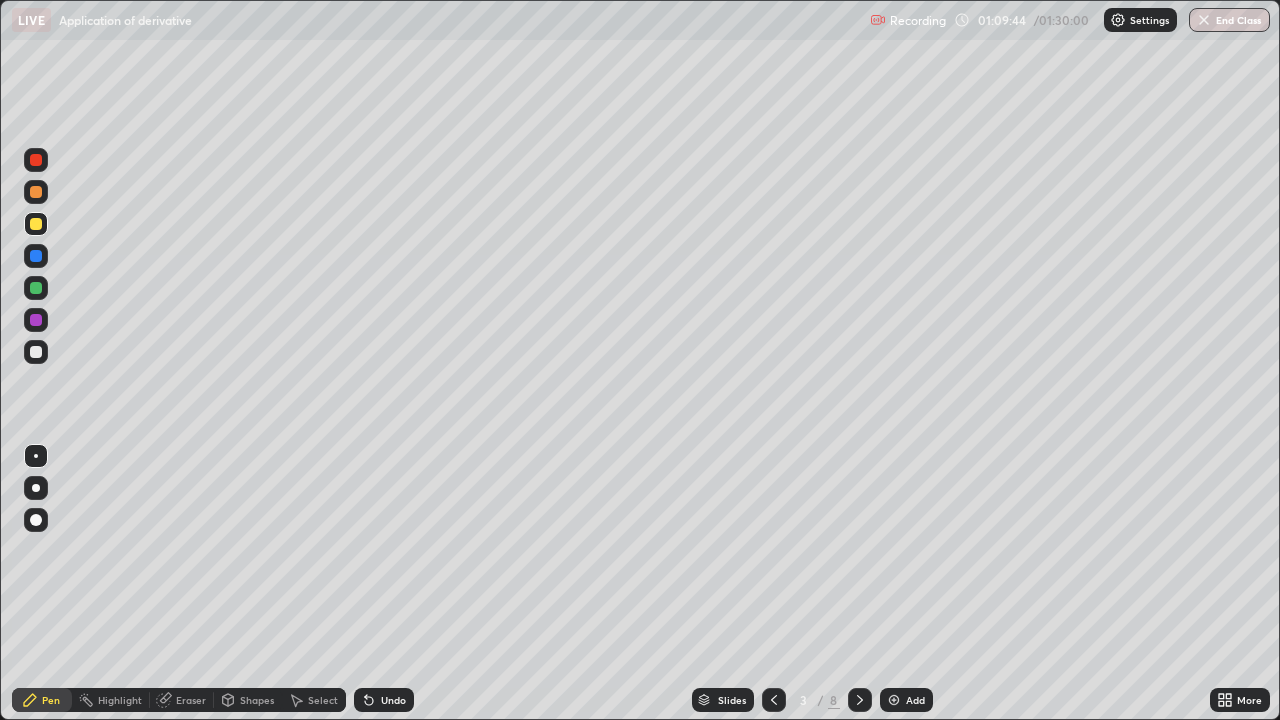click 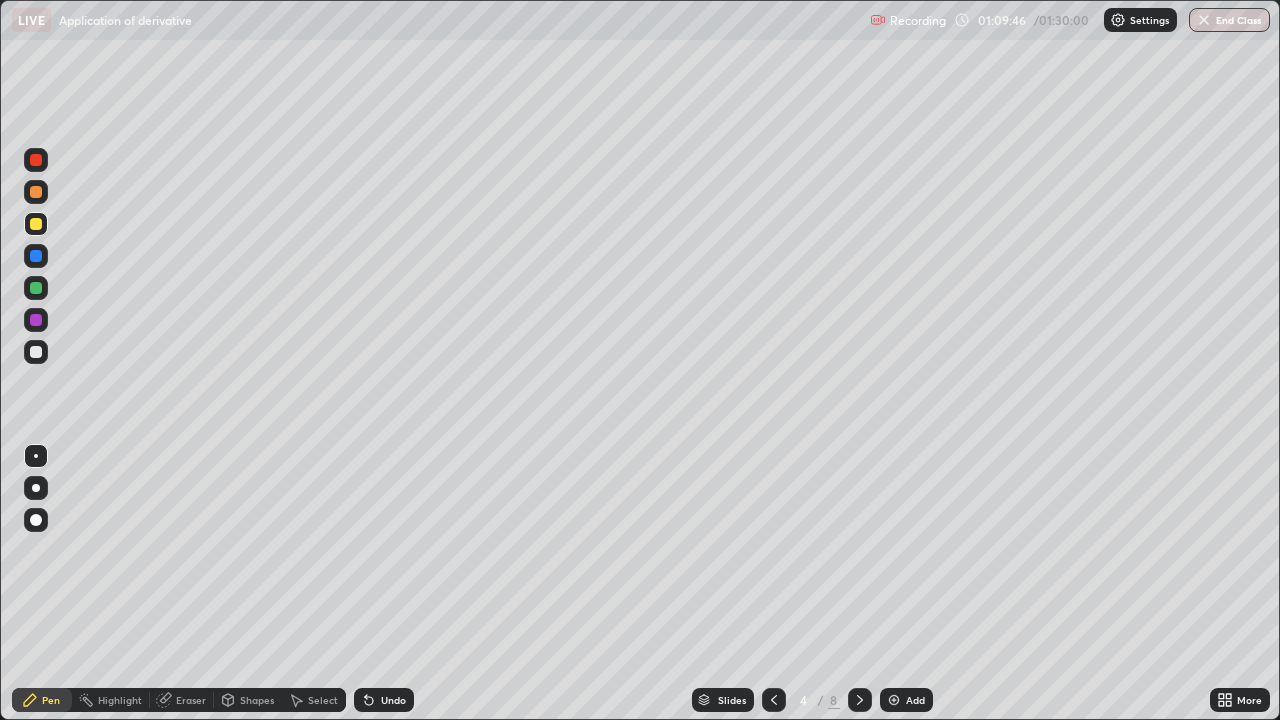click 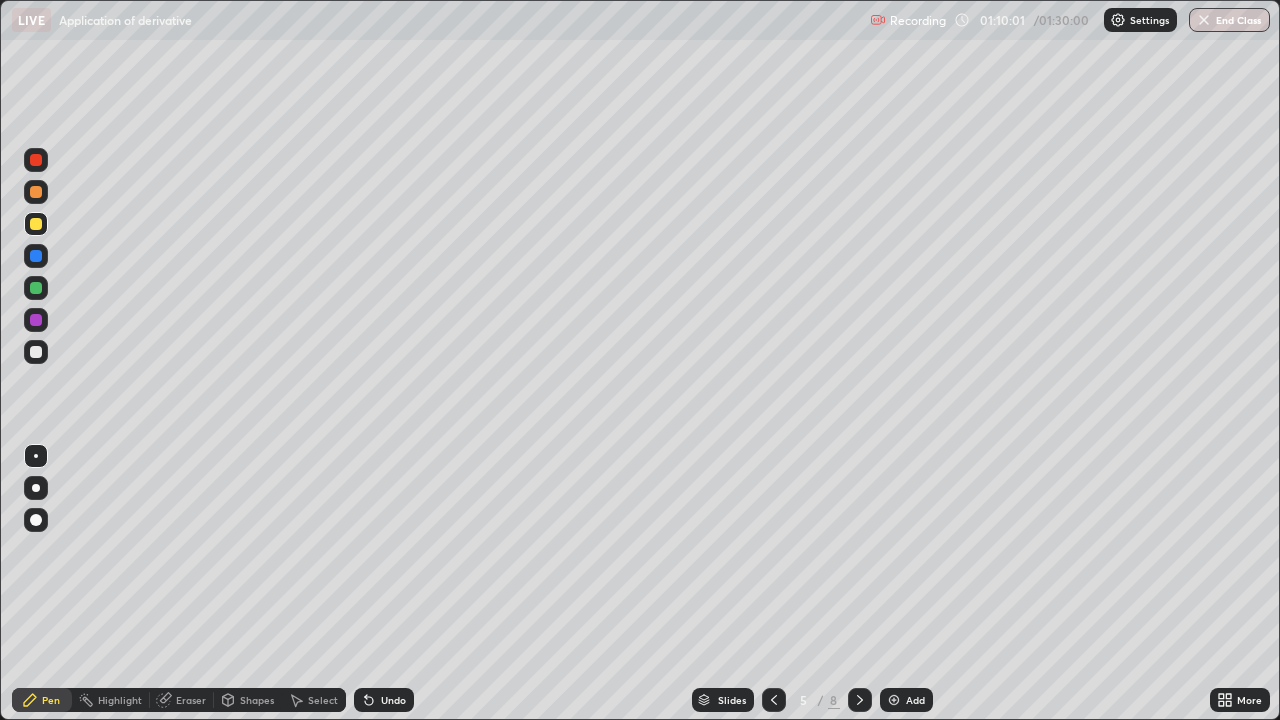 click at bounding box center [774, 700] 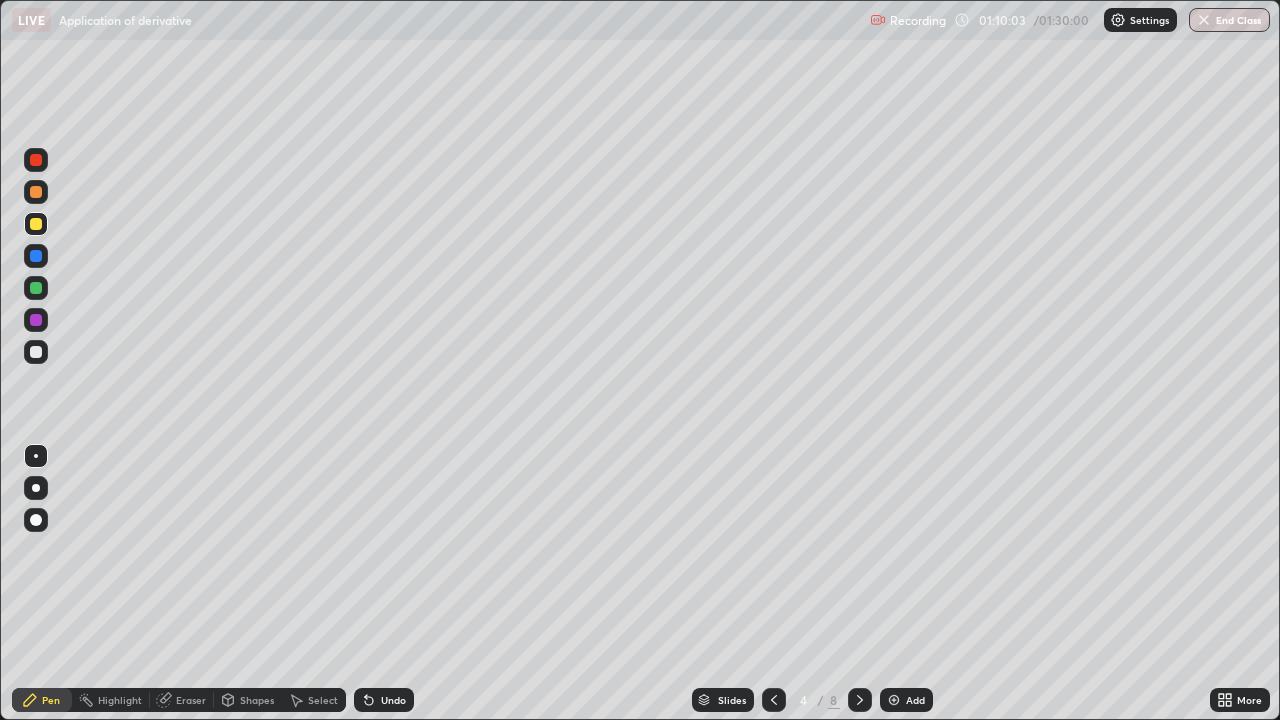 click 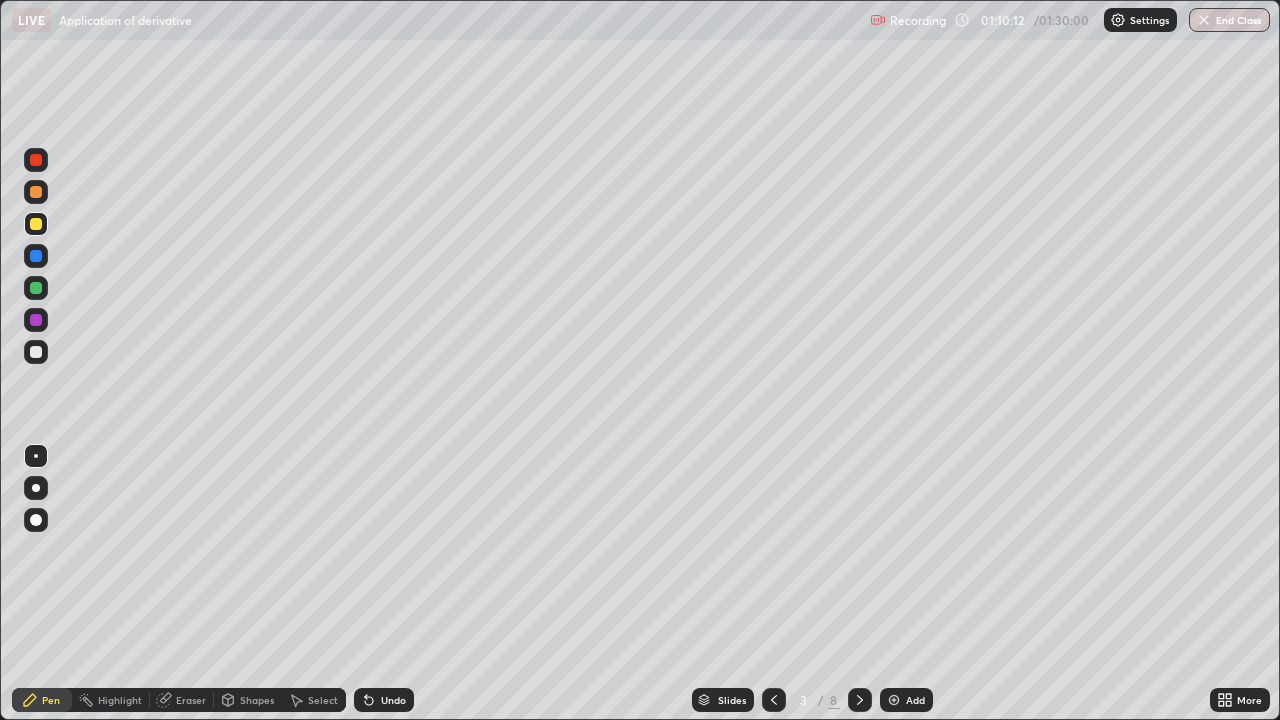 click 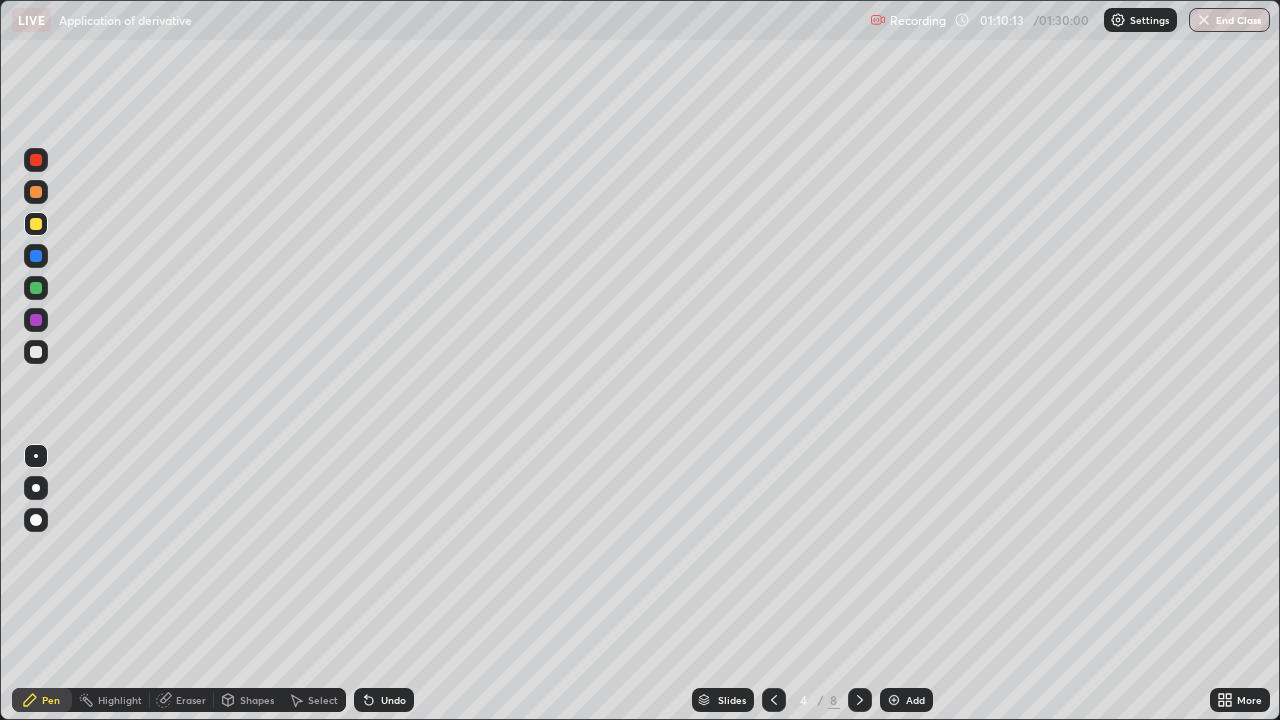 click 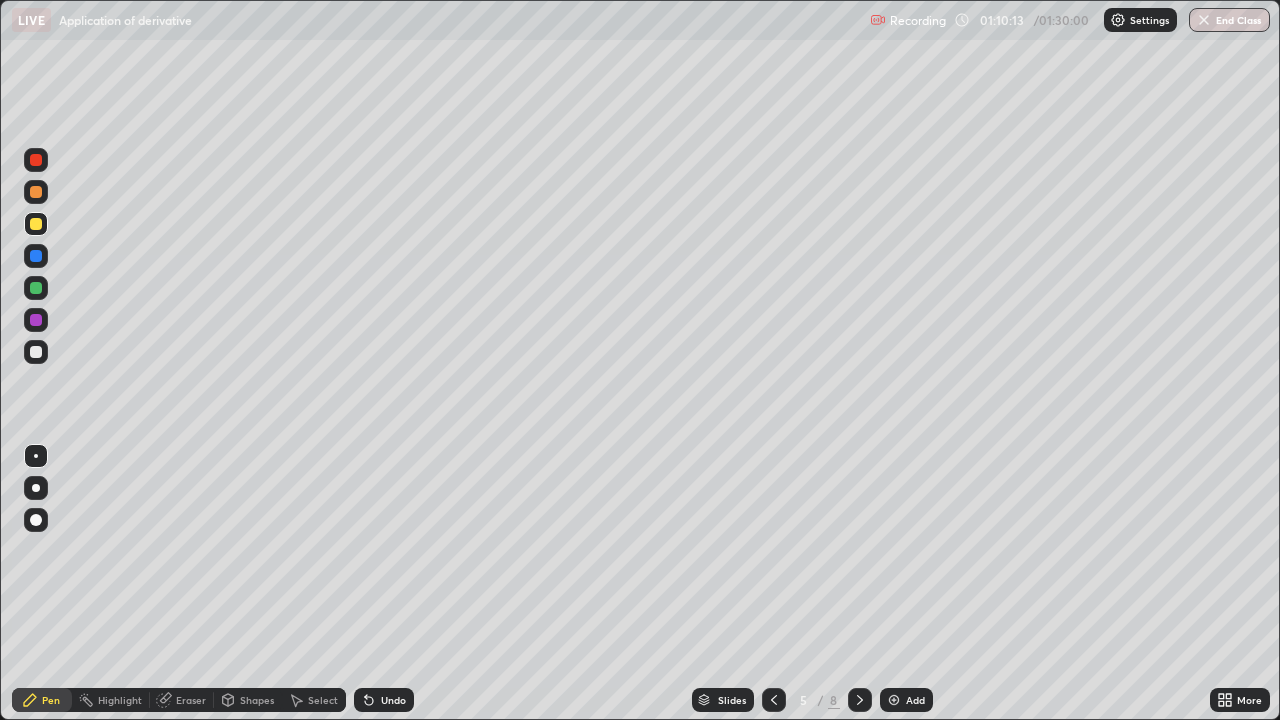 click 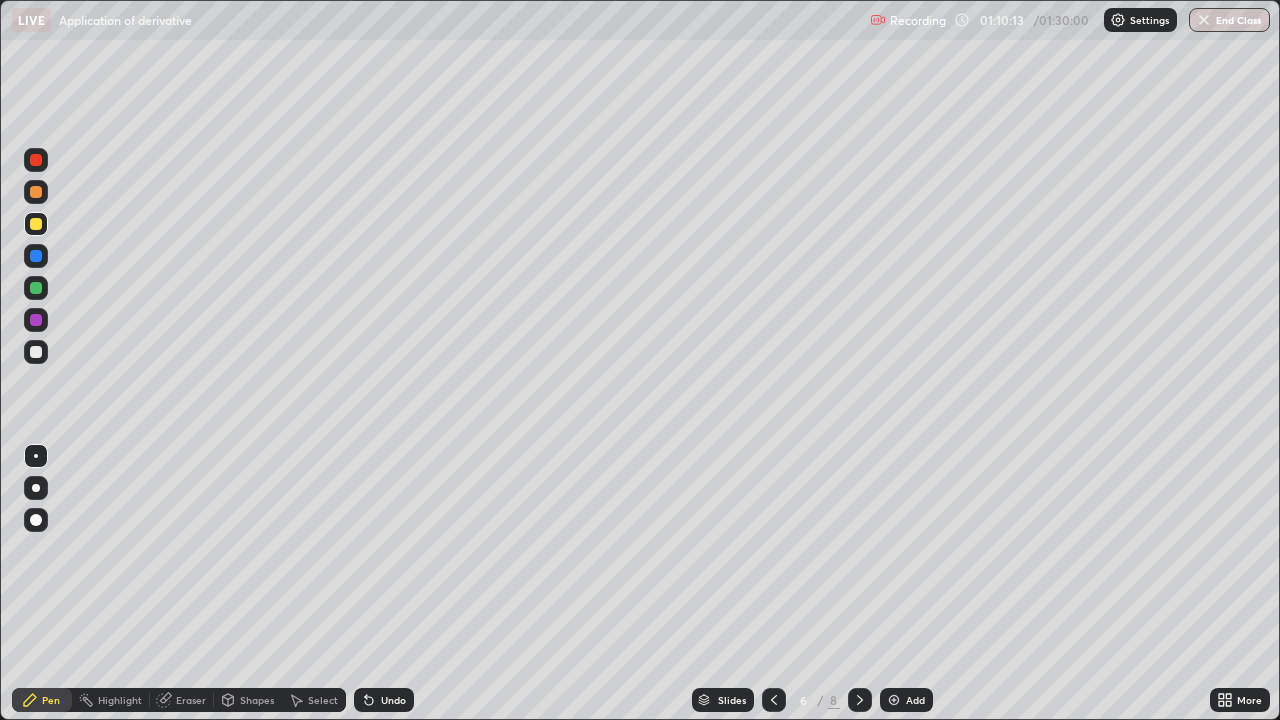 click at bounding box center [860, 700] 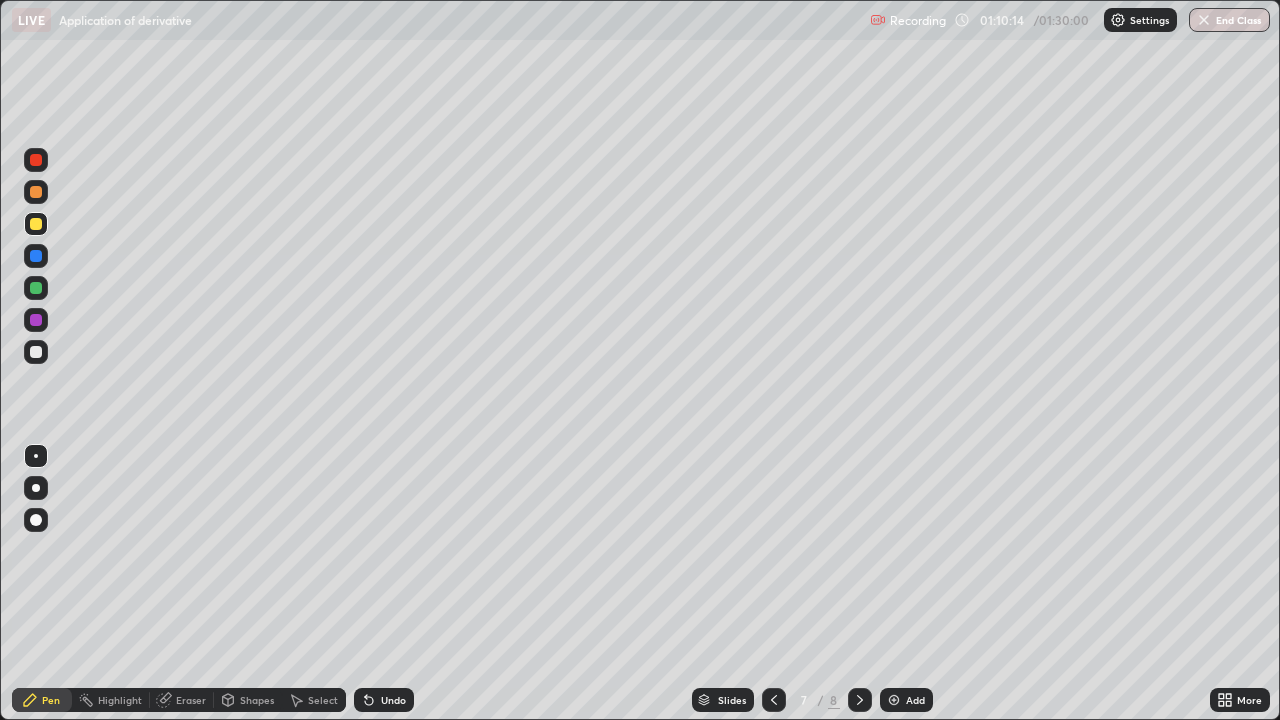 click 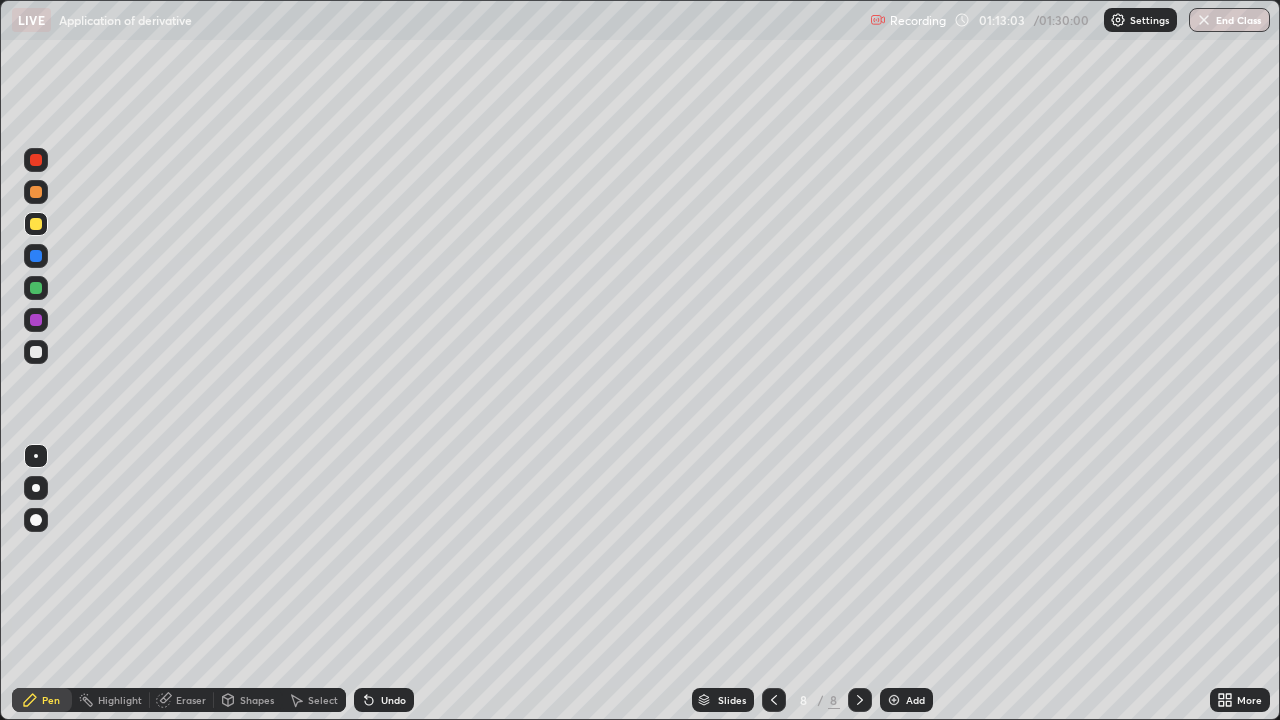 click at bounding box center [36, 352] 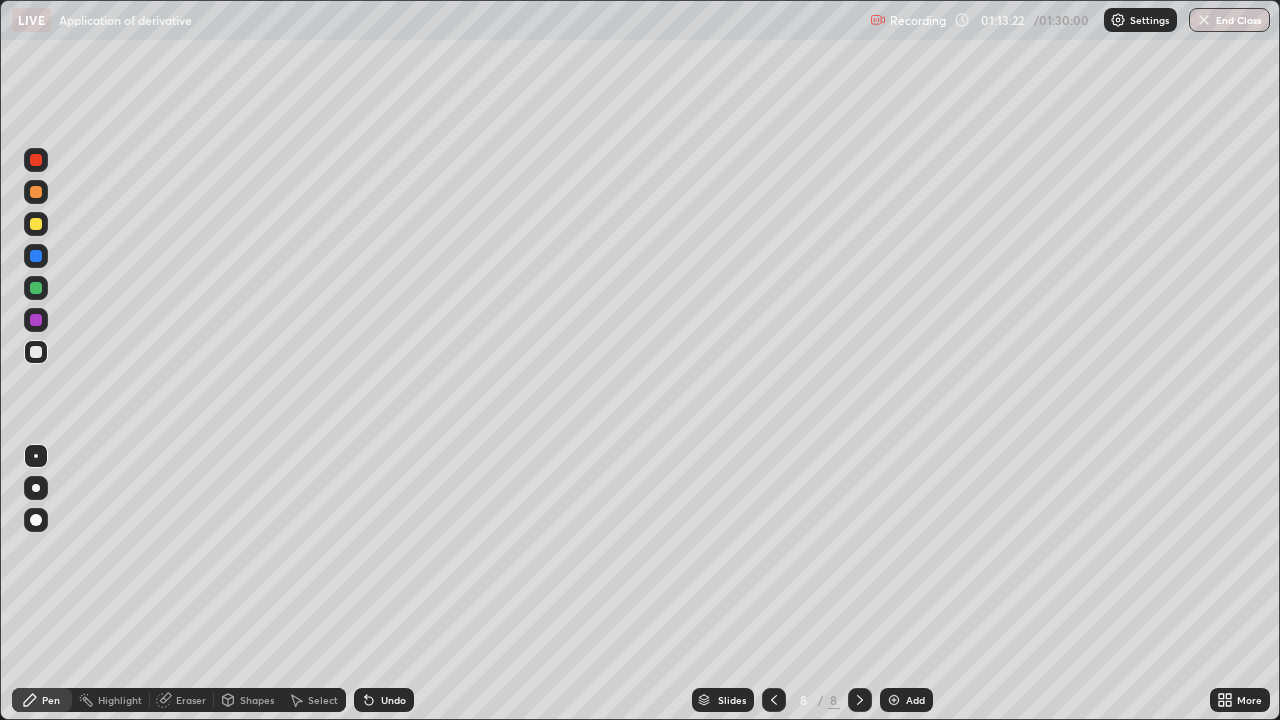 click 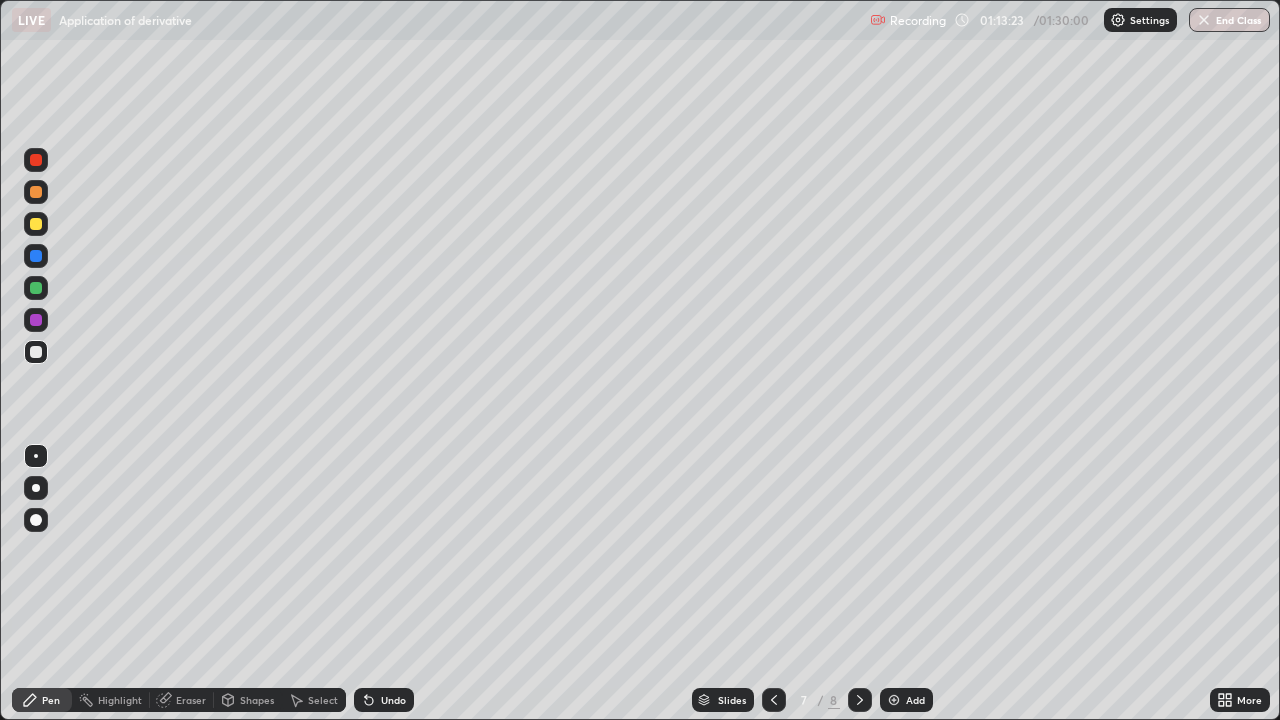 click 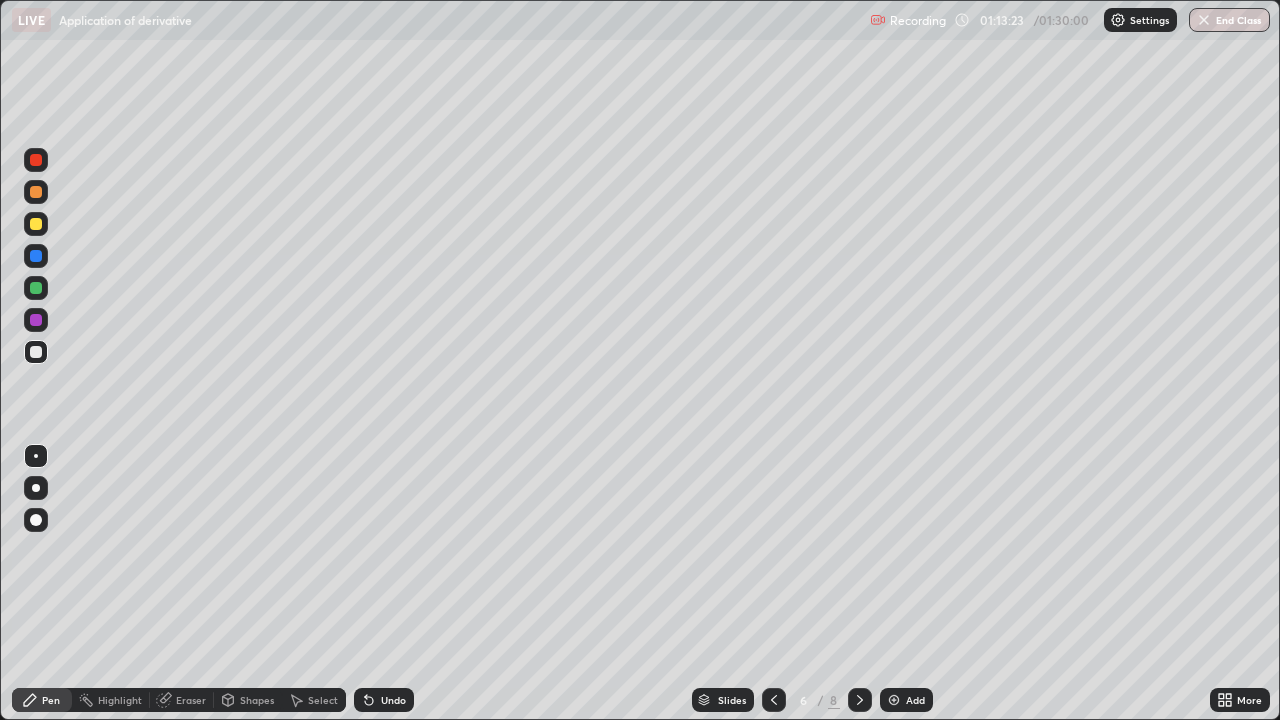 click 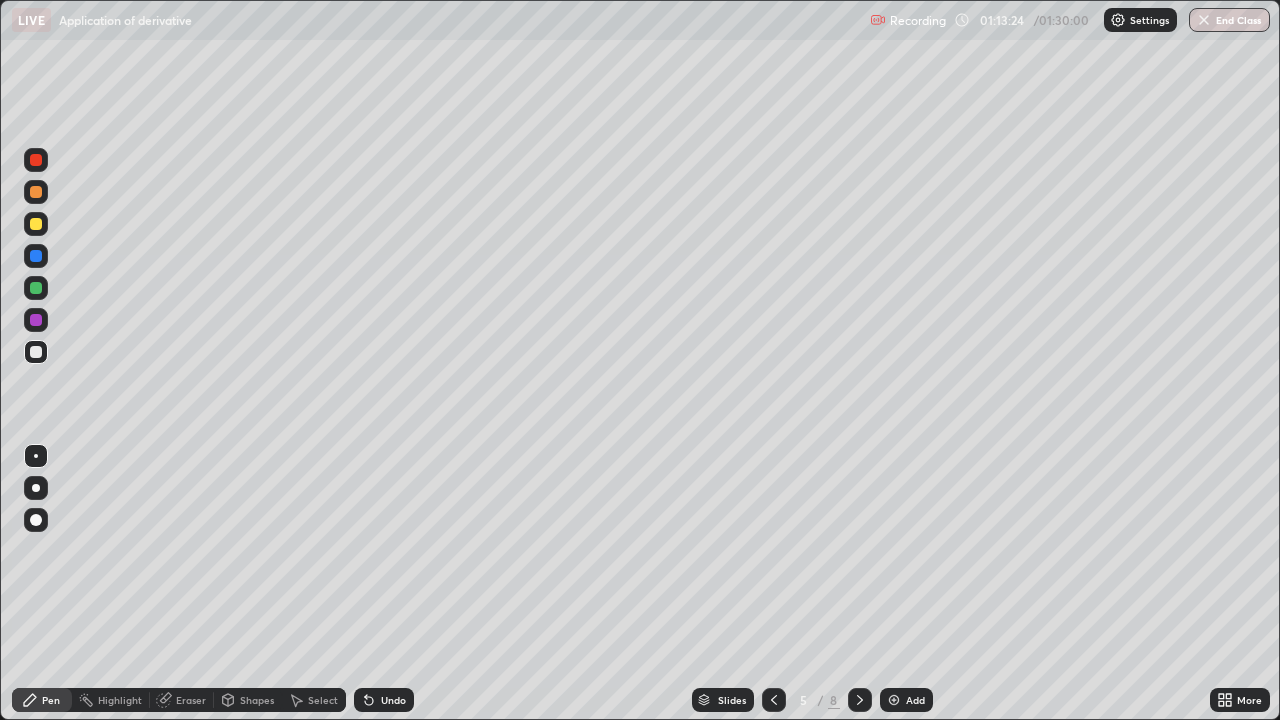 click at bounding box center (774, 700) 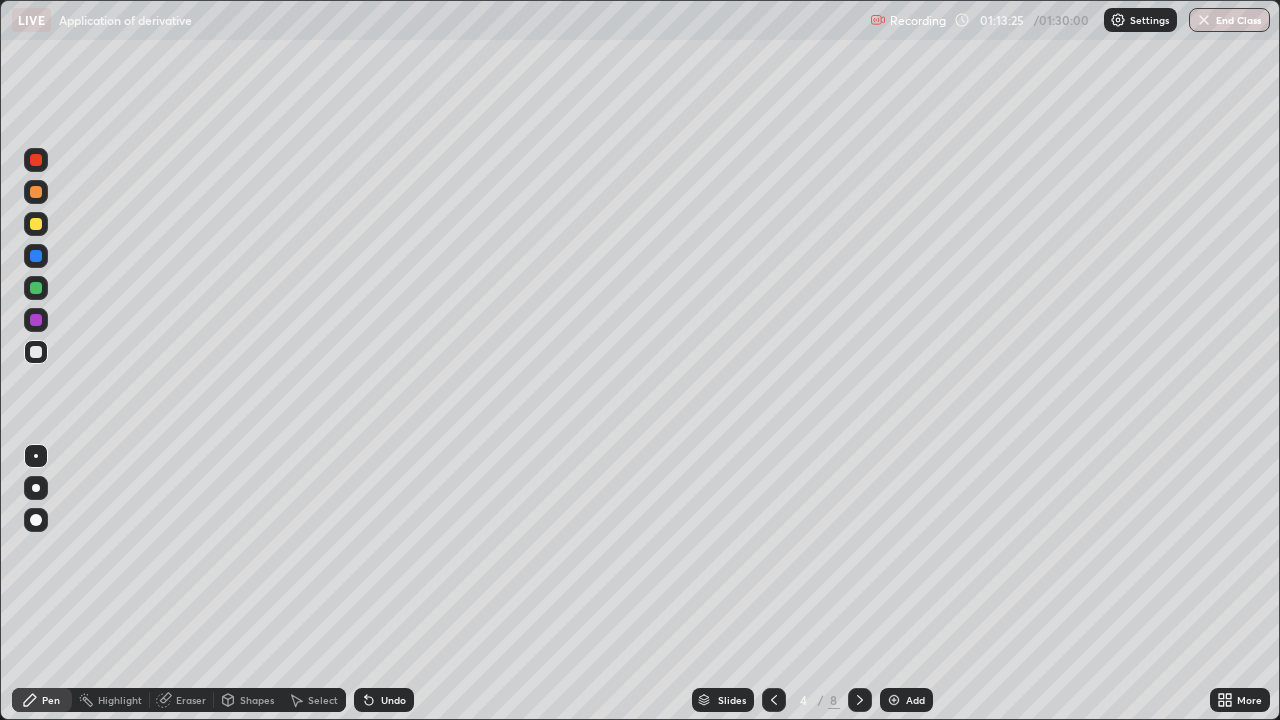 click 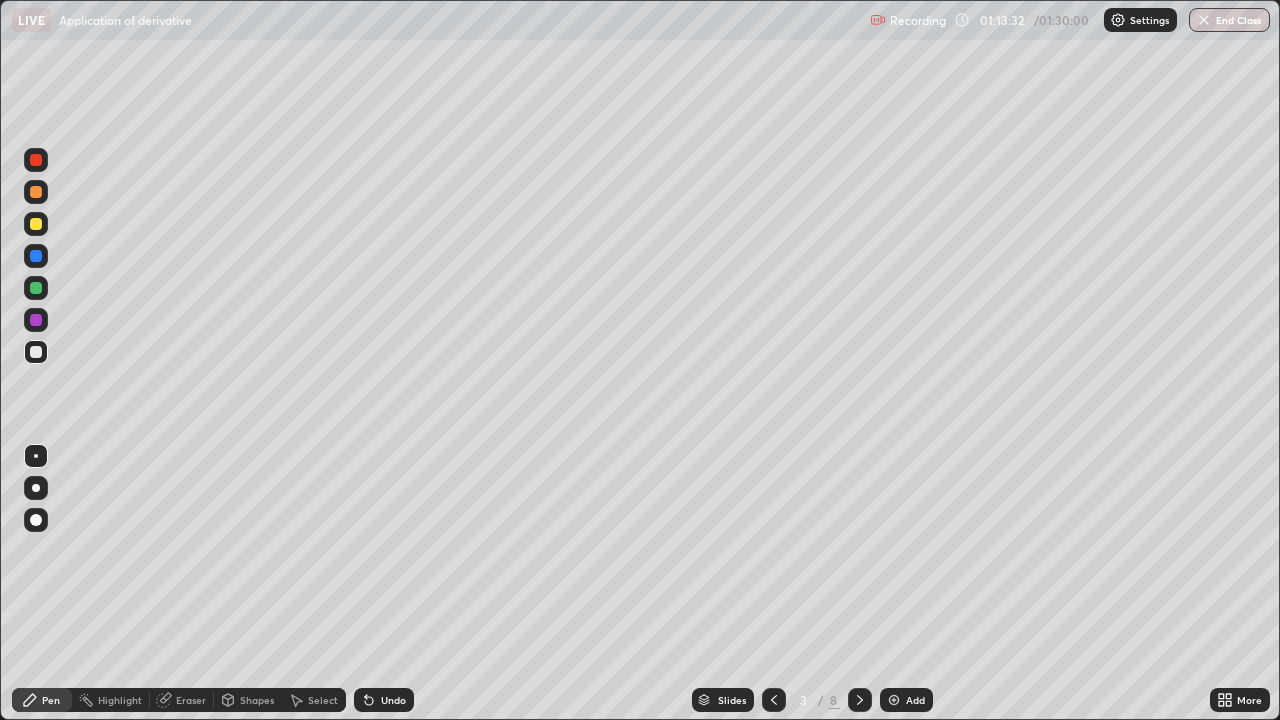 click at bounding box center [860, 700] 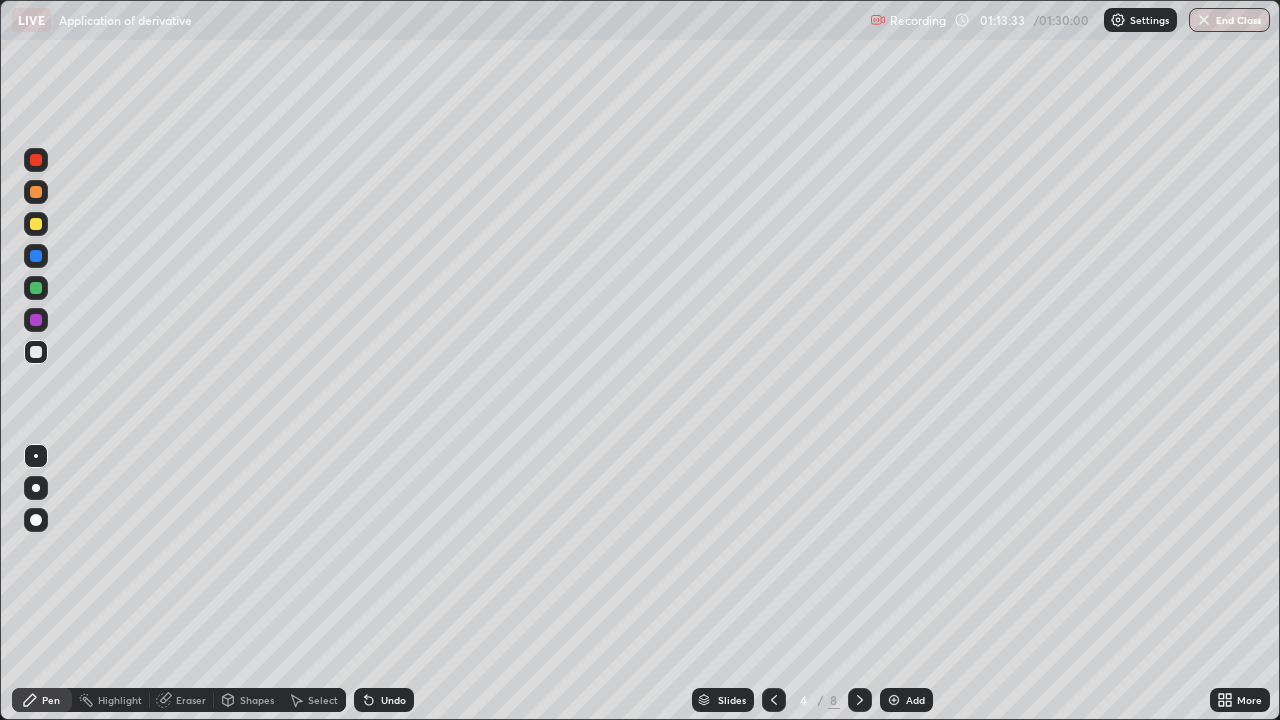 click 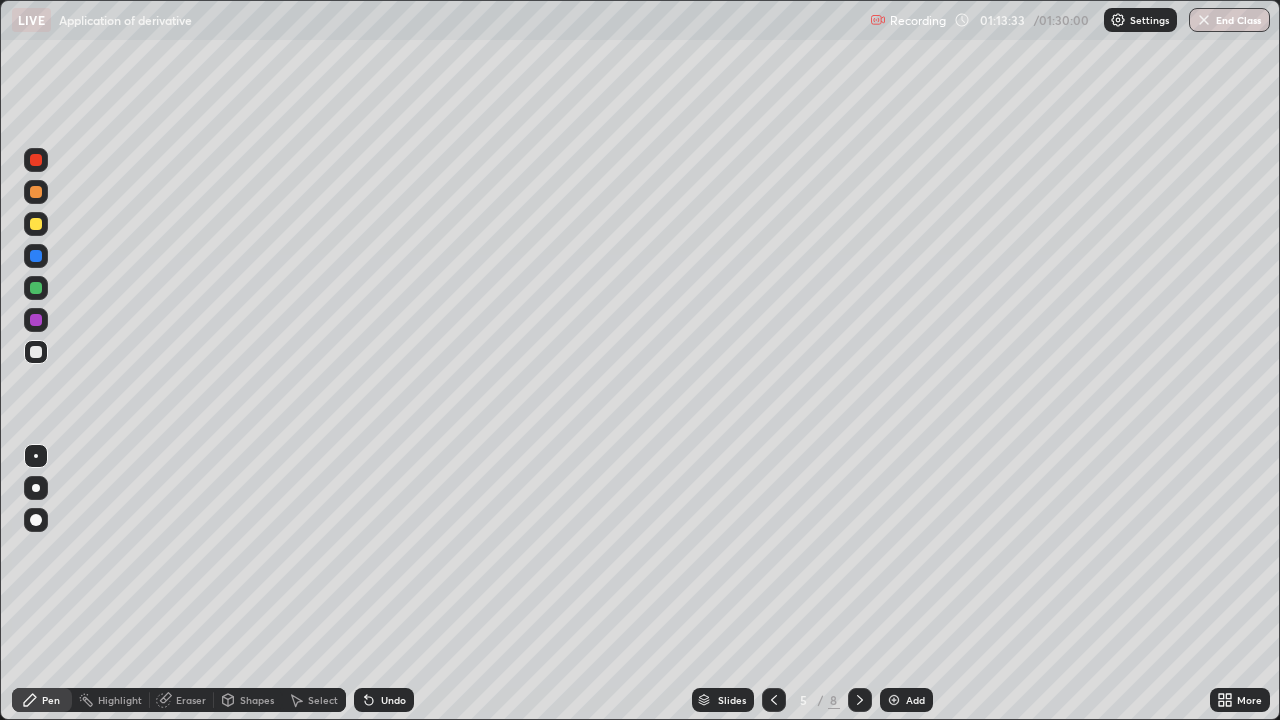 click 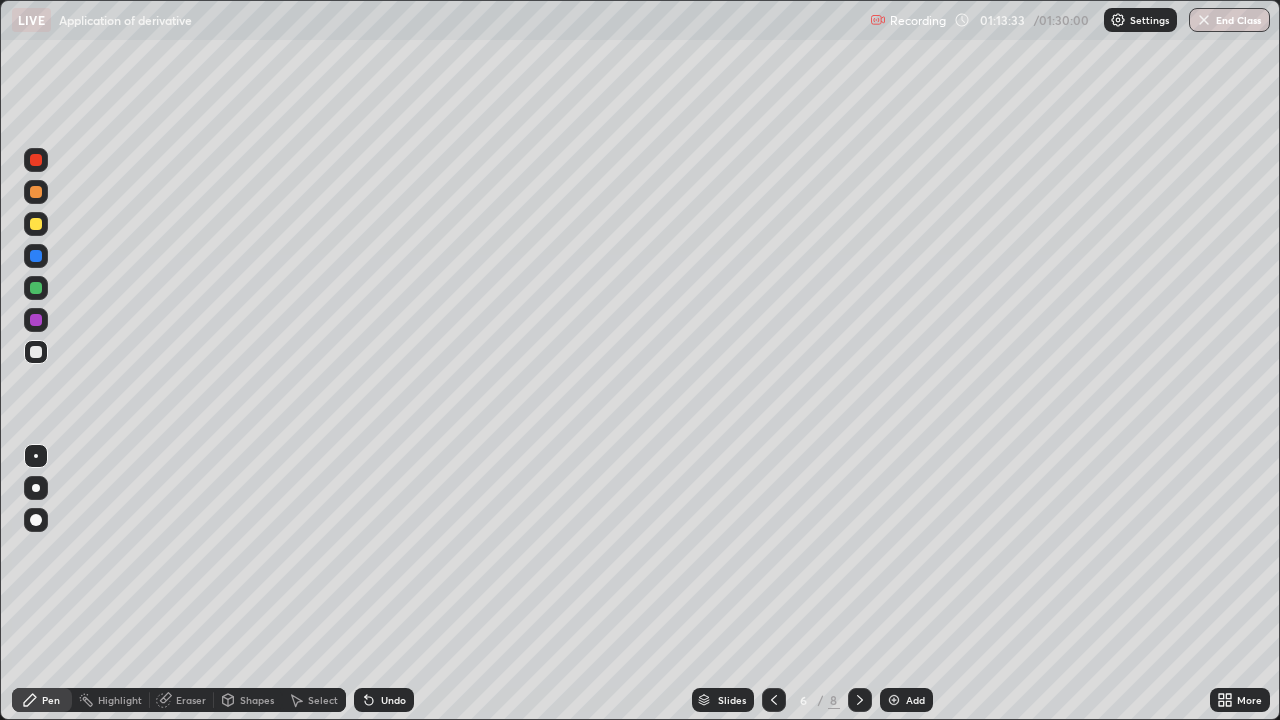 click 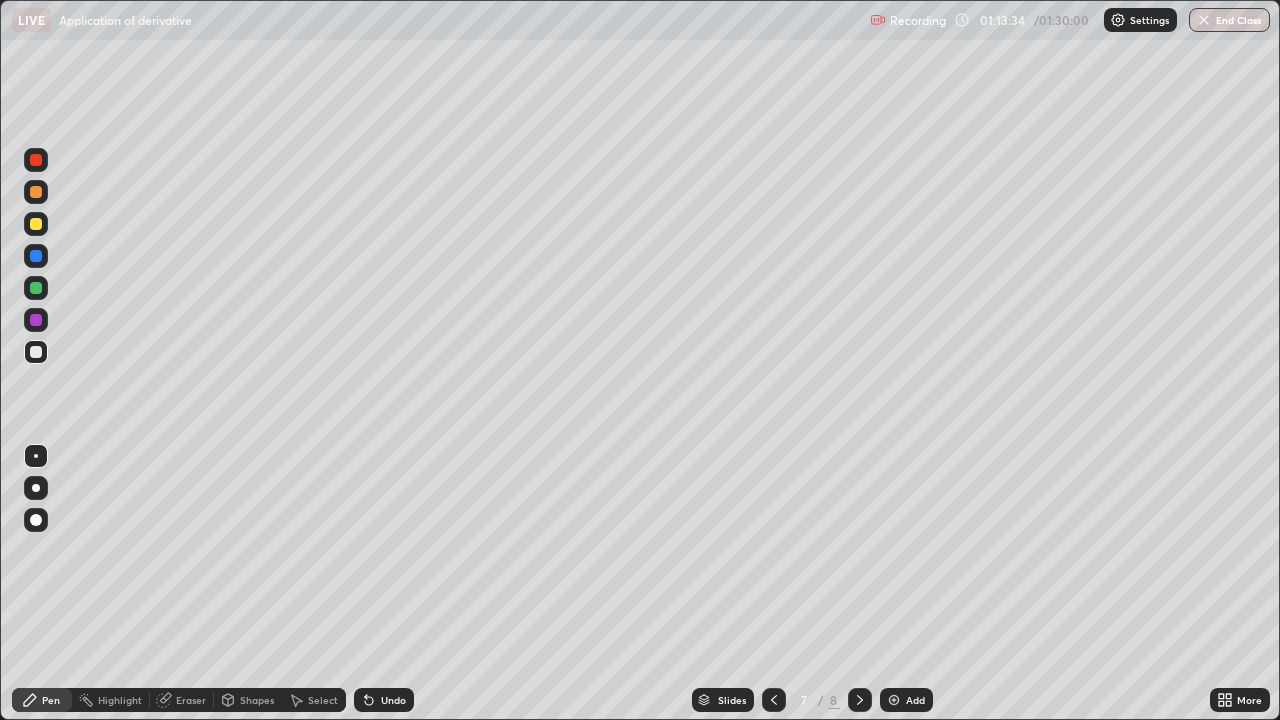 click 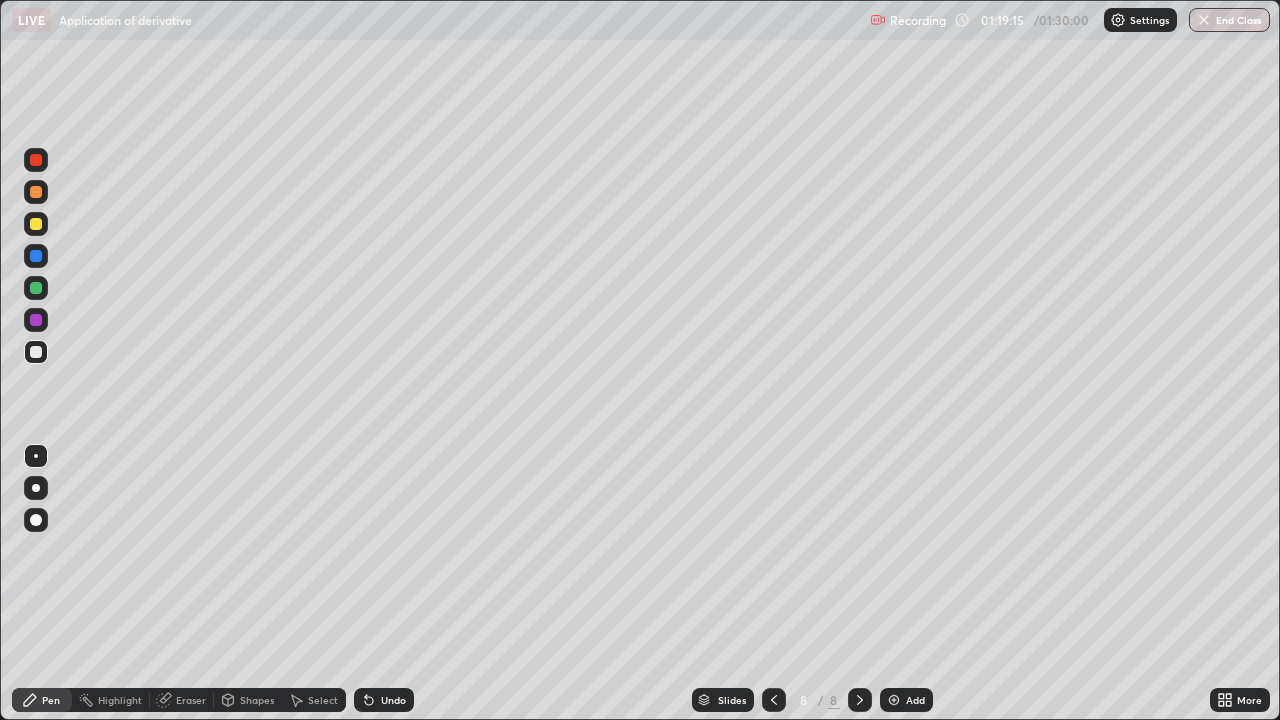 click on "Add" at bounding box center [915, 700] 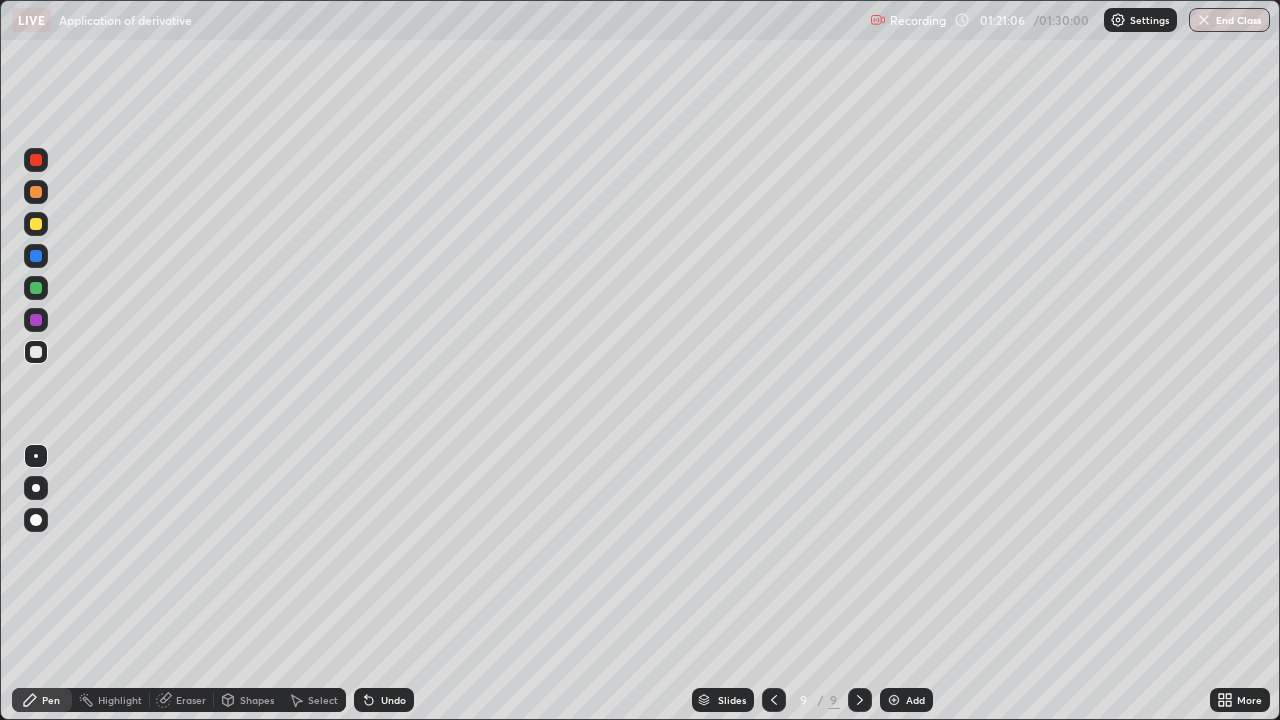 click at bounding box center (36, 288) 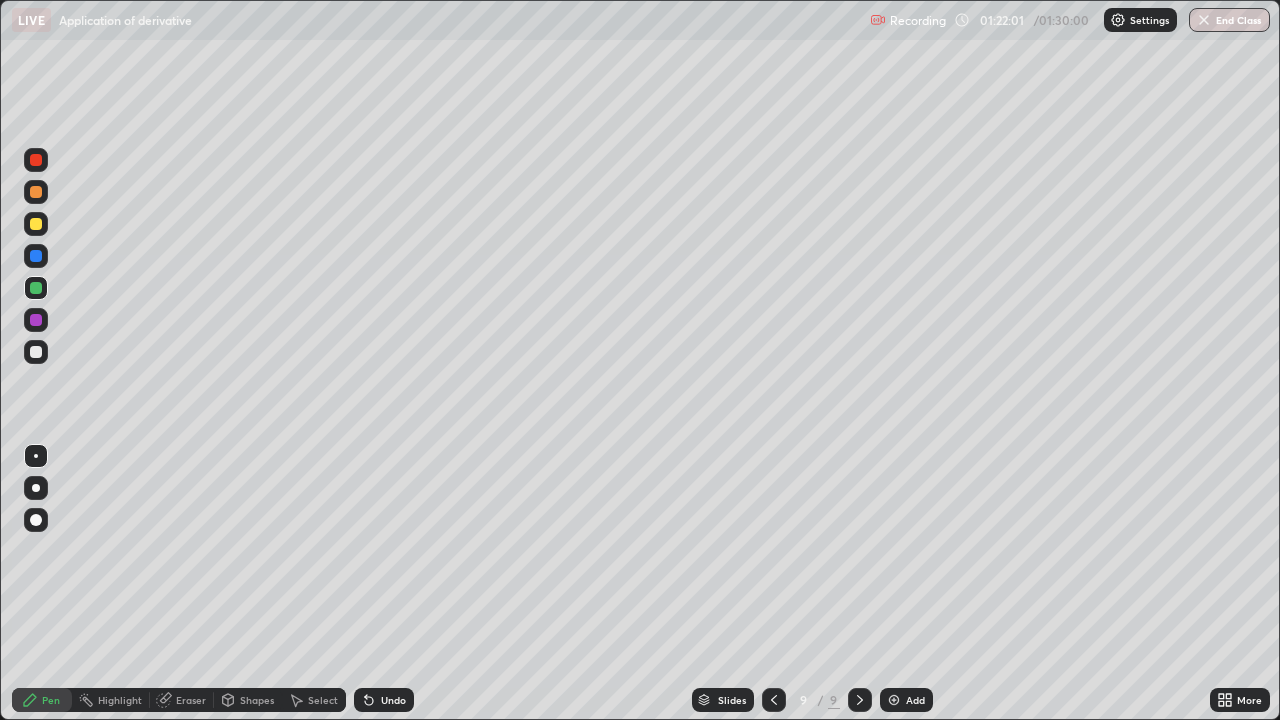 click on "Undo" at bounding box center [393, 700] 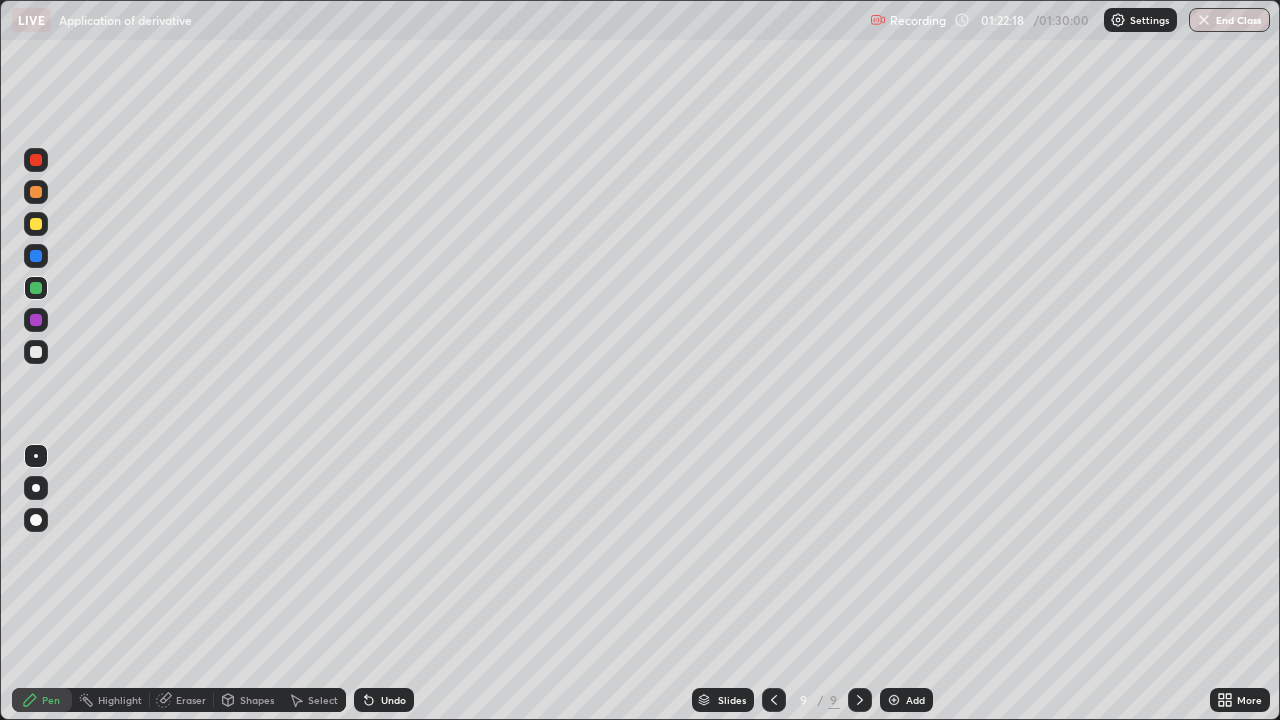 click on "Eraser" at bounding box center [191, 700] 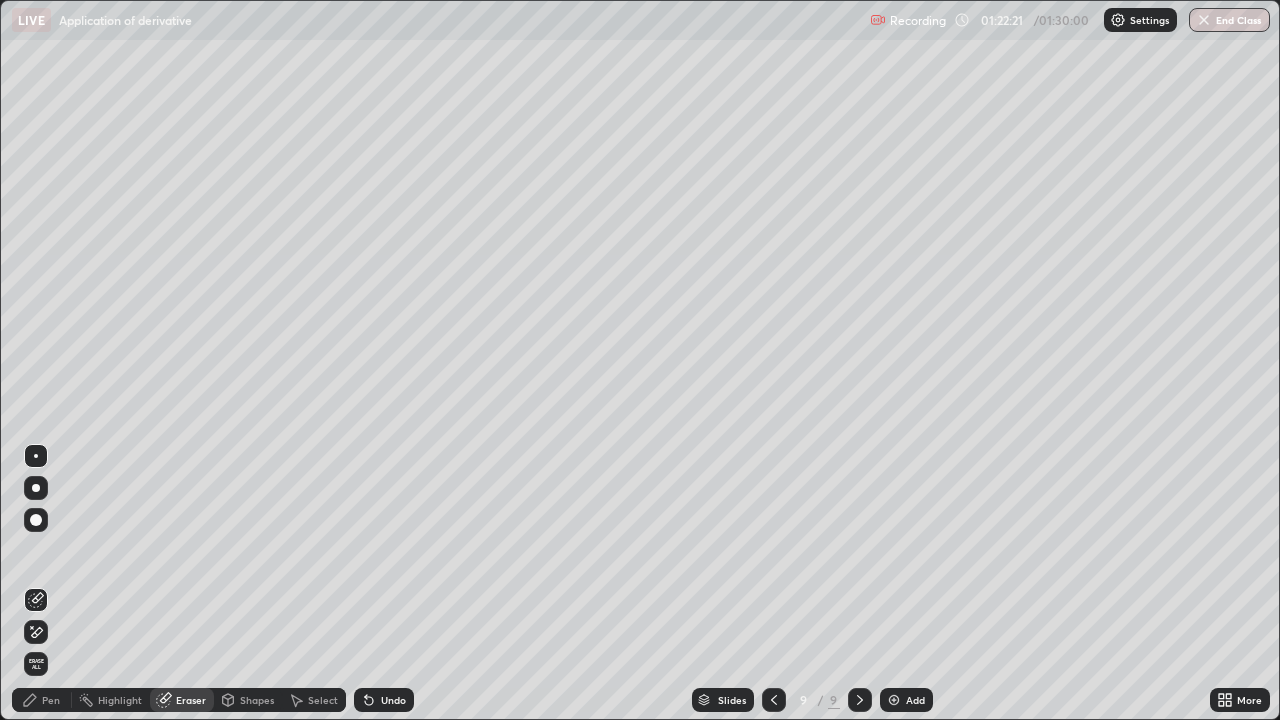 click on "Pen" at bounding box center (51, 700) 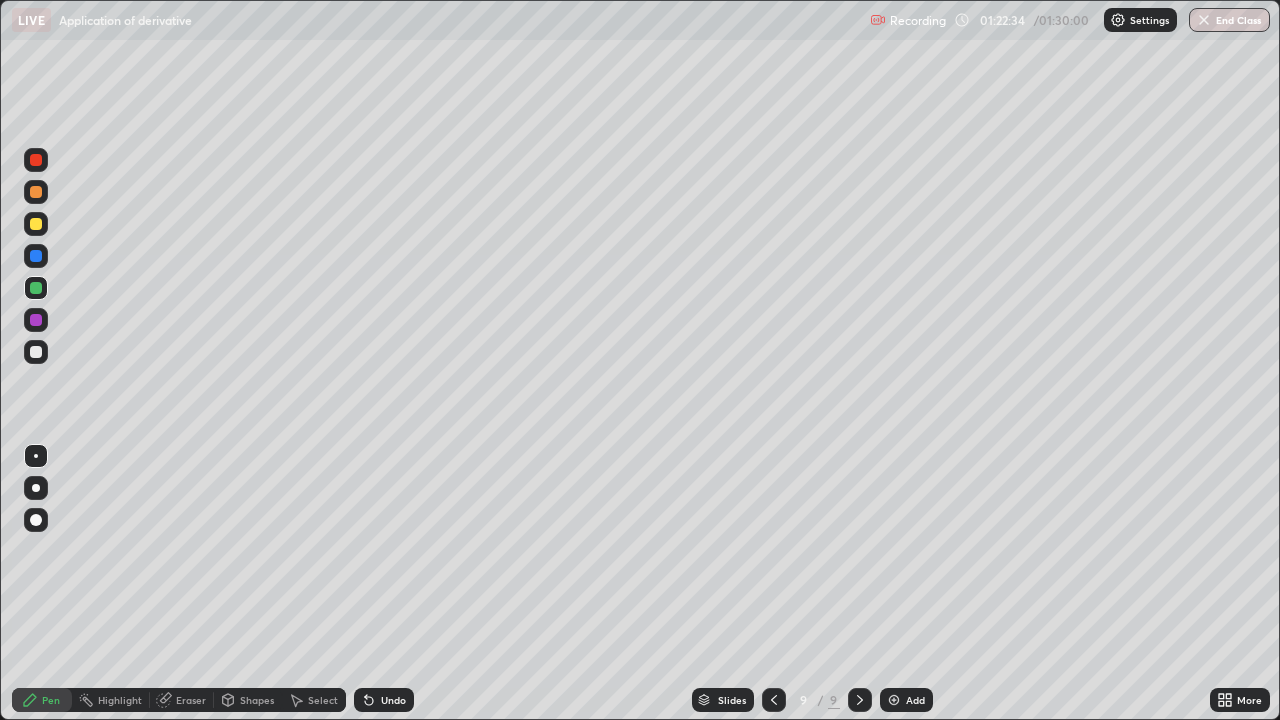 click on "Eraser" at bounding box center [191, 700] 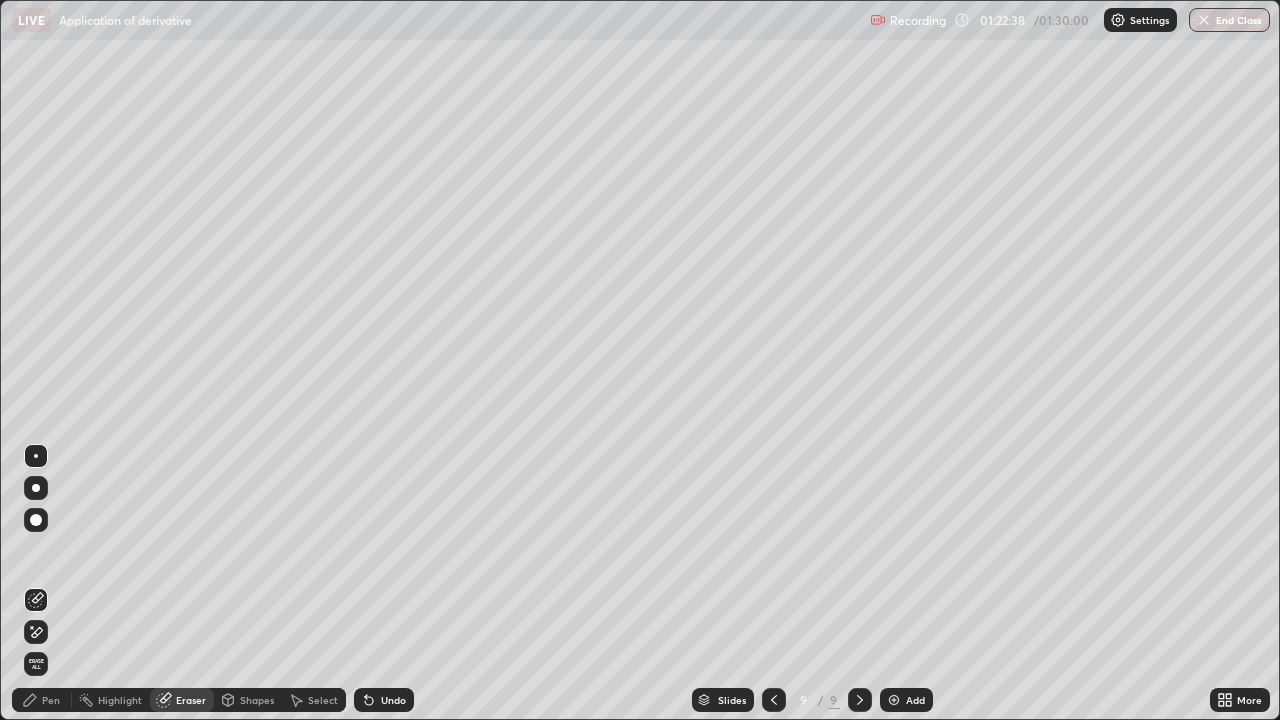 click on "Pen" at bounding box center (42, 700) 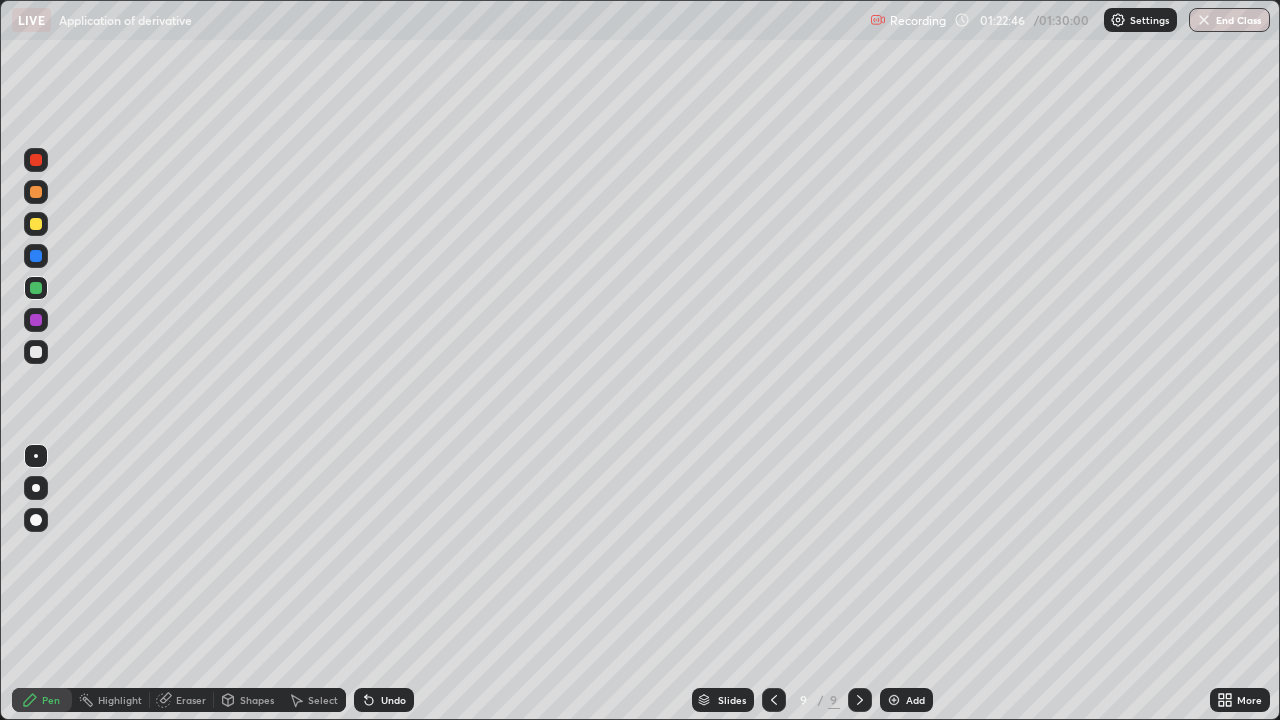 click at bounding box center (36, 352) 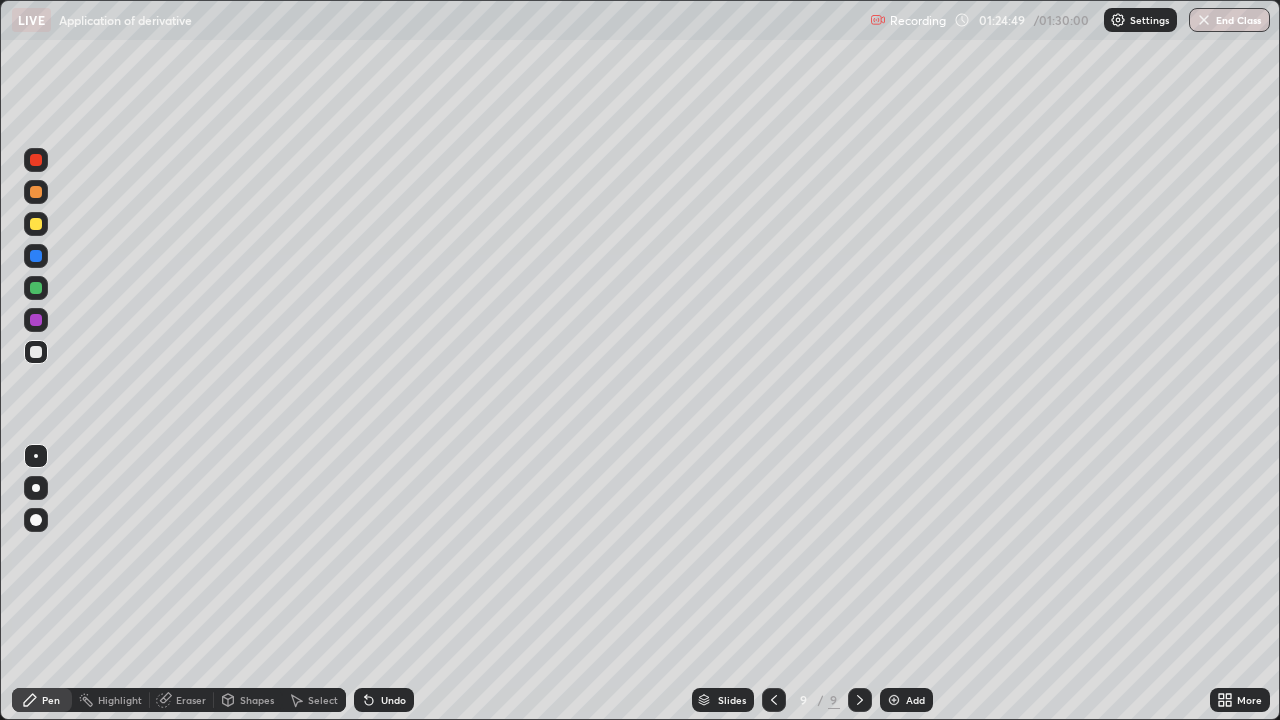 click at bounding box center (36, 288) 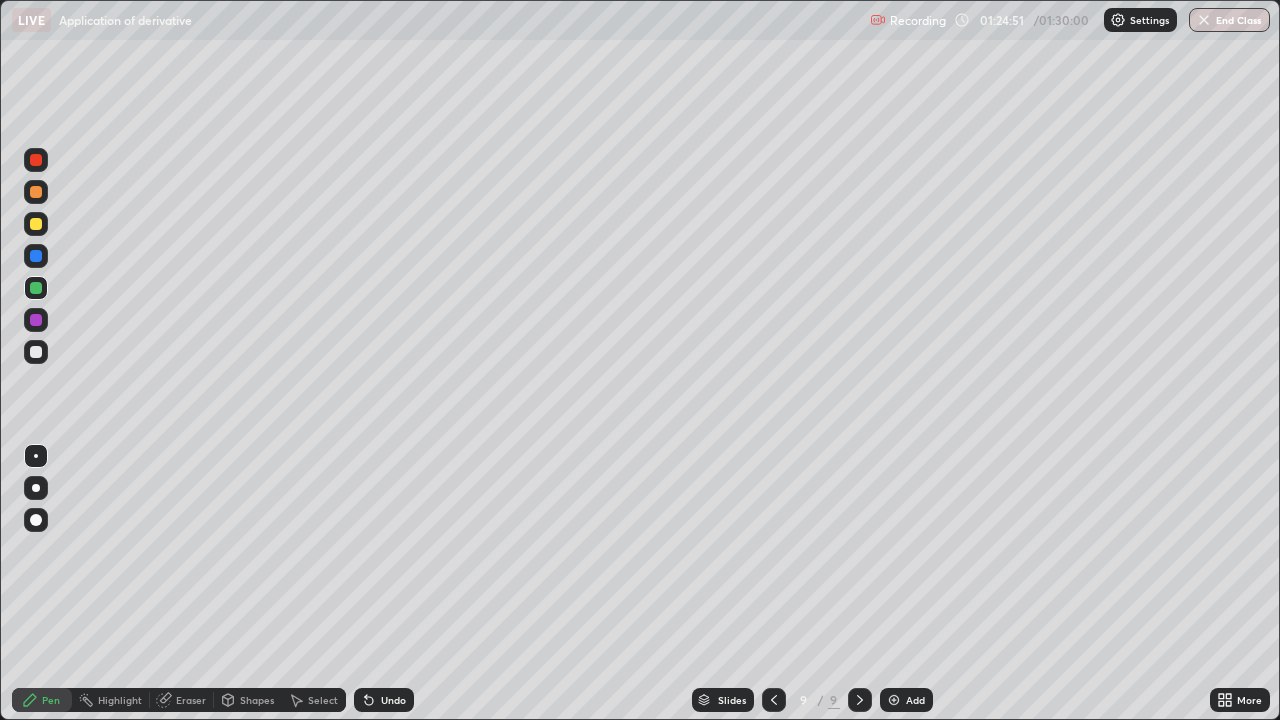 click at bounding box center (36, 224) 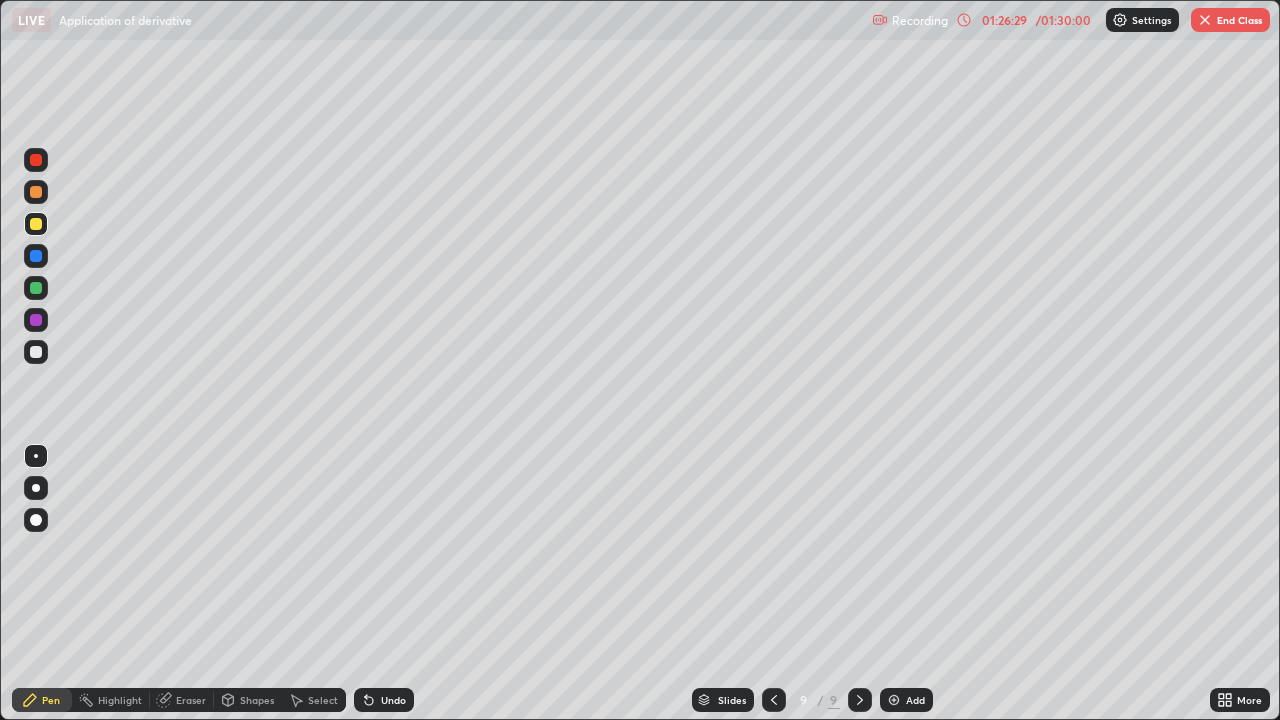 click on "Select" at bounding box center (323, 700) 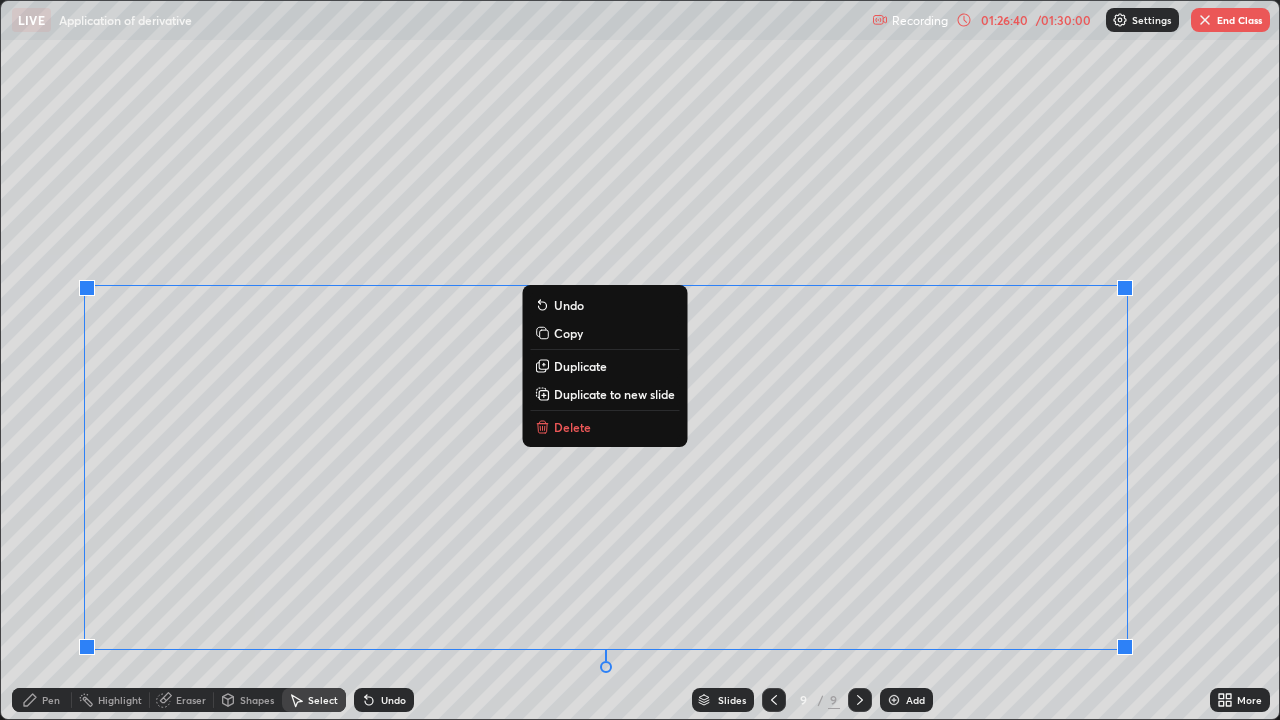 click on "0 ° Undo Copy Duplicate Duplicate to new slide Delete" at bounding box center [640, 360] 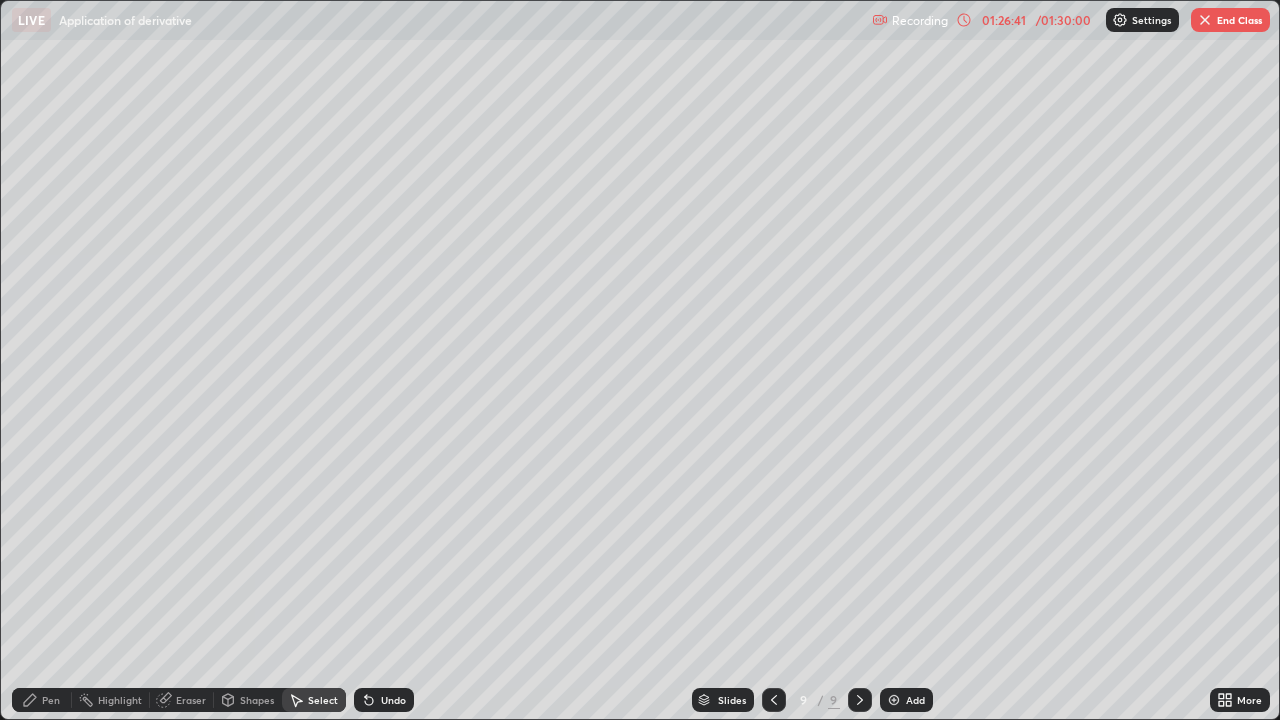 click on "Eraser" at bounding box center [191, 700] 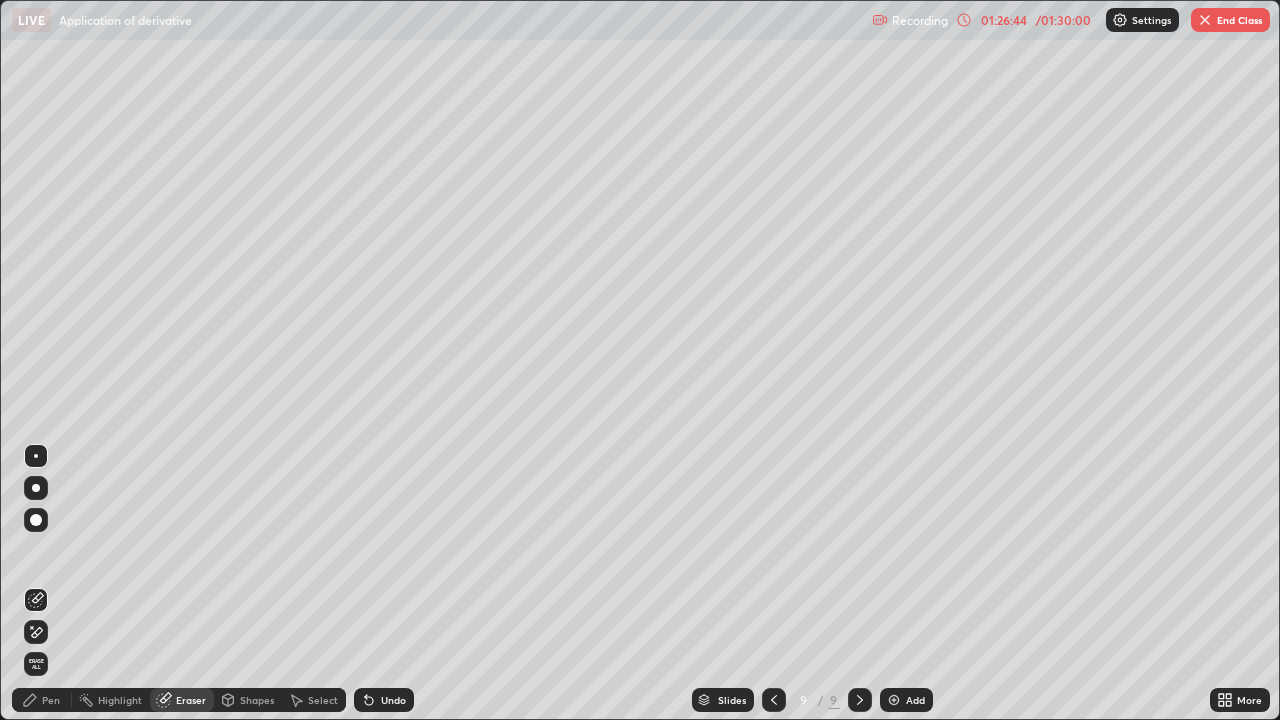 click on "Pen" at bounding box center [51, 700] 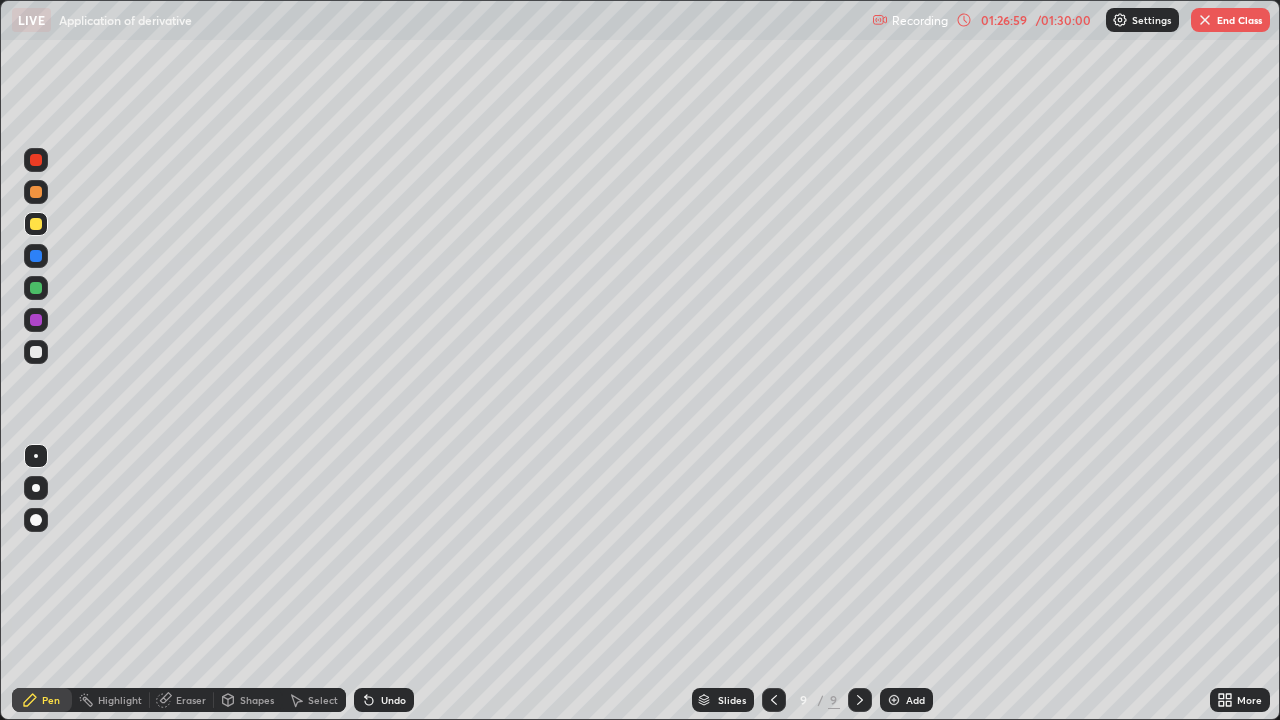 click at bounding box center [36, 192] 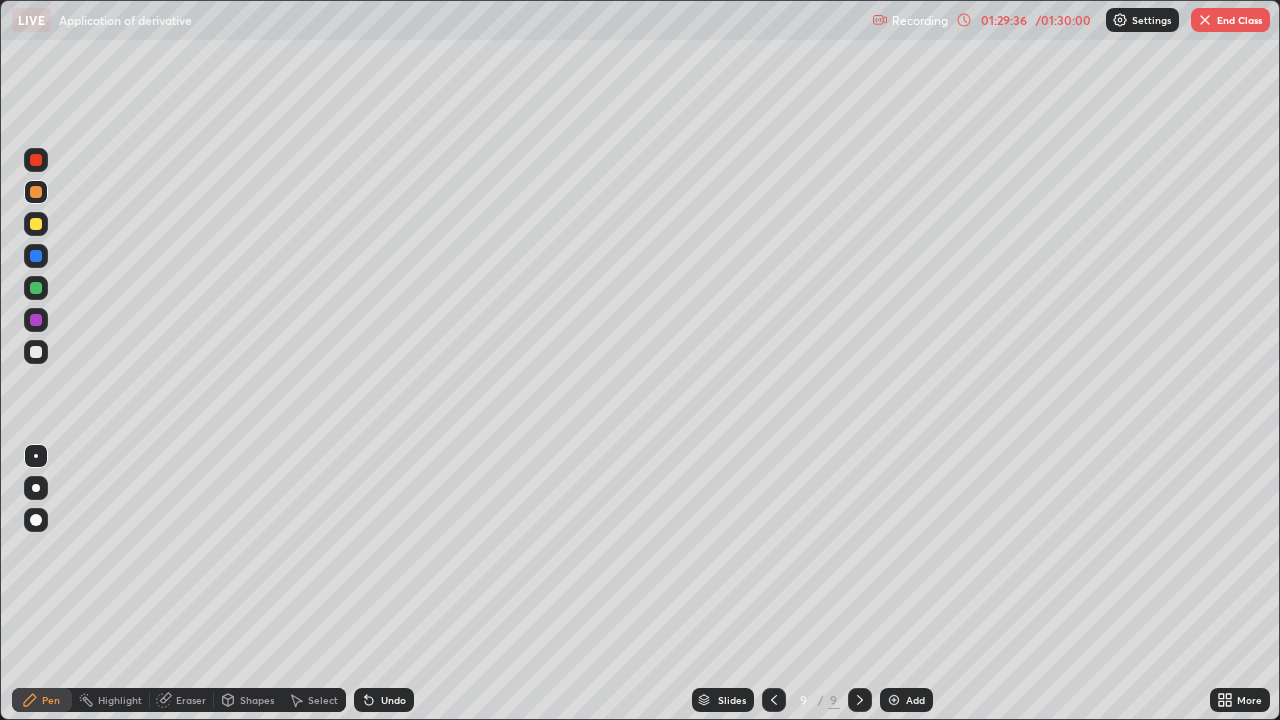 click 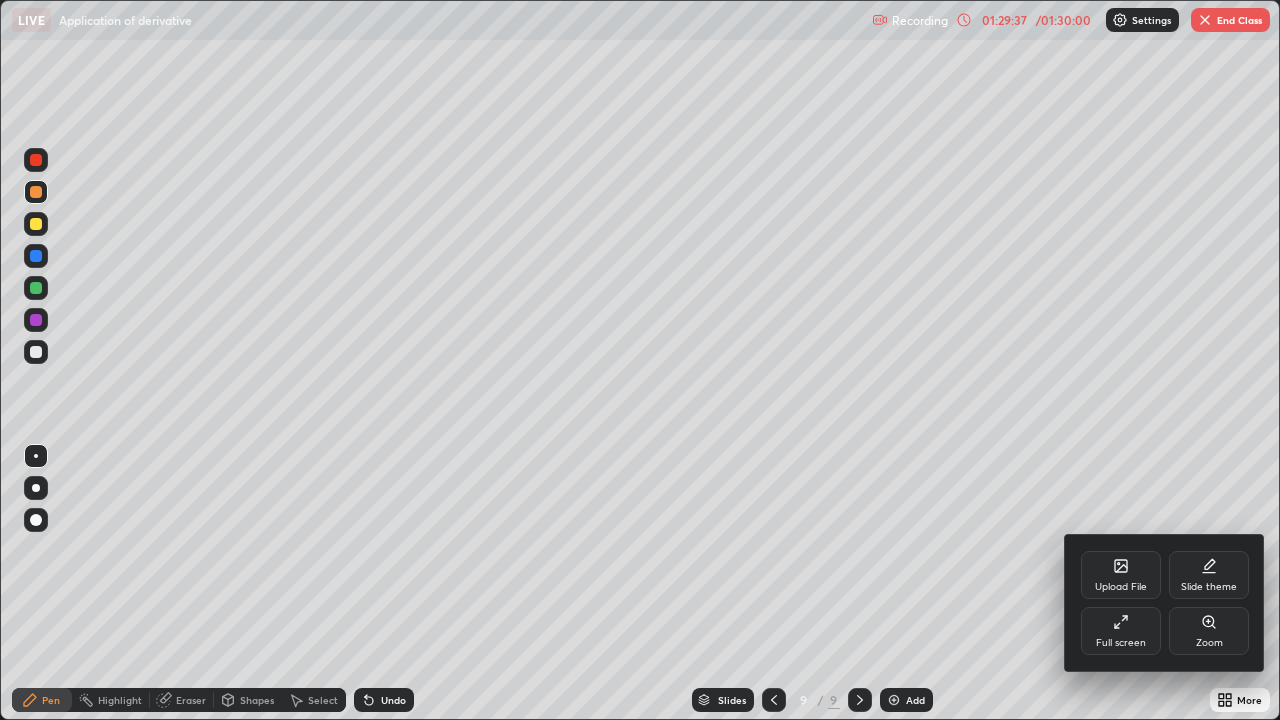 click on "Full screen" at bounding box center [1121, 631] 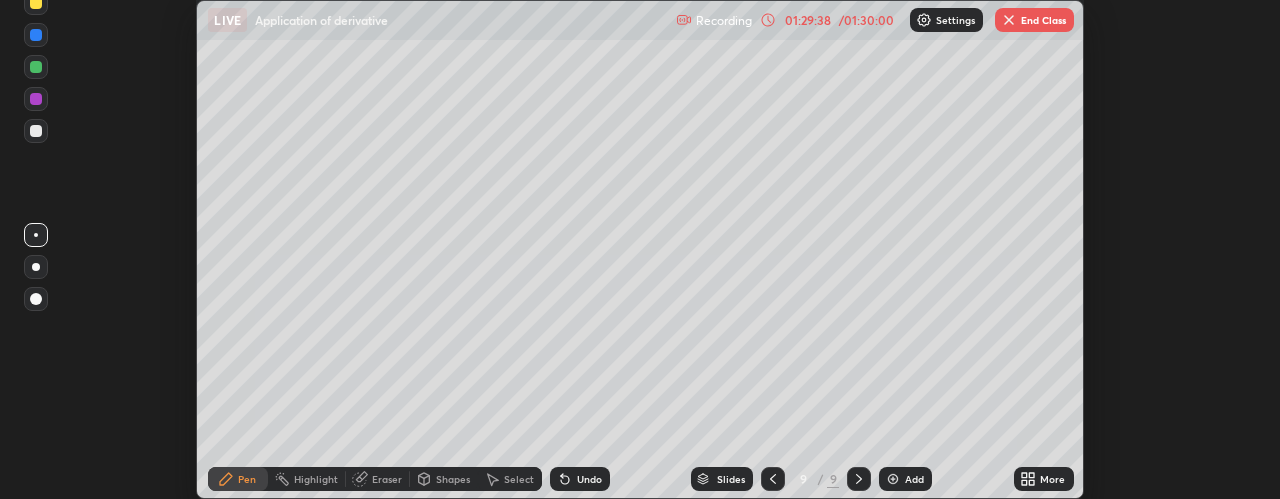 scroll, scrollTop: 499, scrollLeft: 1280, axis: both 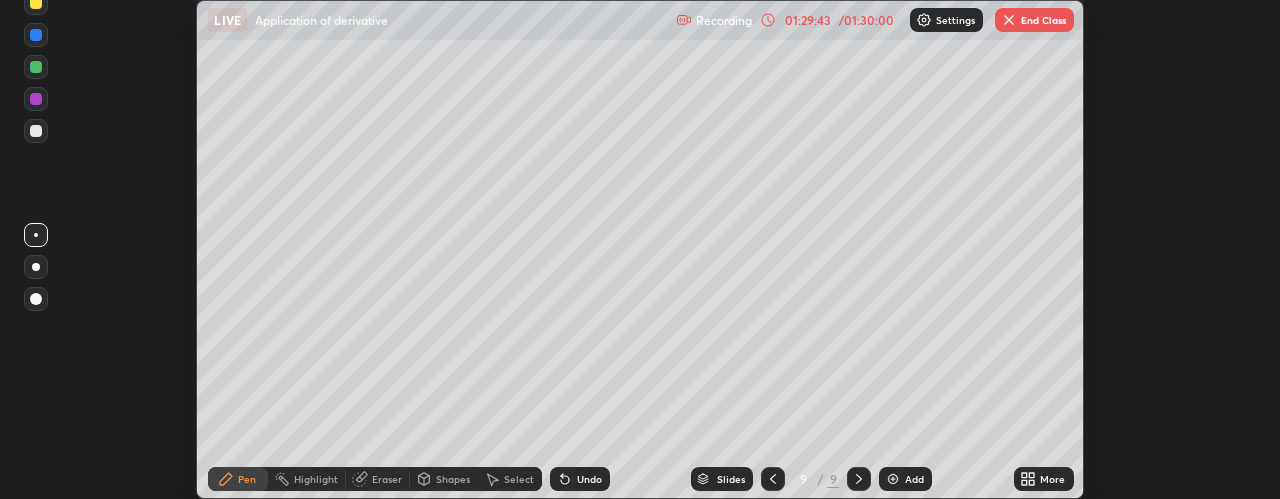 click on "End Class" at bounding box center [1034, 20] 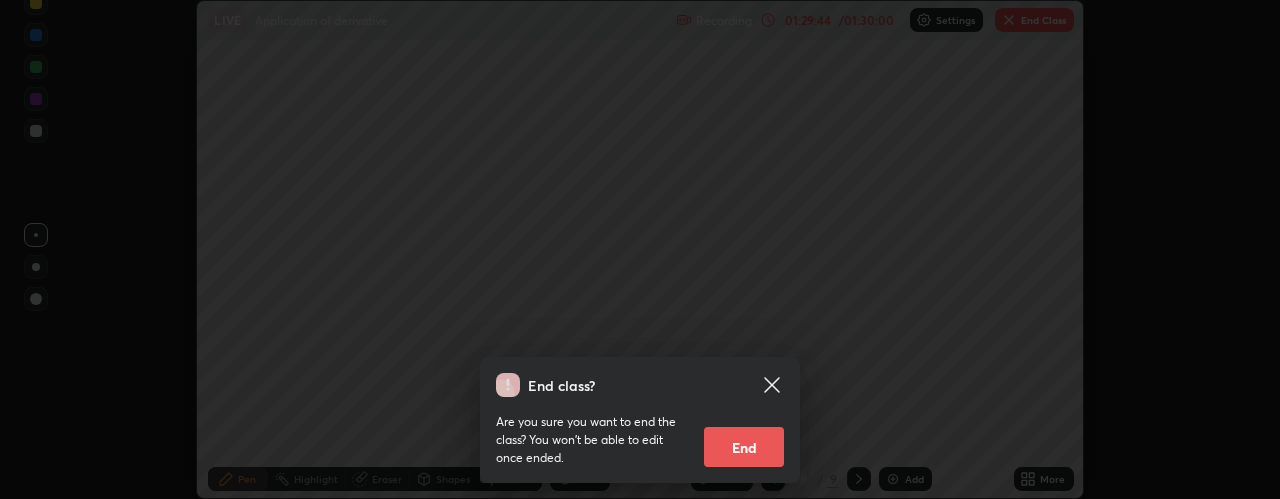 click on "End" at bounding box center (744, 447) 